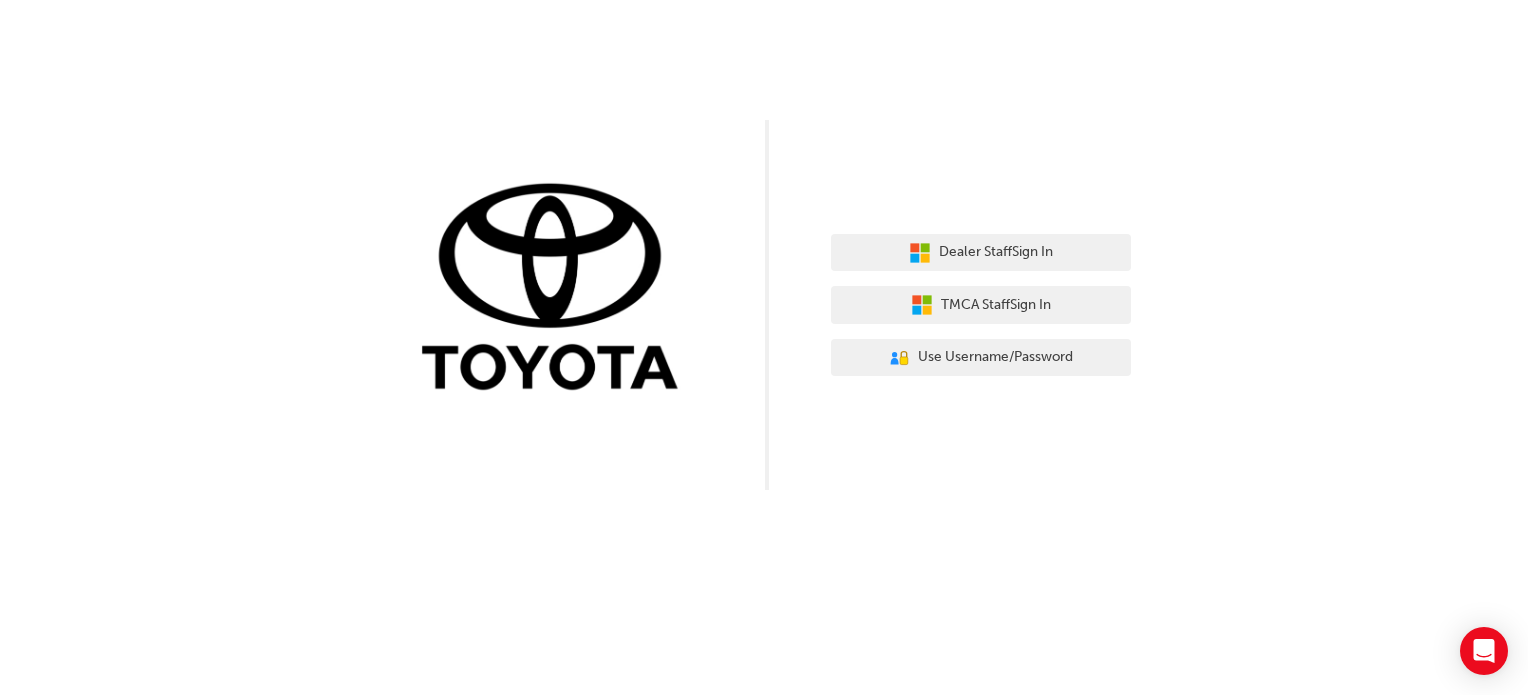 scroll, scrollTop: 0, scrollLeft: 0, axis: both 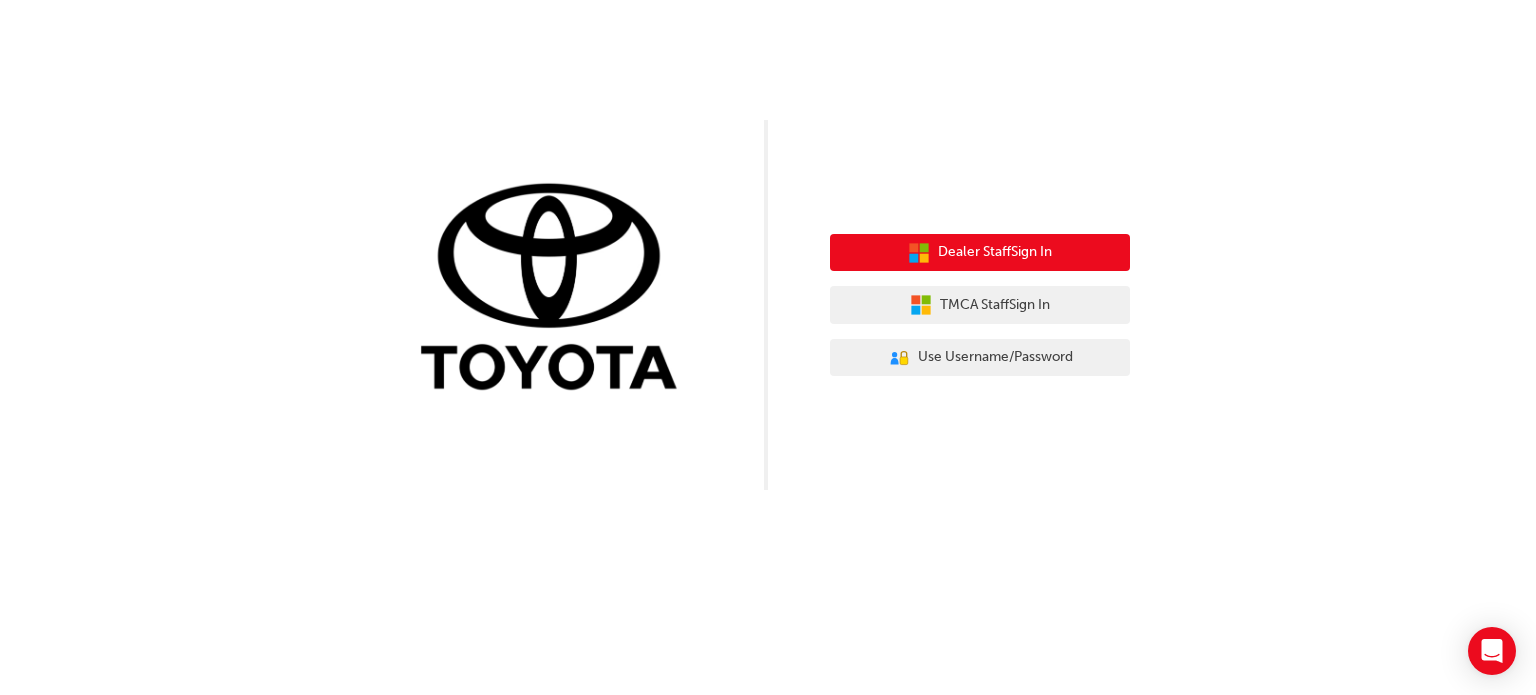 click on "Dealer Staff  Sign In" at bounding box center (980, 253) 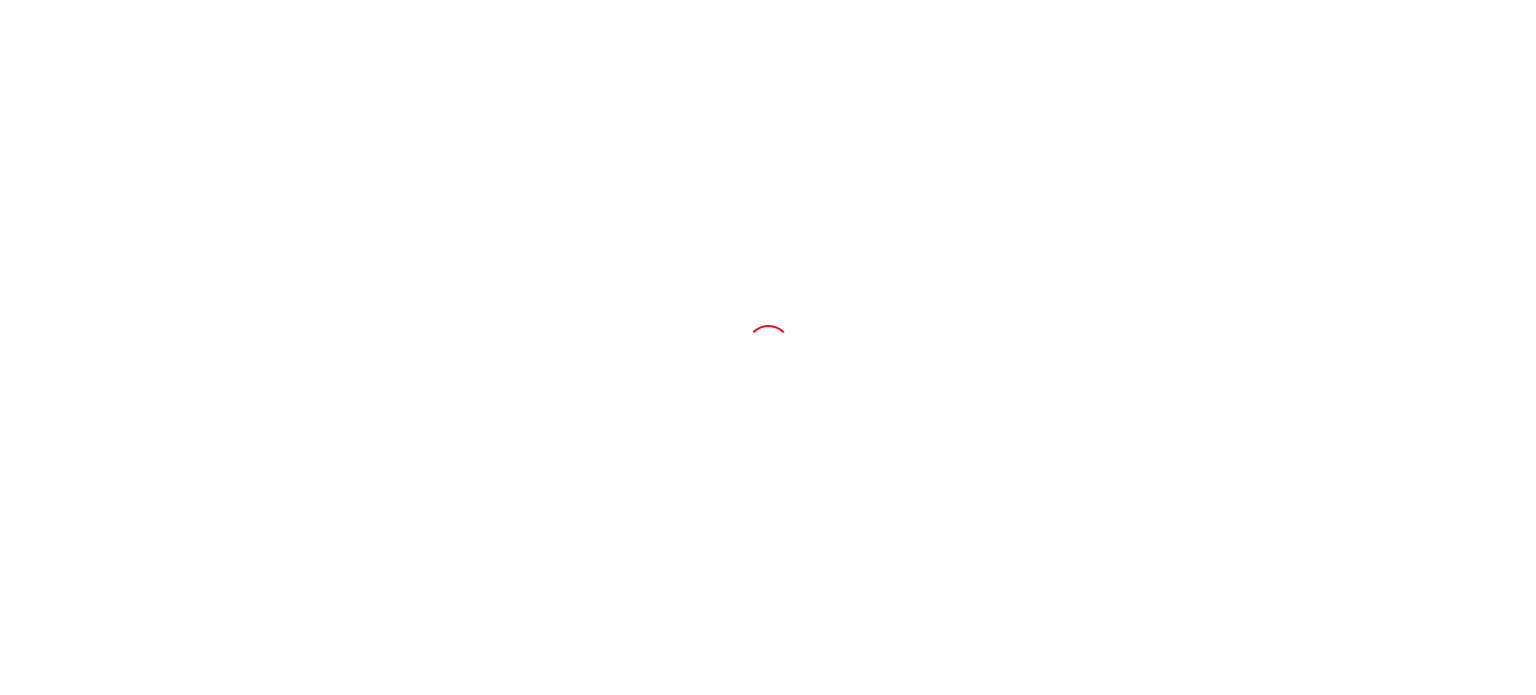 scroll, scrollTop: 0, scrollLeft: 0, axis: both 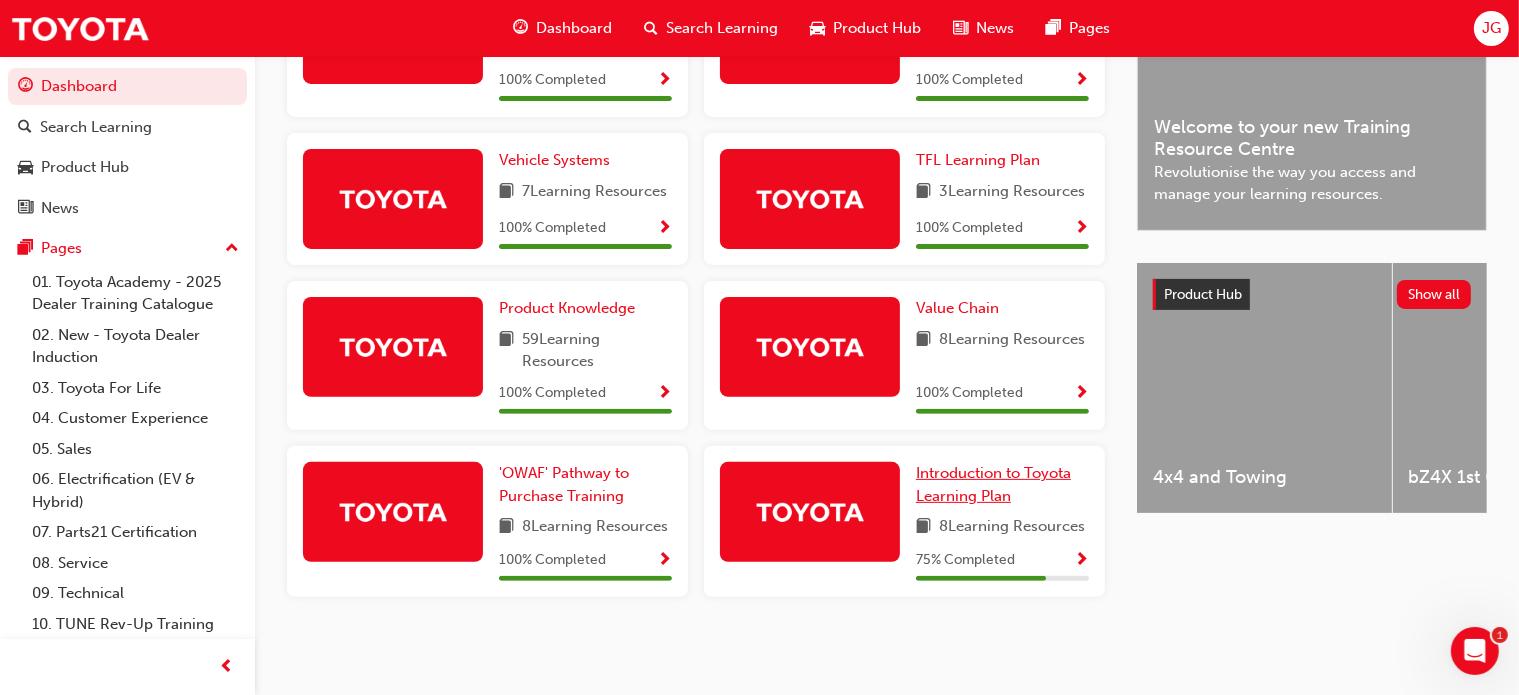 click on "Introduction to Toyota Learning Plan" at bounding box center [993, 484] 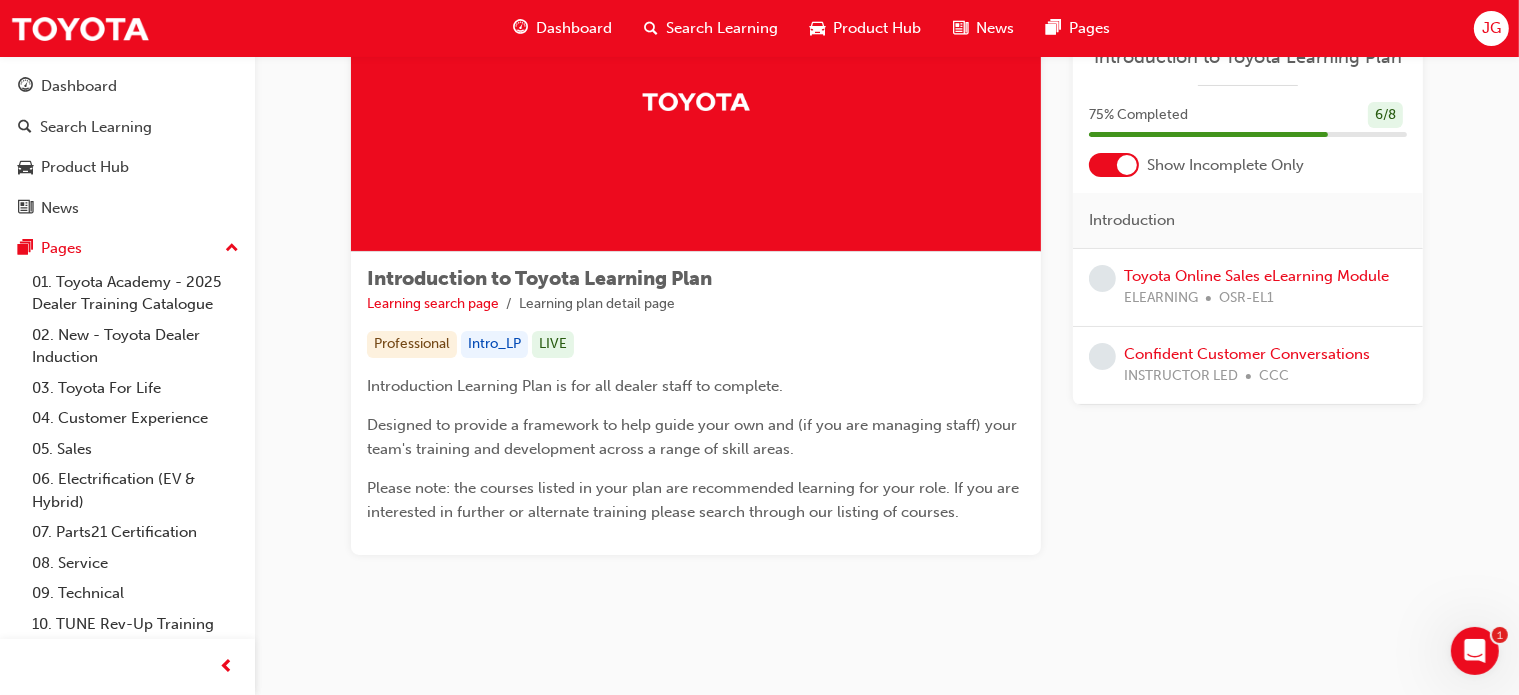 scroll, scrollTop: 156, scrollLeft: 0, axis: vertical 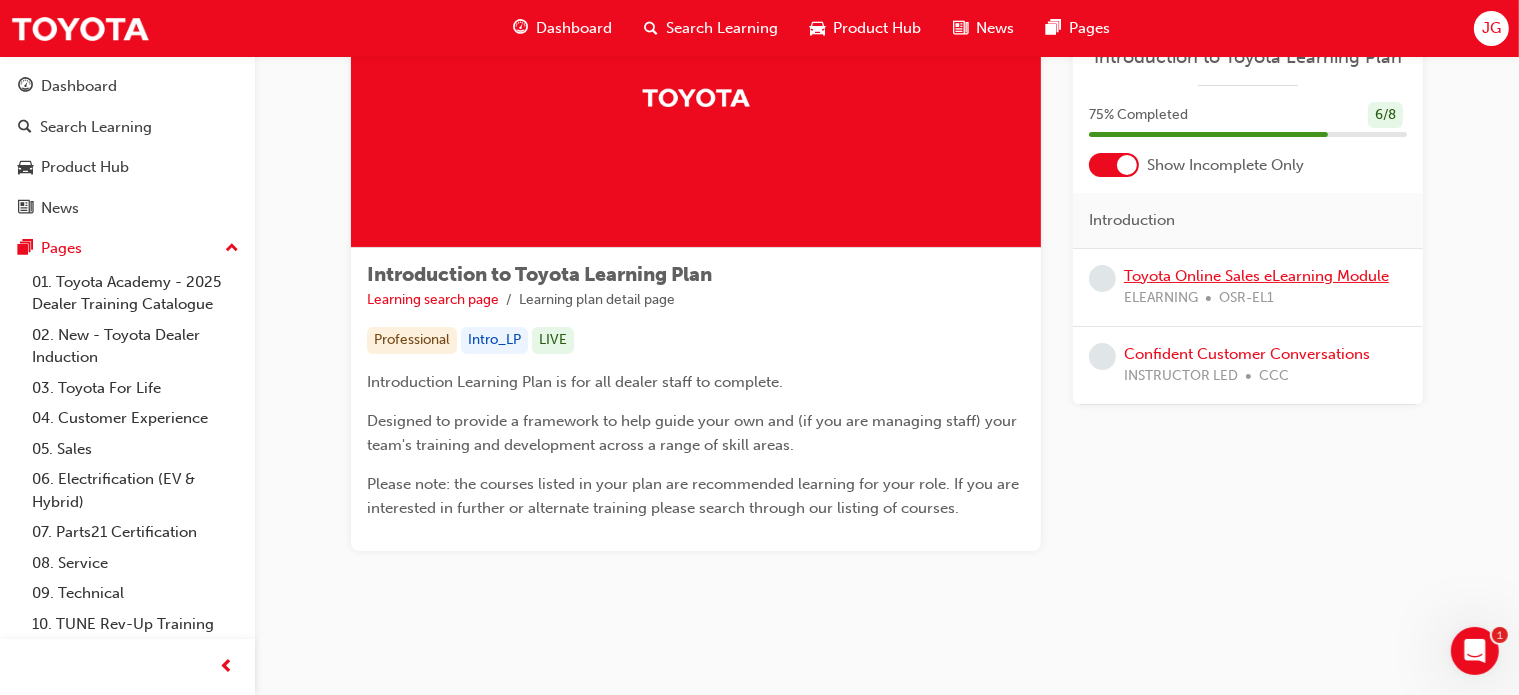 click on "Toyota Online Sales eLearning Module" at bounding box center (1256, 276) 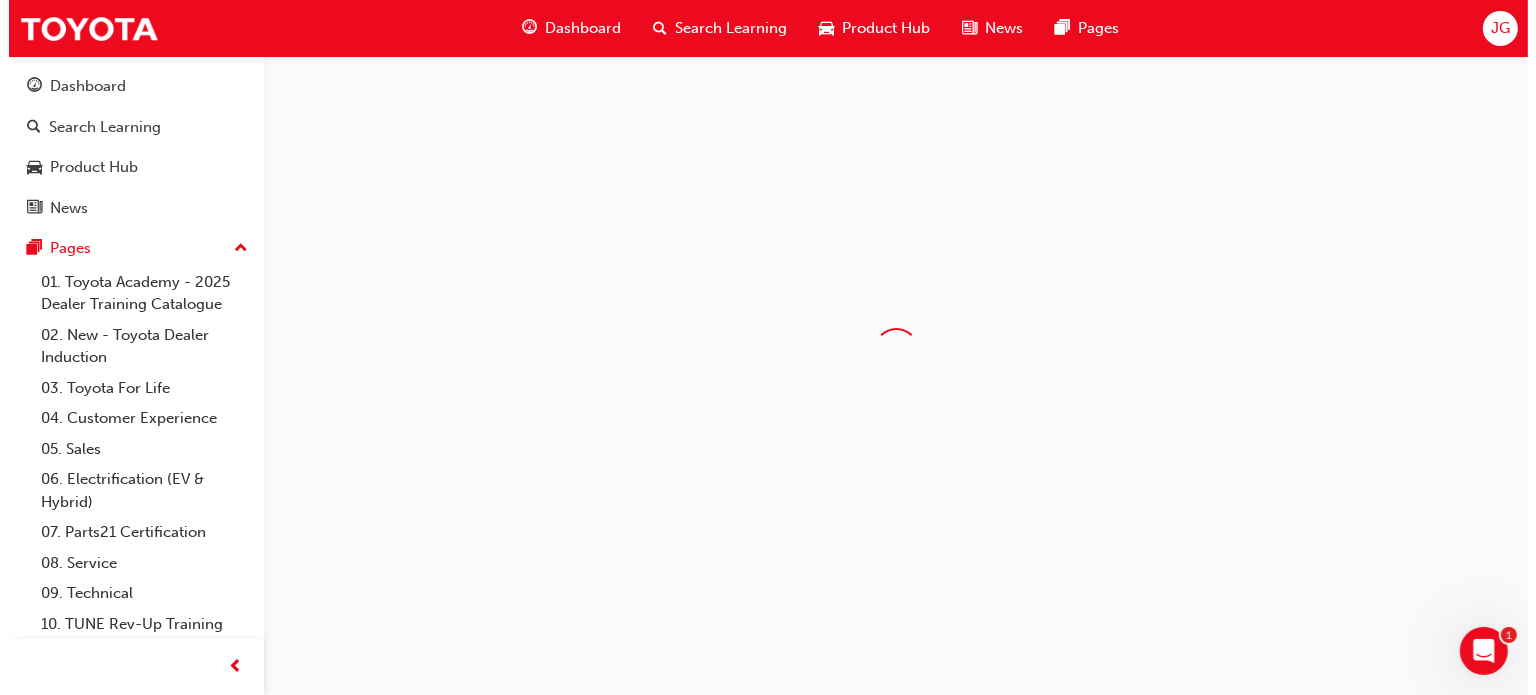 scroll, scrollTop: 0, scrollLeft: 0, axis: both 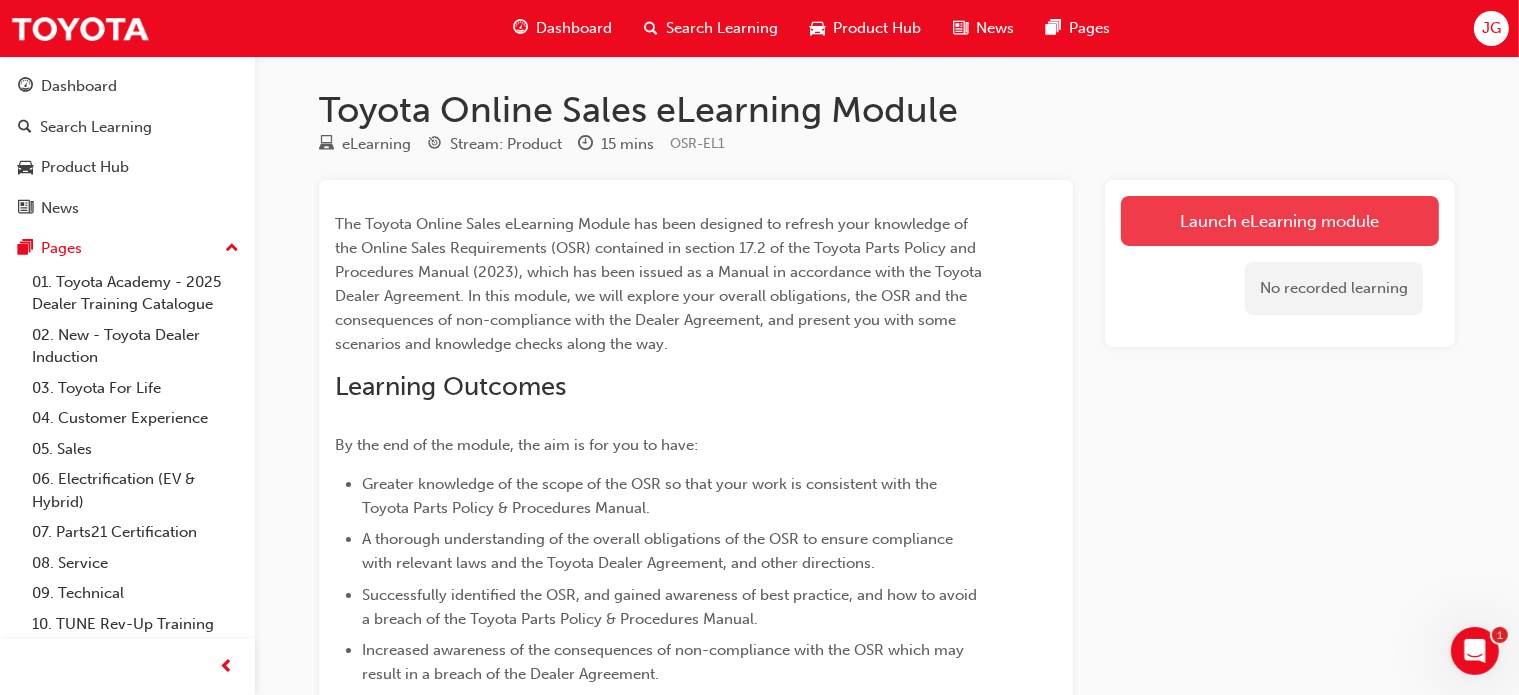 click on "Launch eLearning module" at bounding box center (1280, 221) 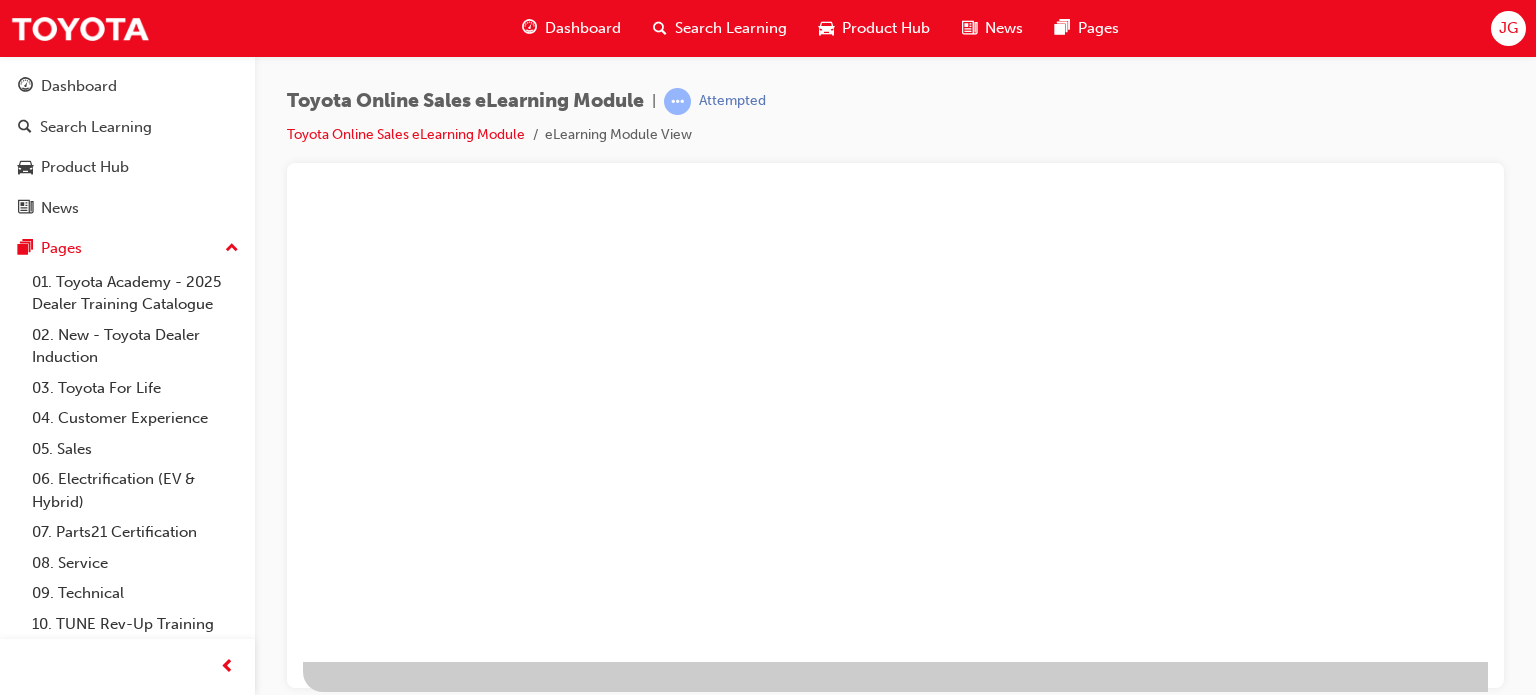 scroll, scrollTop: 0, scrollLeft: 0, axis: both 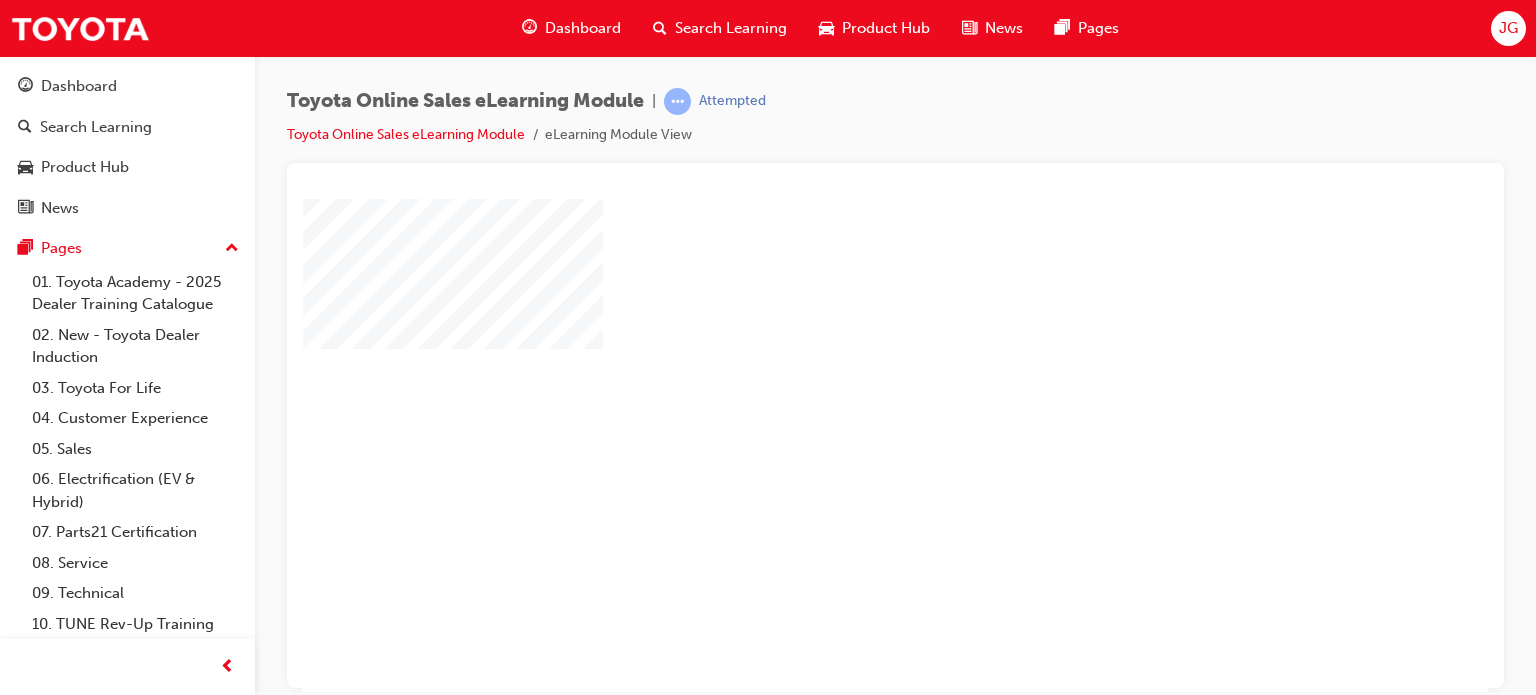 click at bounding box center (838, 387) 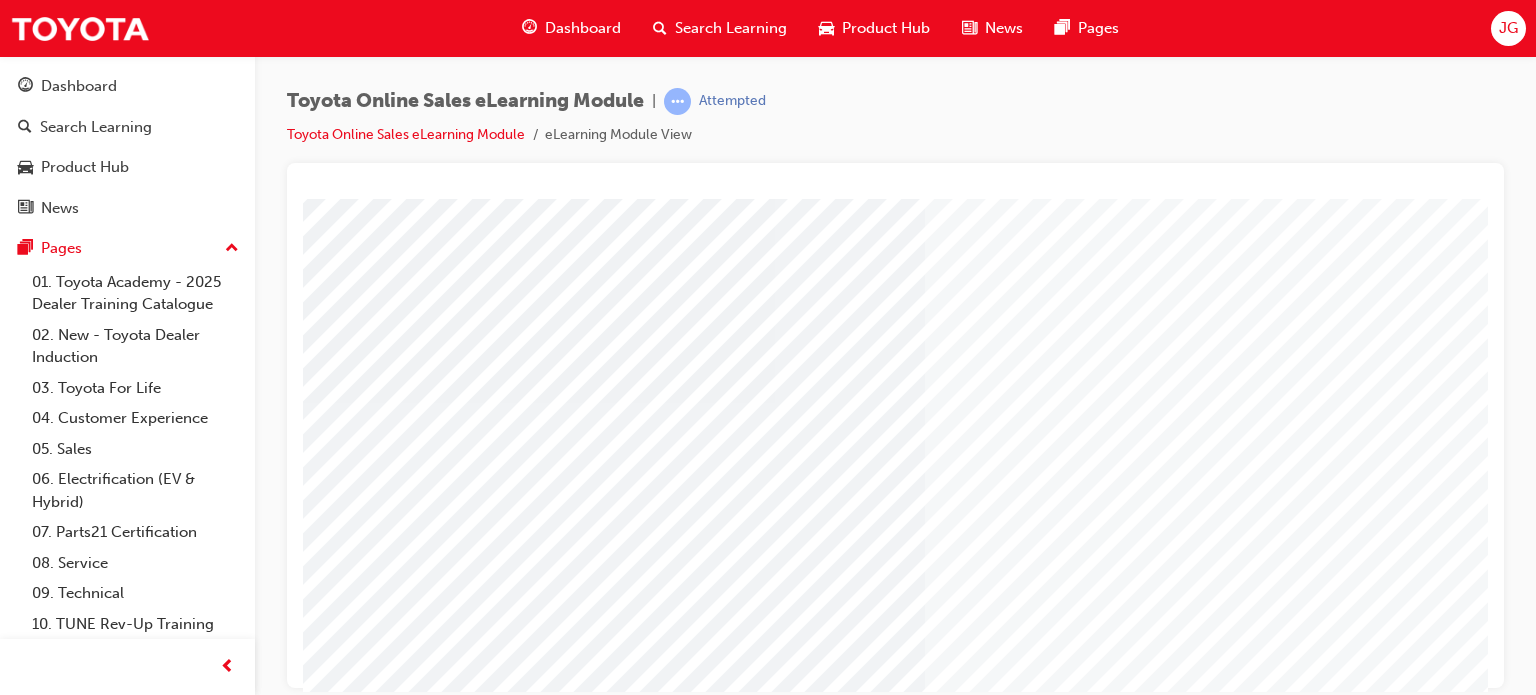 scroll, scrollTop: 273, scrollLeft: 0, axis: vertical 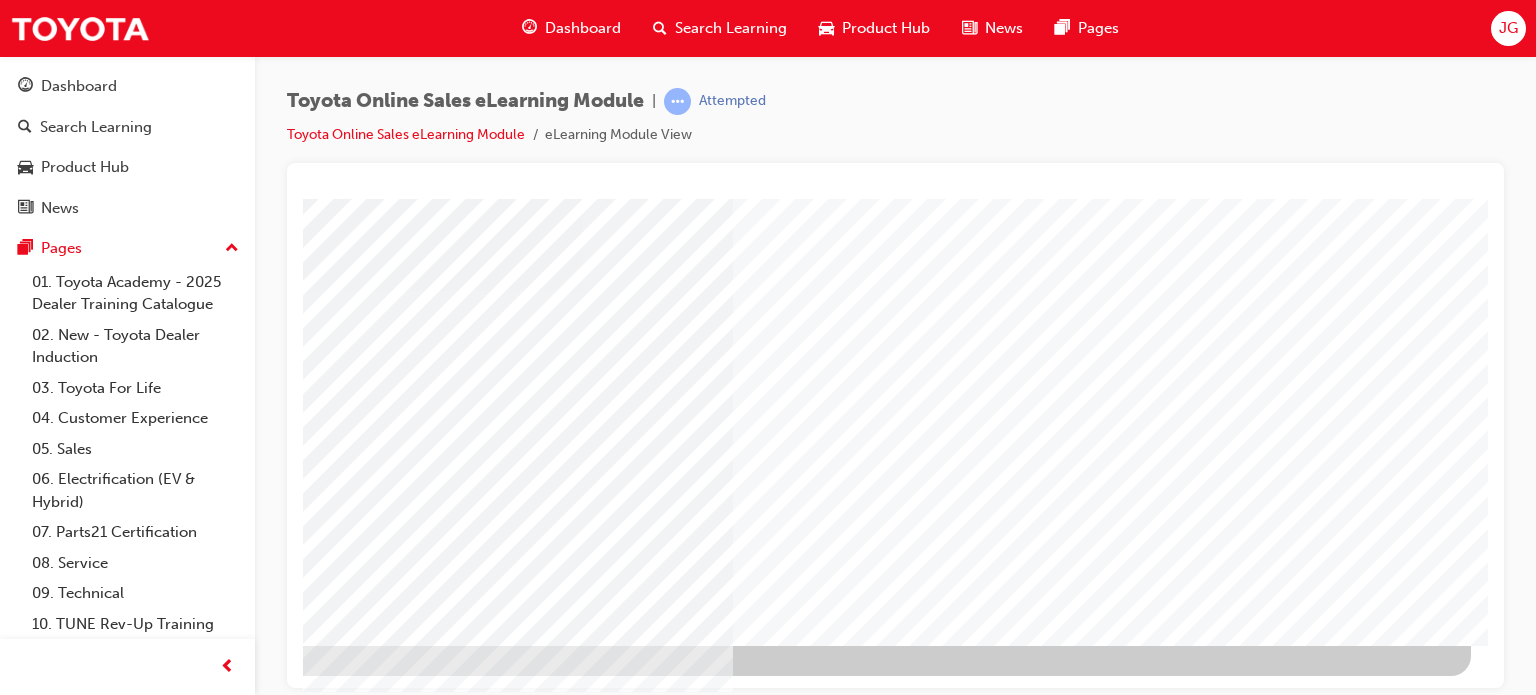 click at bounding box center [174, 3154] 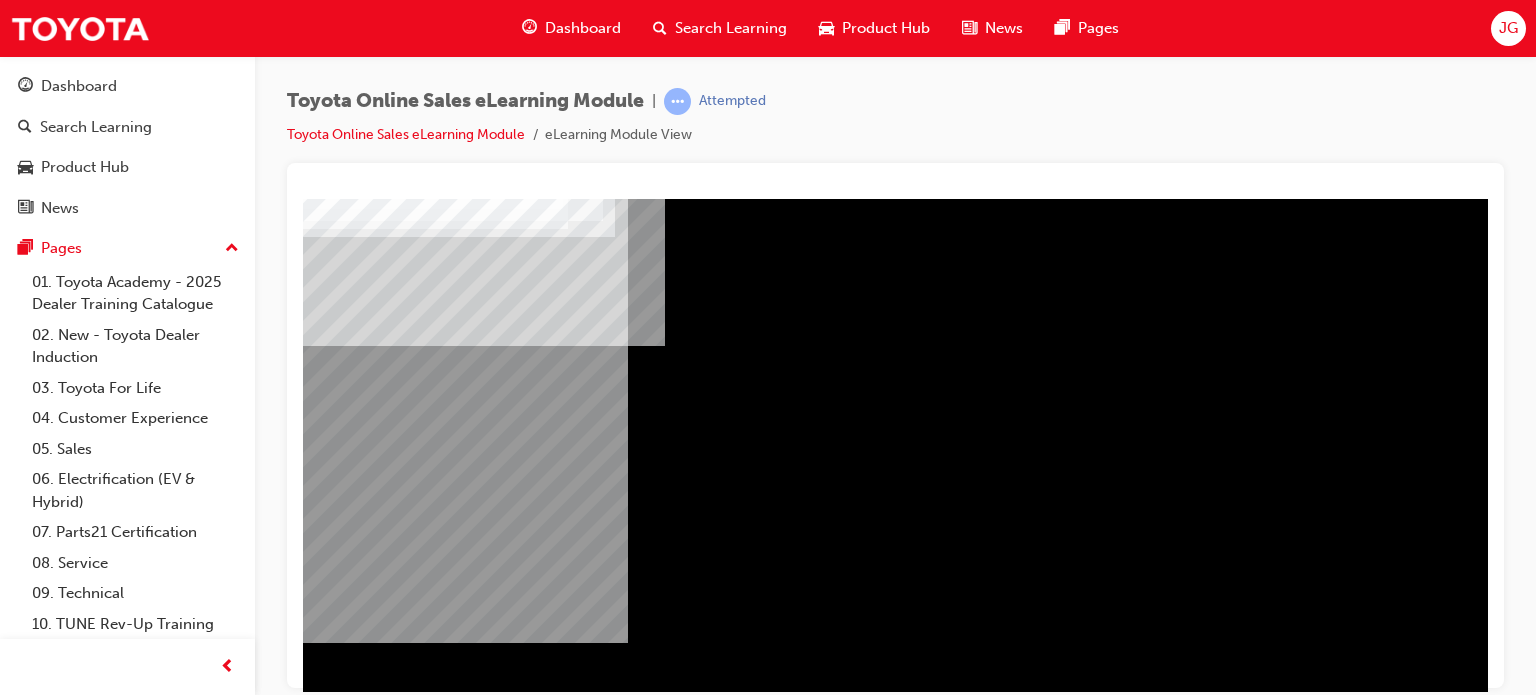 scroll, scrollTop: 273, scrollLeft: 0, axis: vertical 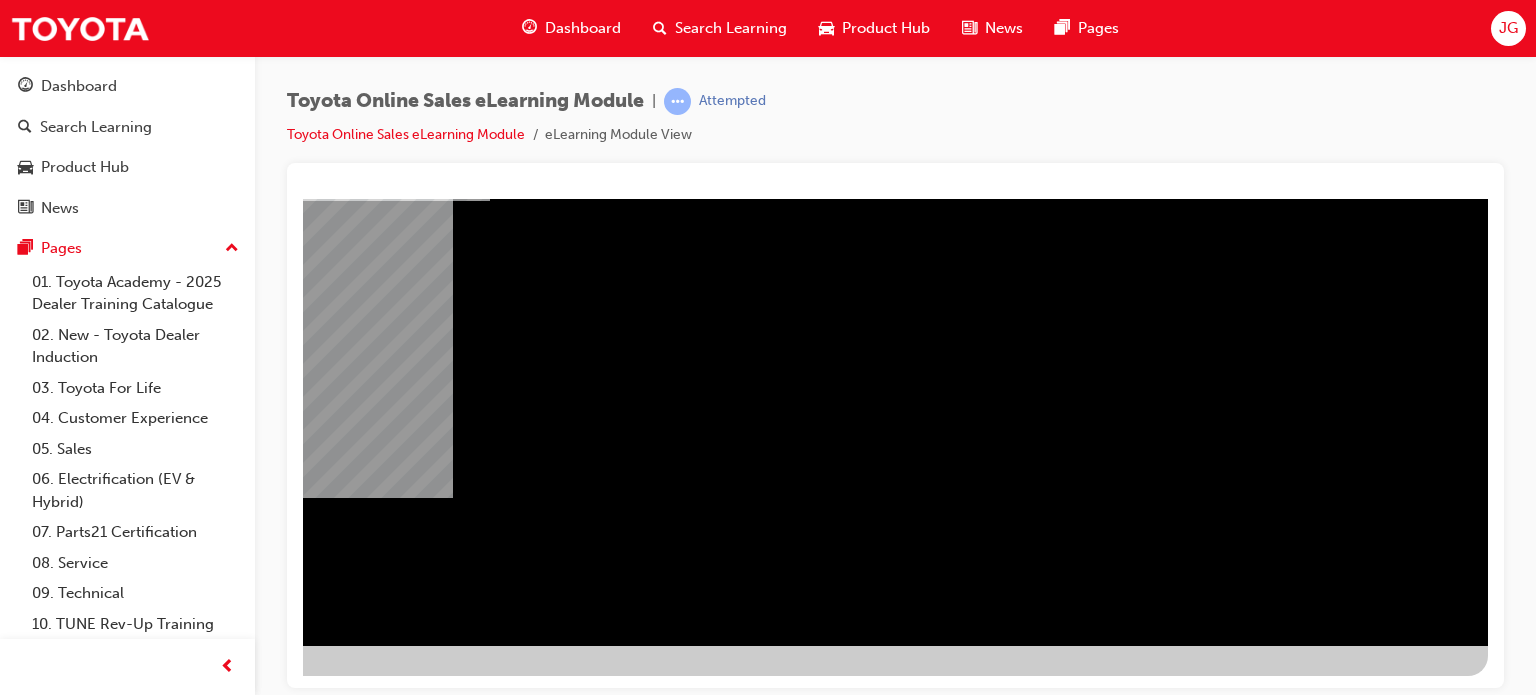 click at bounding box center [191, 2345] 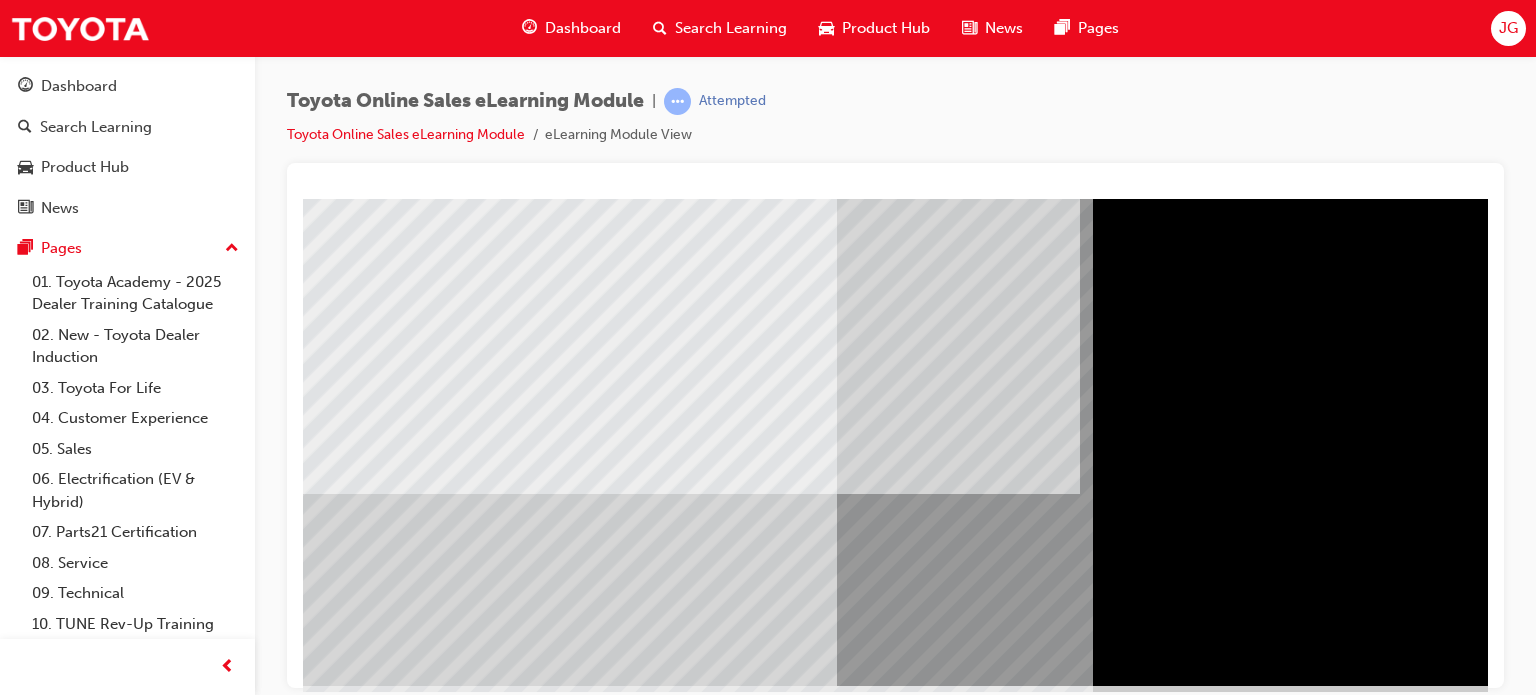 scroll, scrollTop: 273, scrollLeft: 0, axis: vertical 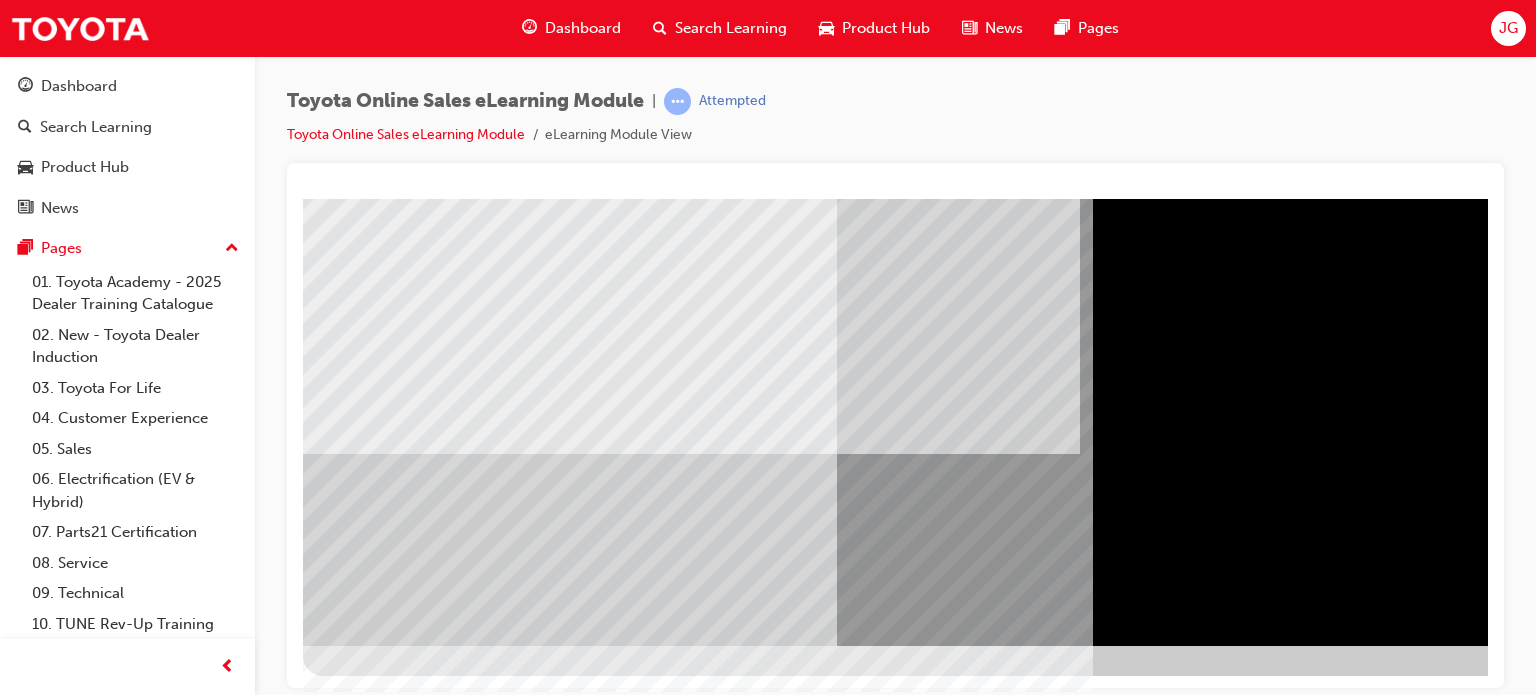 click at bounding box center [366, 3537] 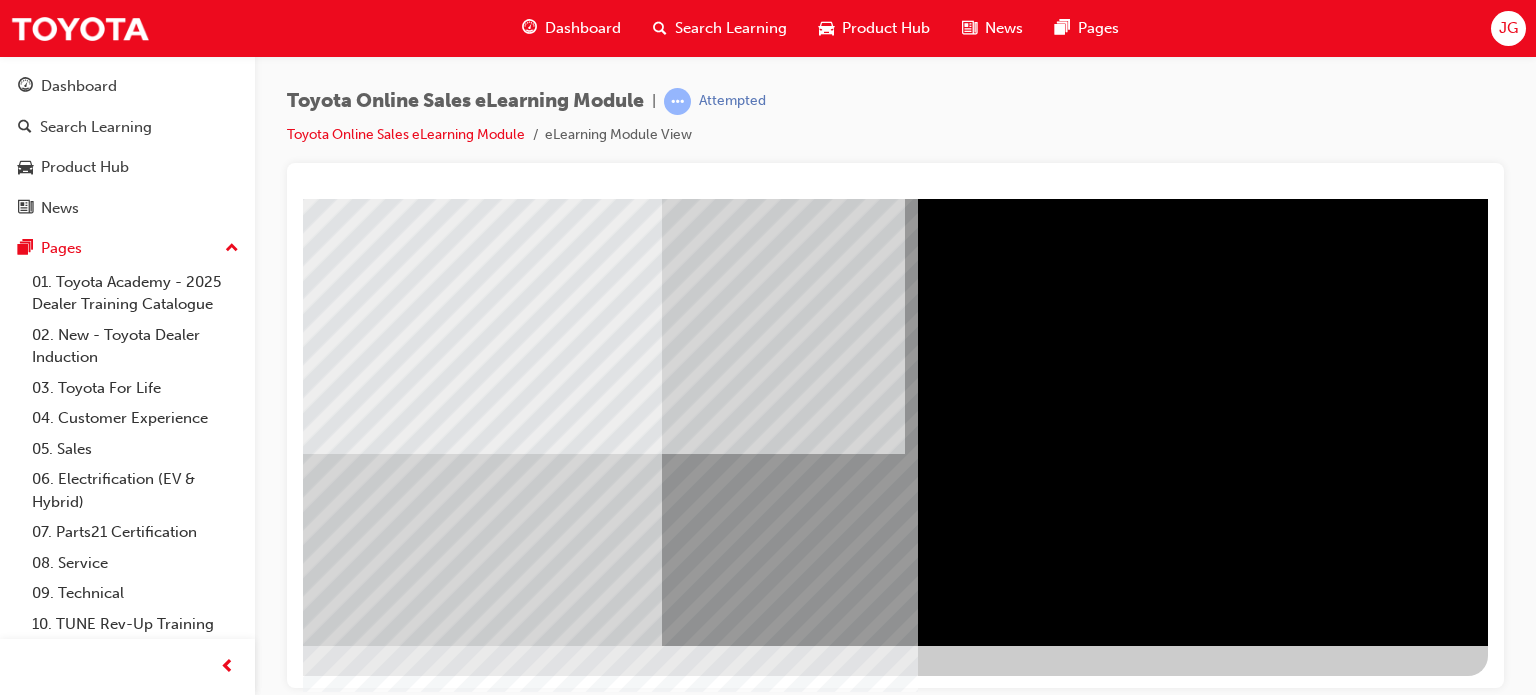 click at bounding box center [191, 3501] 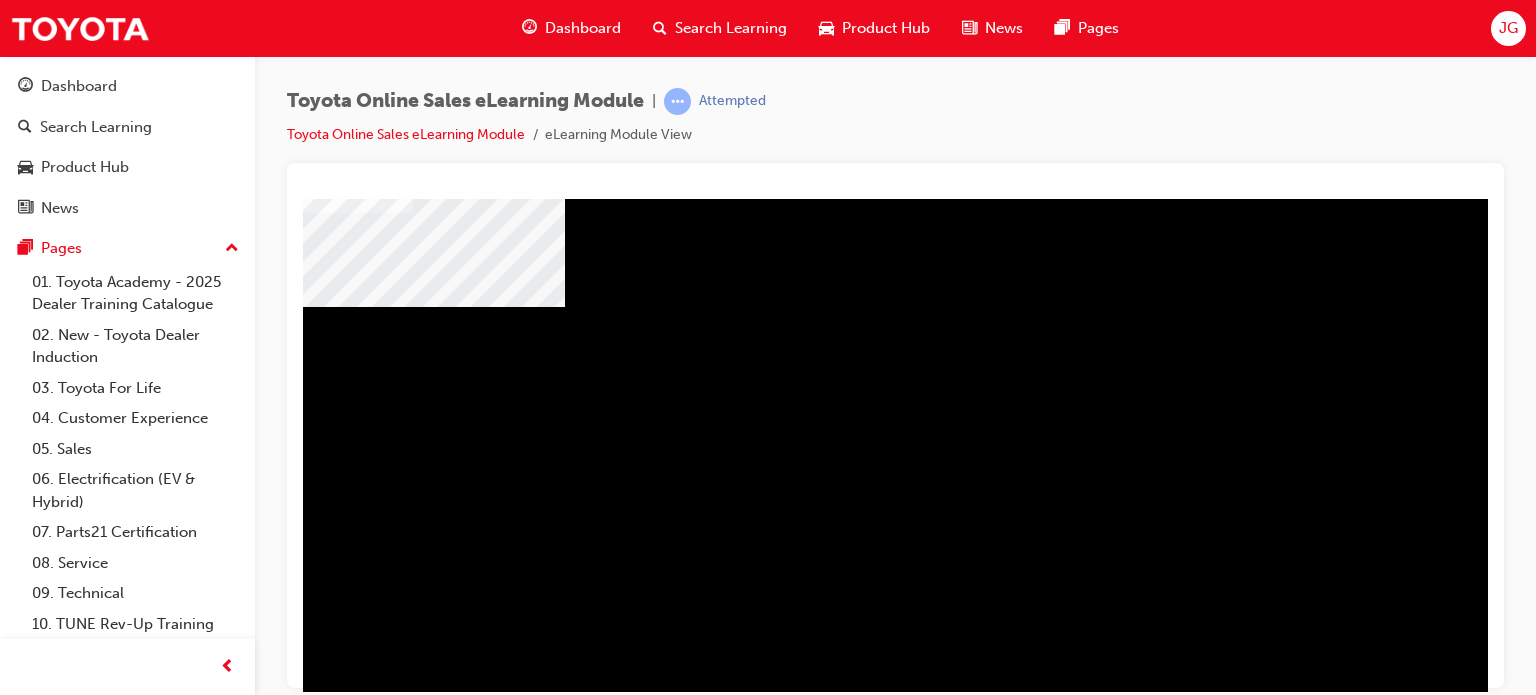 scroll, scrollTop: 273, scrollLeft: 0, axis: vertical 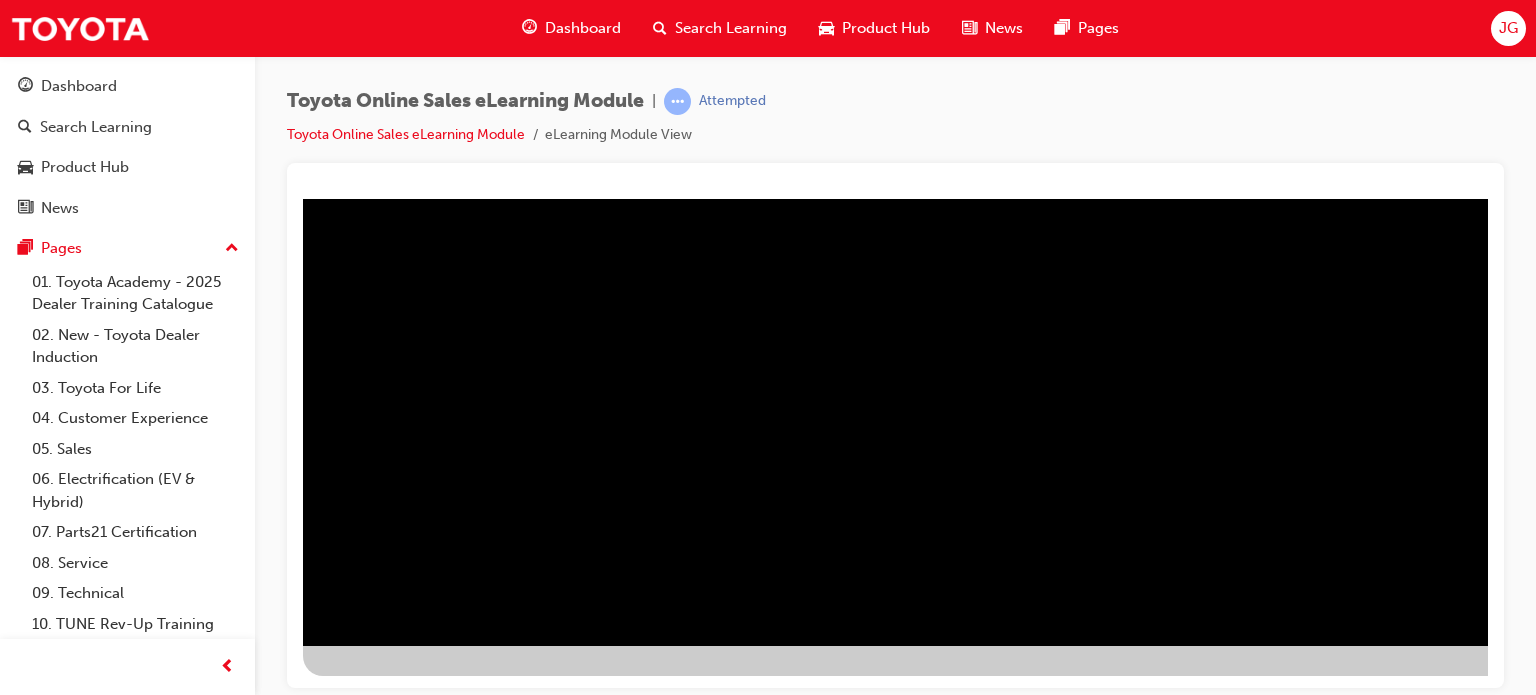 drag, startPoint x: 628, startPoint y: 671, endPoint x: 719, endPoint y: 673, distance: 91.02197 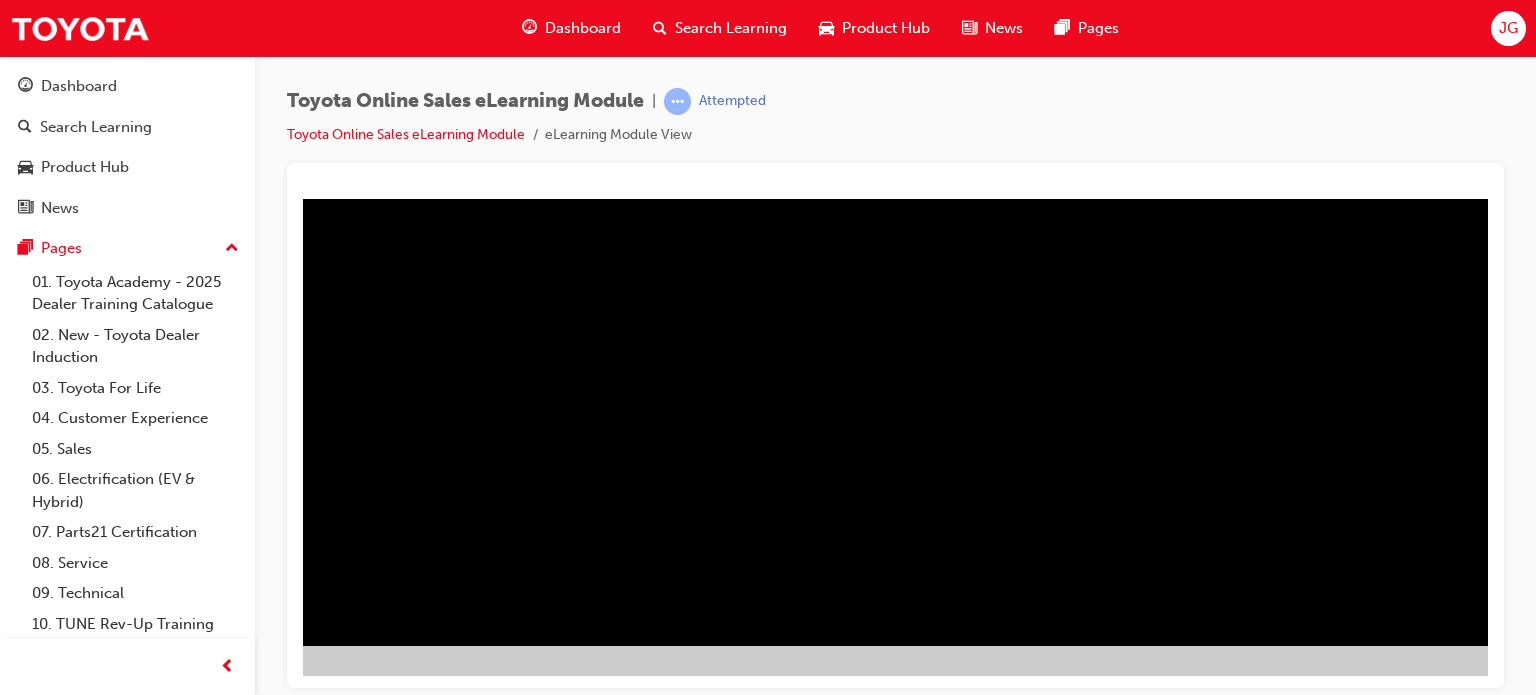 scroll, scrollTop: 273, scrollLeft: 192, axis: both 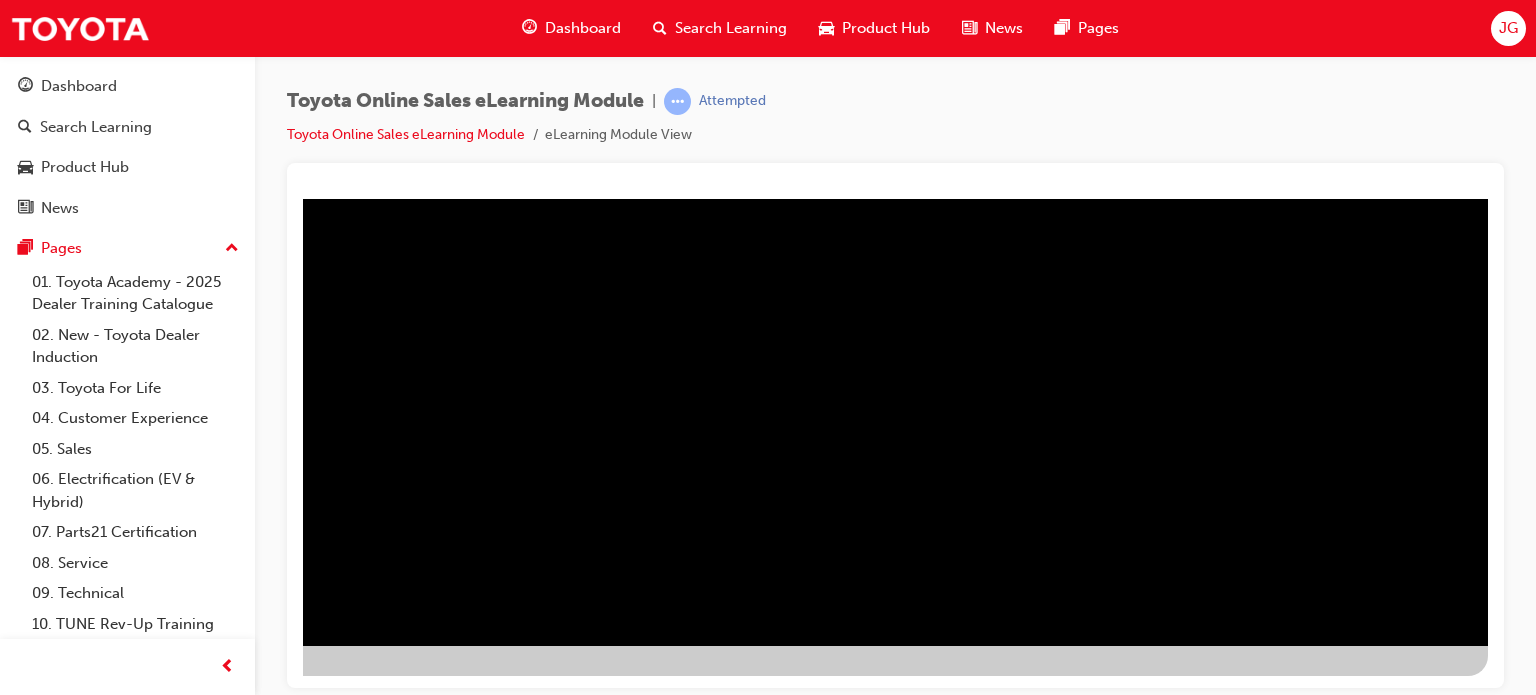 drag, startPoint x: 1276, startPoint y: 679, endPoint x: 1800, endPoint y: 878, distance: 560.51495 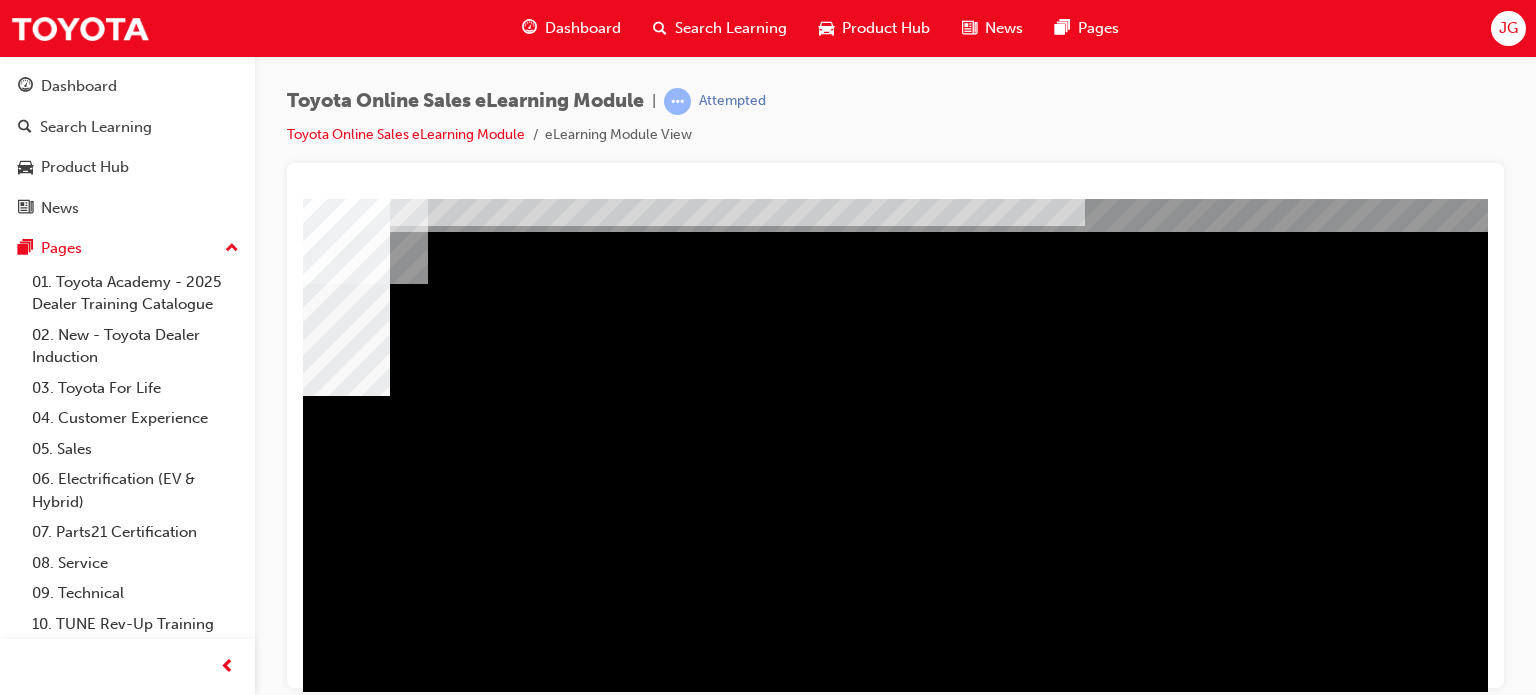 scroll, scrollTop: 0, scrollLeft: 192, axis: horizontal 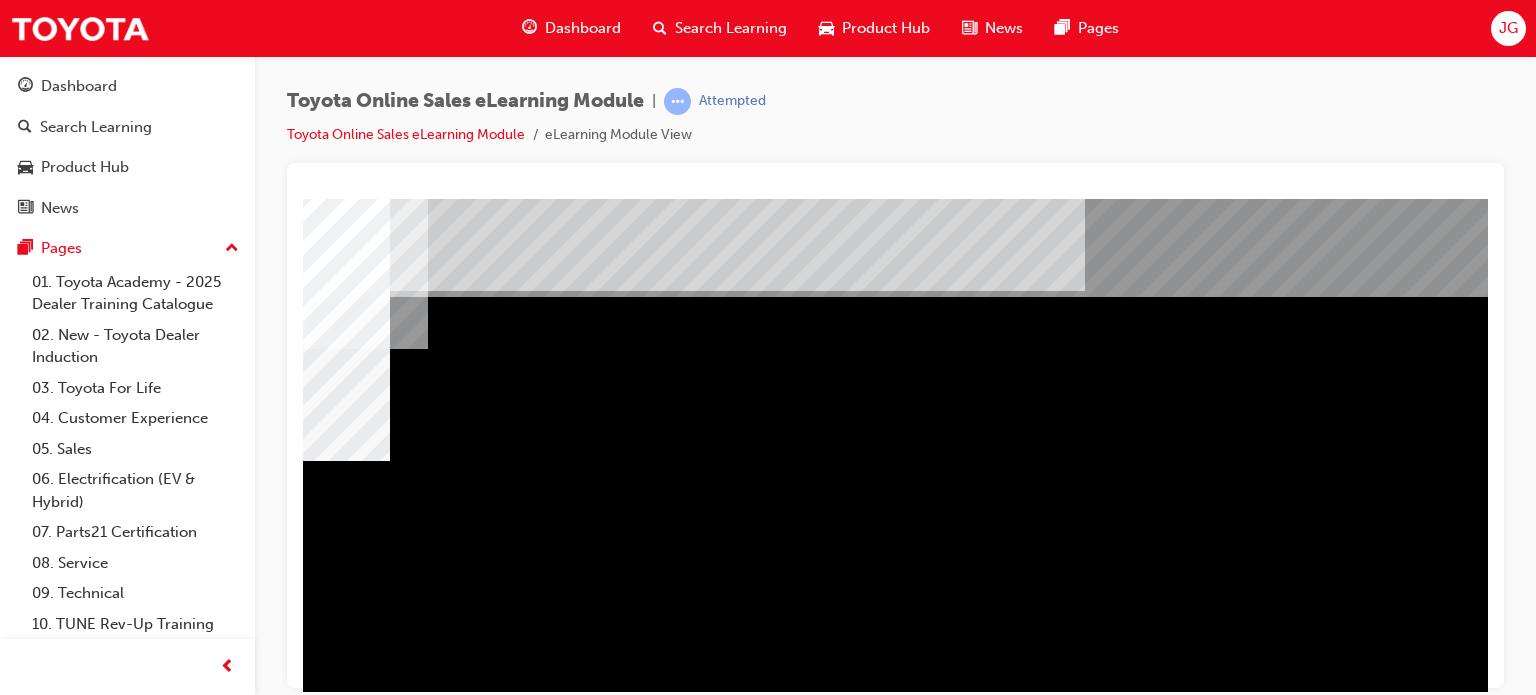 drag, startPoint x: 393, startPoint y: 558, endPoint x: 417, endPoint y: 561, distance: 24.186773 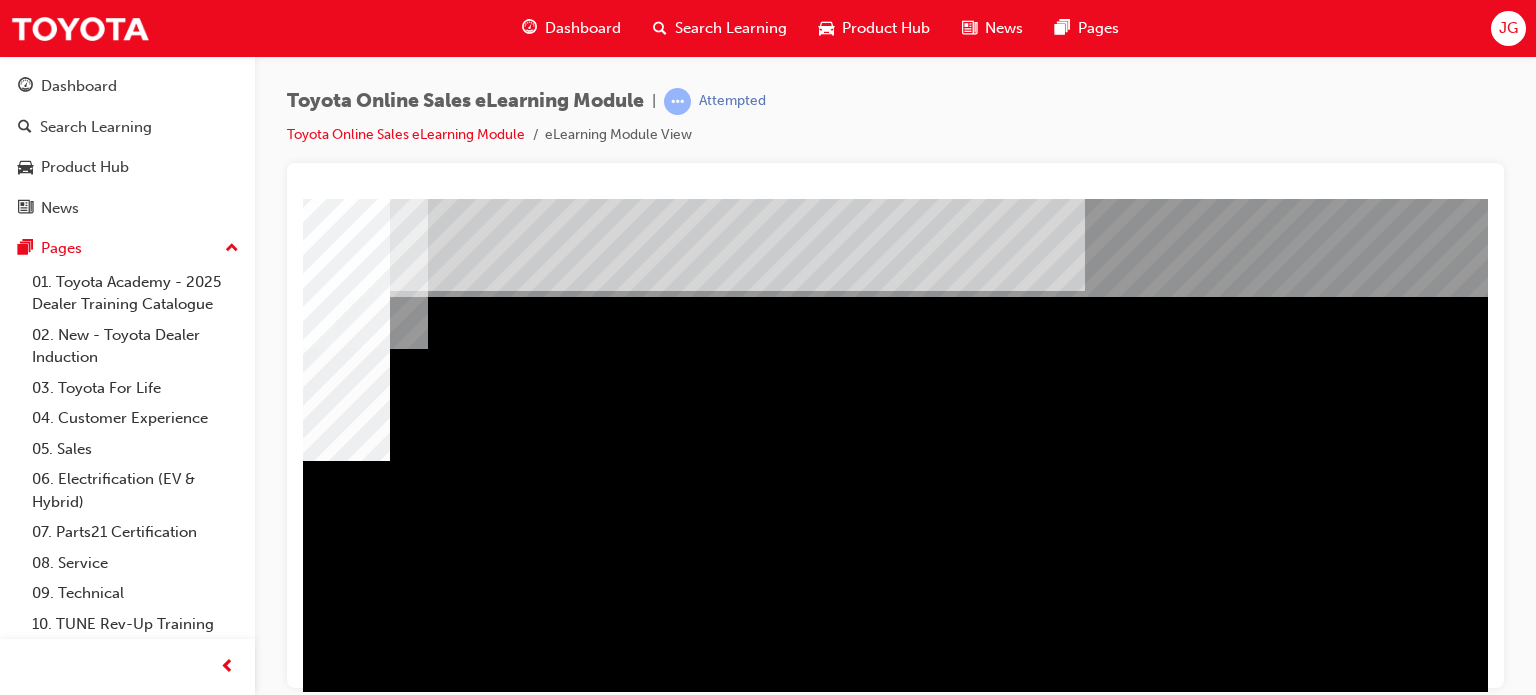 click on "multistate" at bounding box center [808, 558] 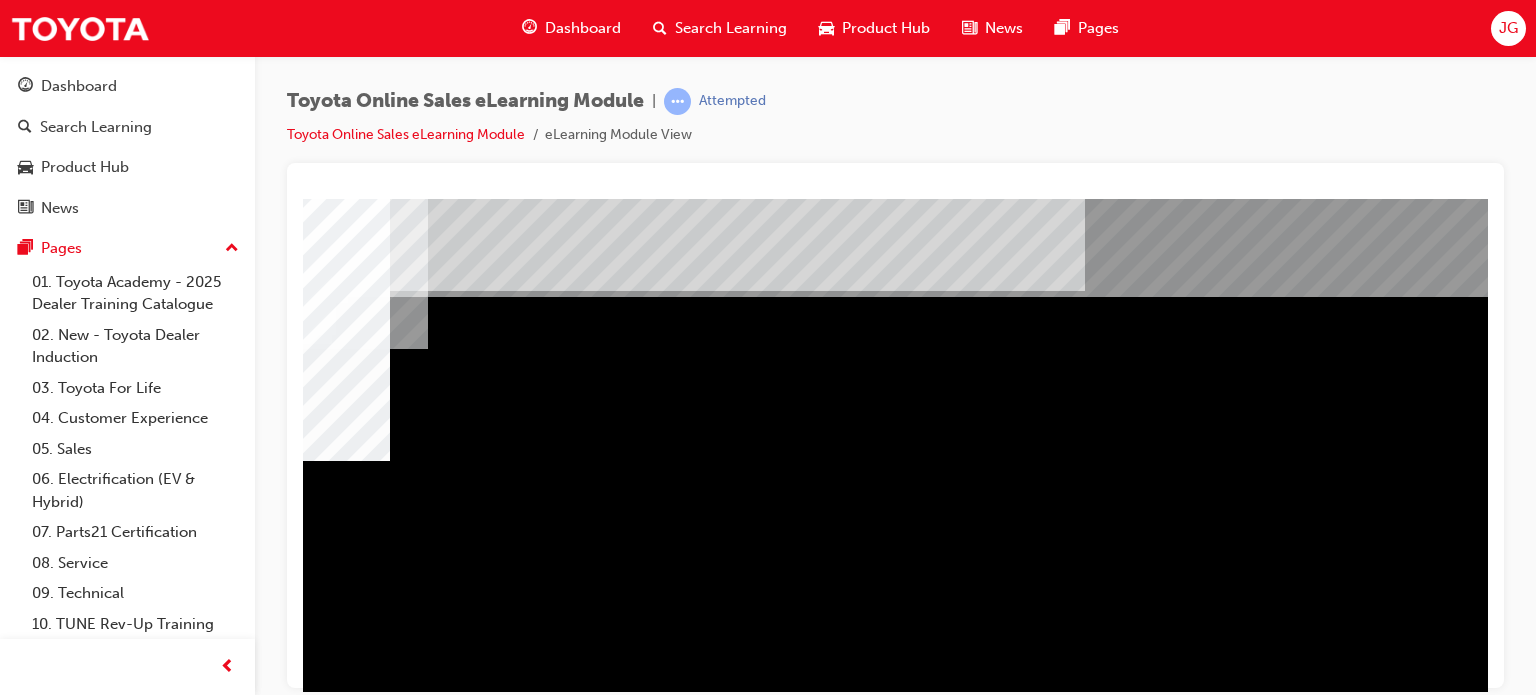 click at bounding box center (231, 2062) 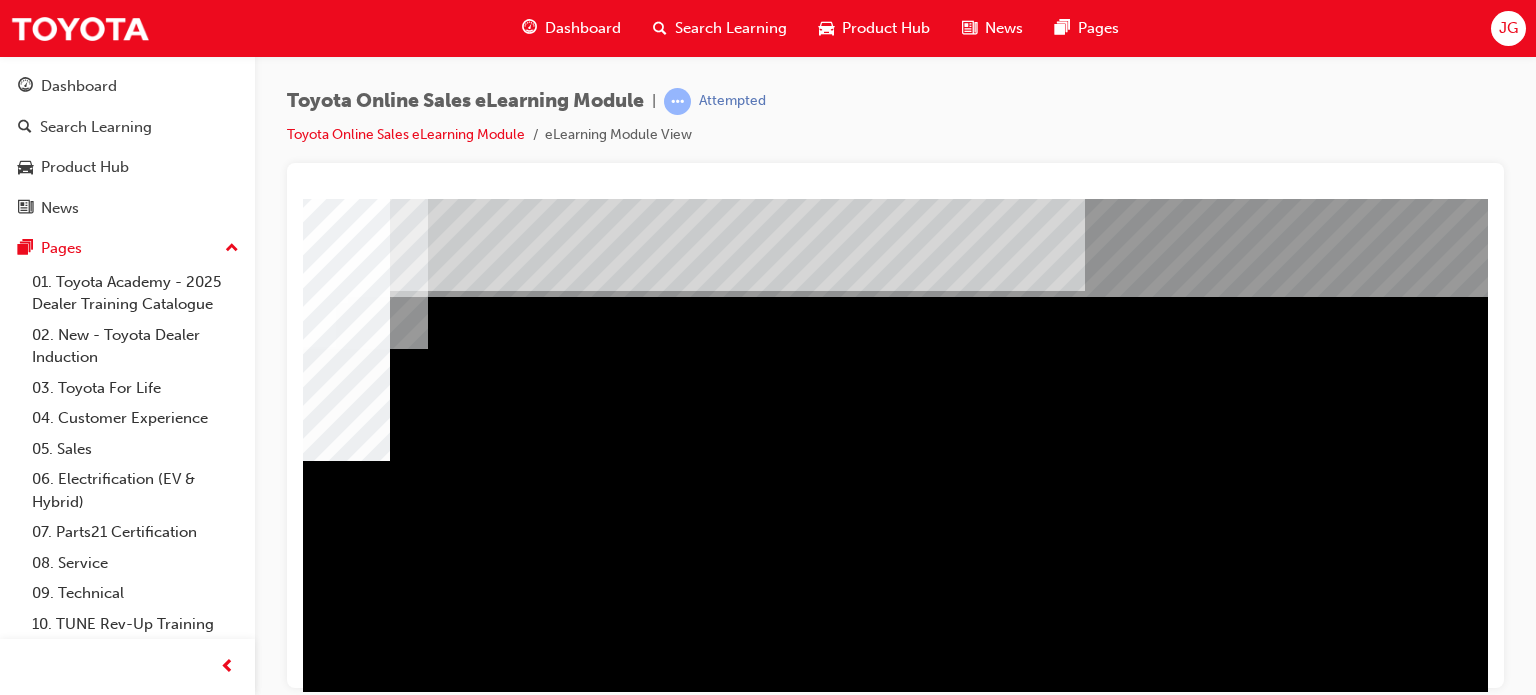 drag, startPoint x: 1288, startPoint y: 569, endPoint x: 1039, endPoint y: 581, distance: 249.28899 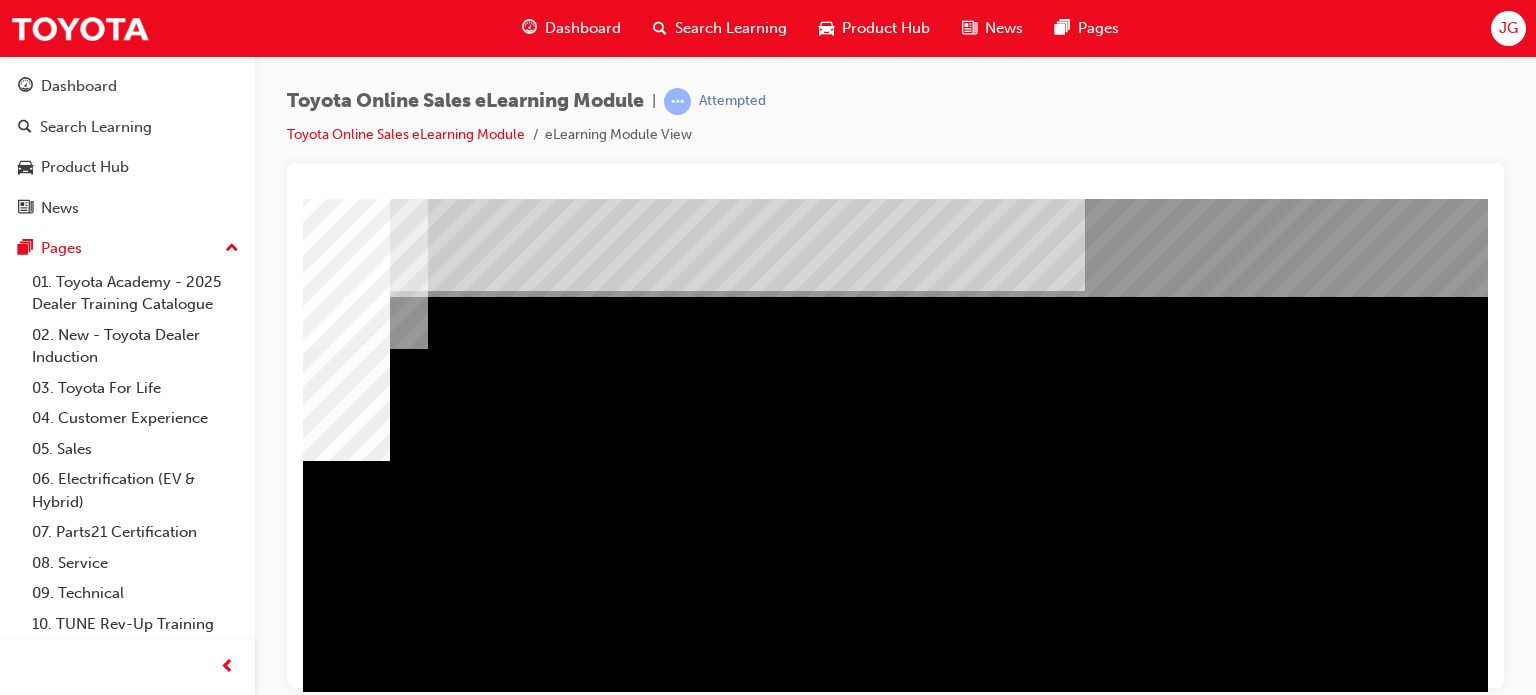 click at bounding box center [217, 1654] 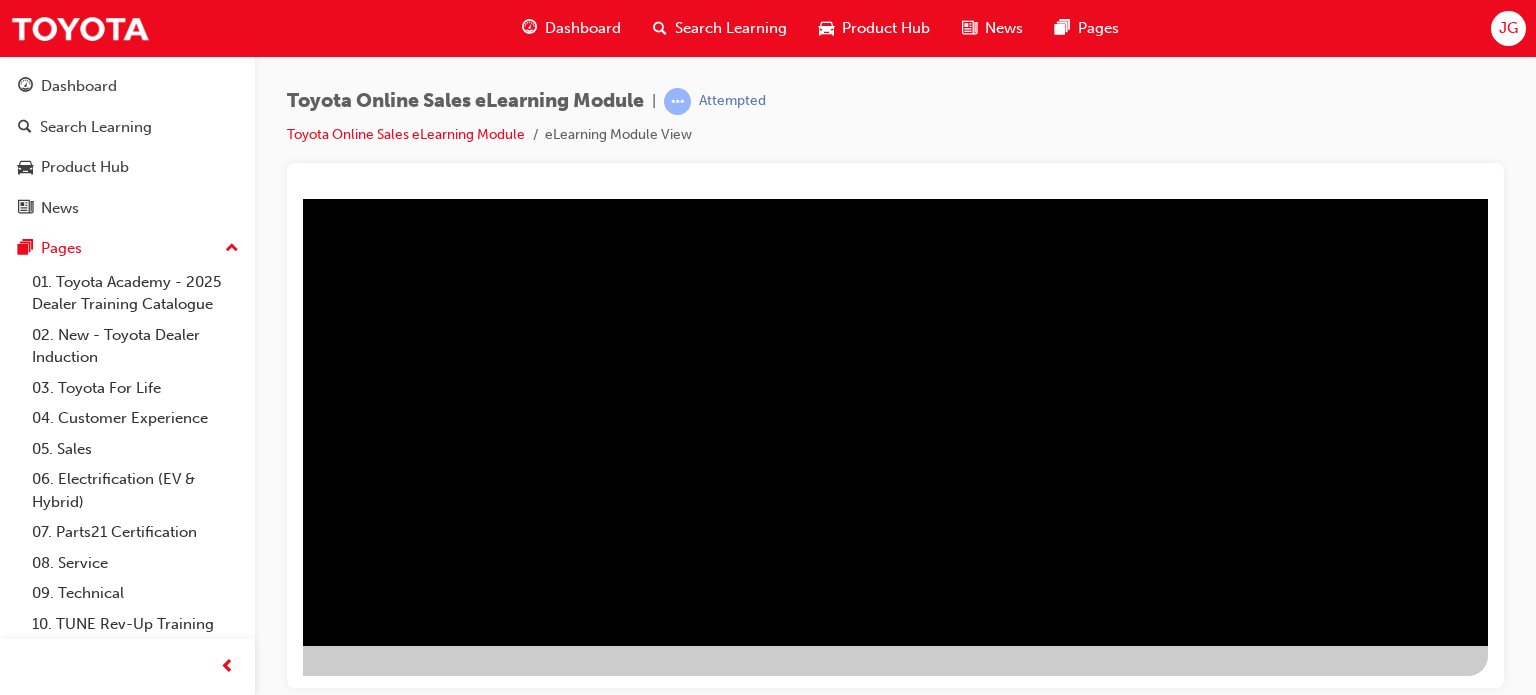 click at bounding box center (191, 2899) 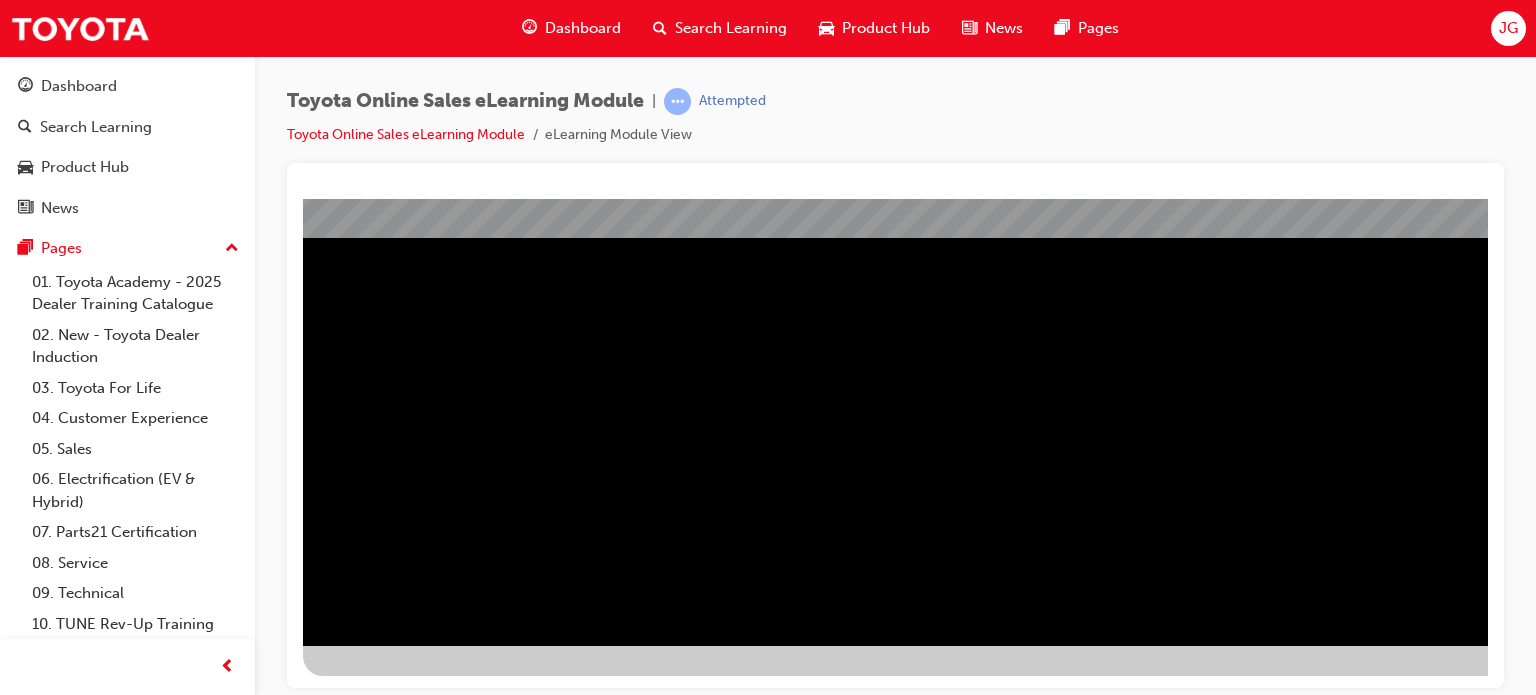 scroll, scrollTop: 273, scrollLeft: 192, axis: both 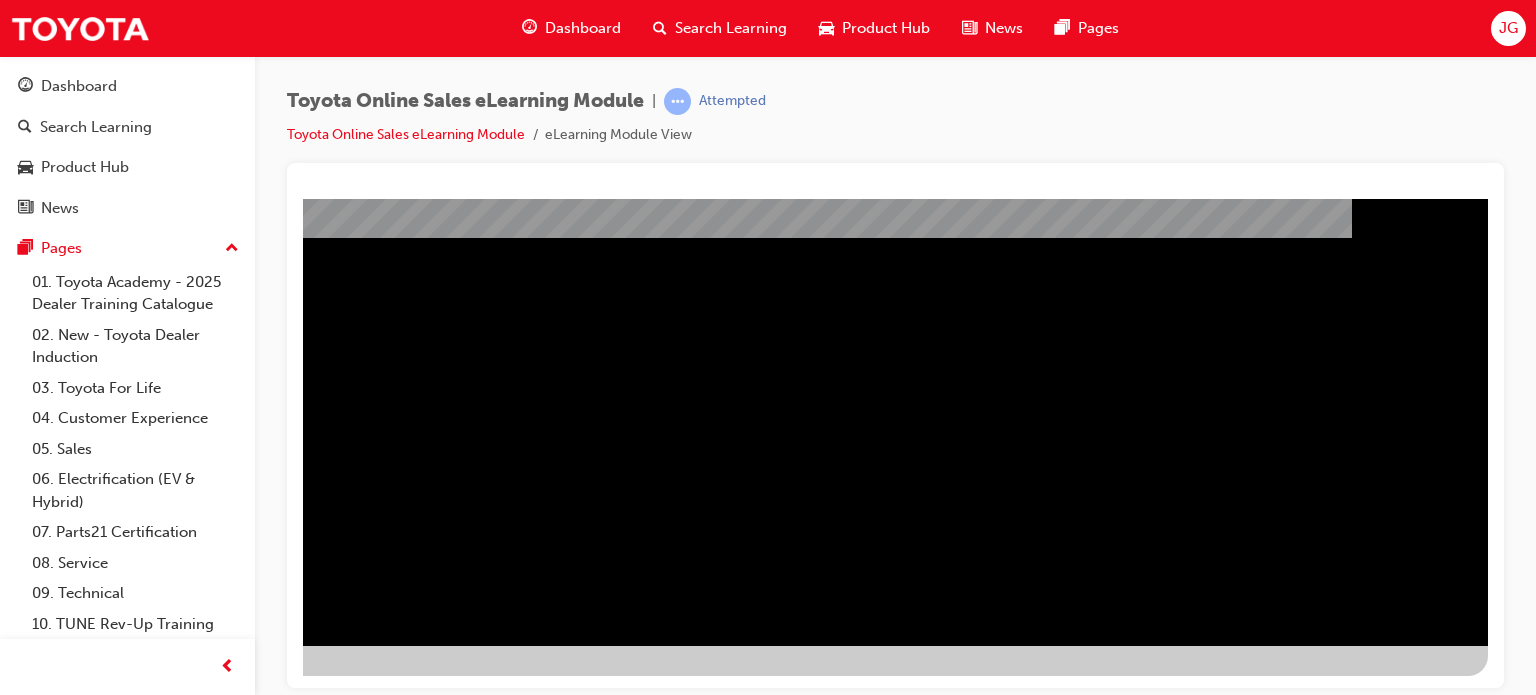 click at bounding box center (191, 1218) 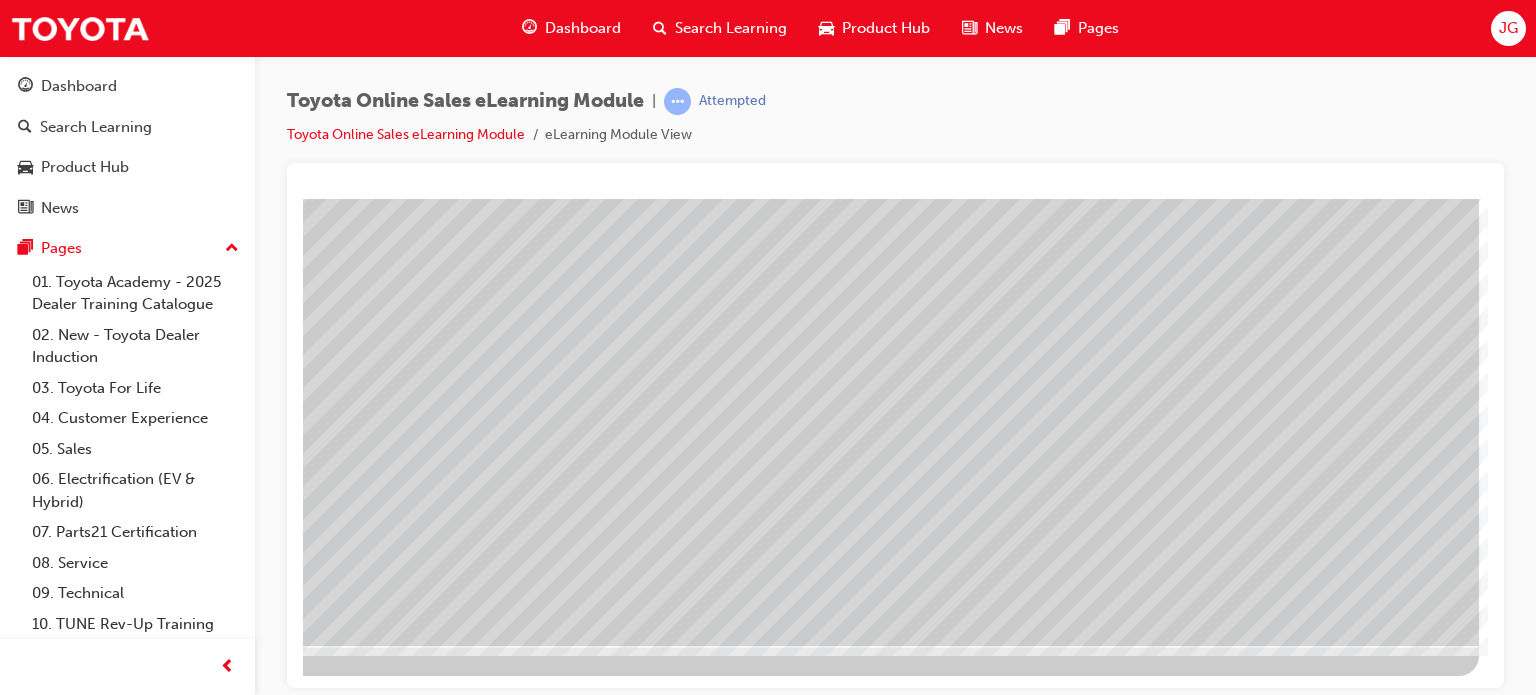 scroll, scrollTop: 273, scrollLeft: 192, axis: both 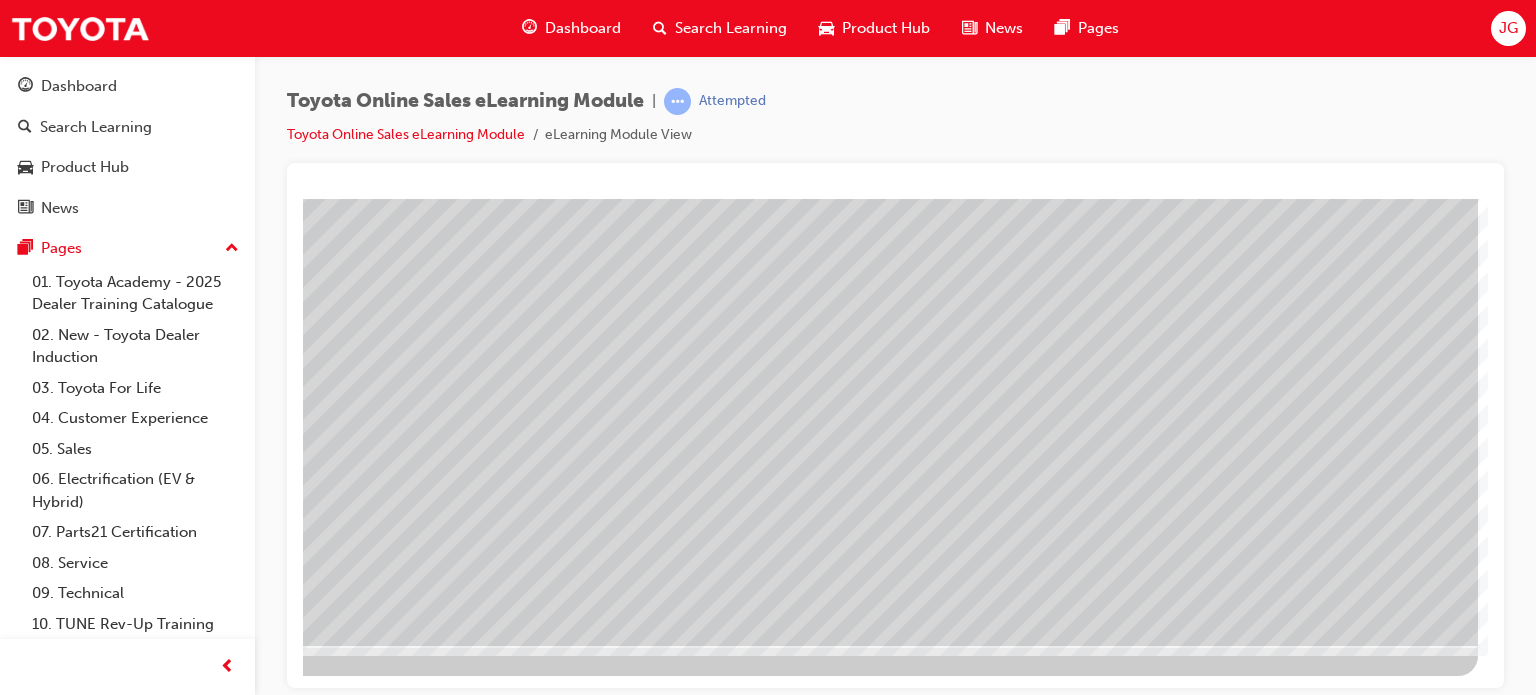 click at bounding box center (181, 5100) 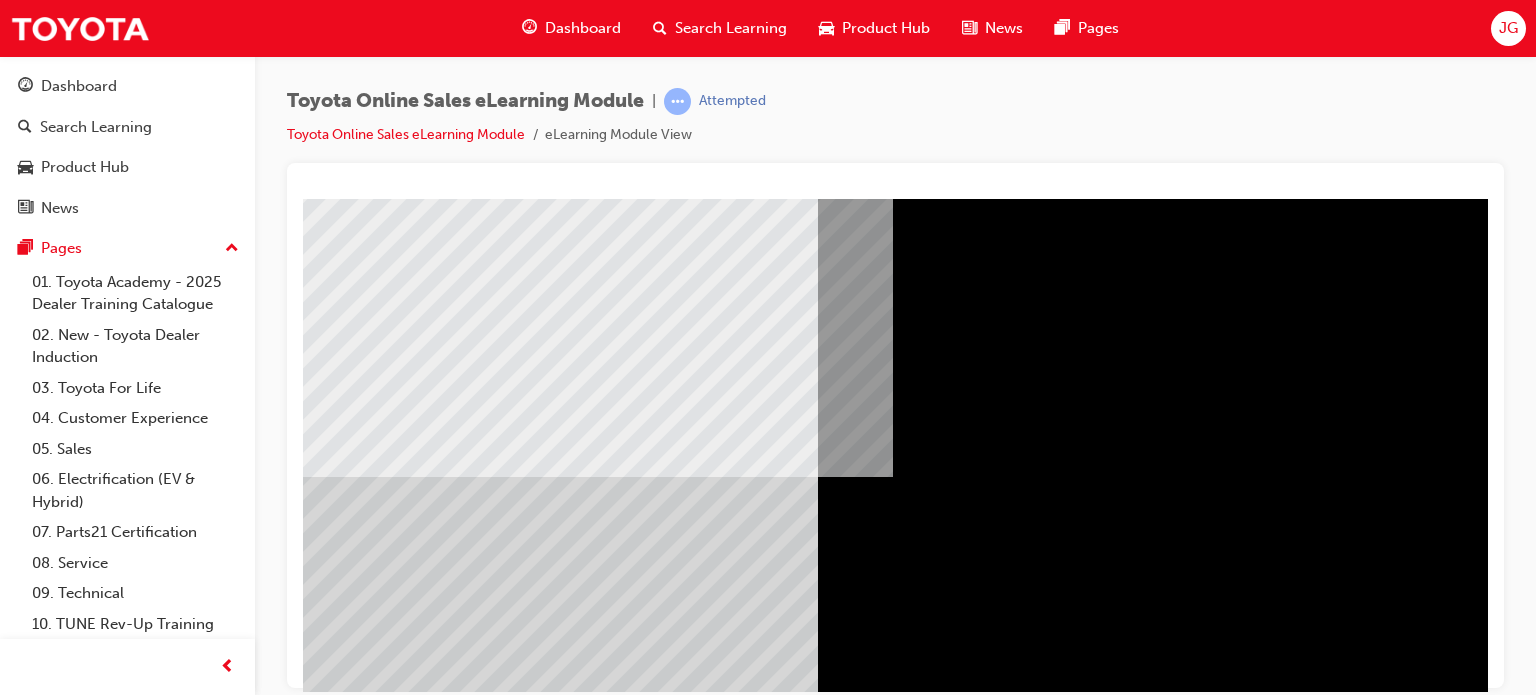 scroll, scrollTop: 273, scrollLeft: 0, axis: vertical 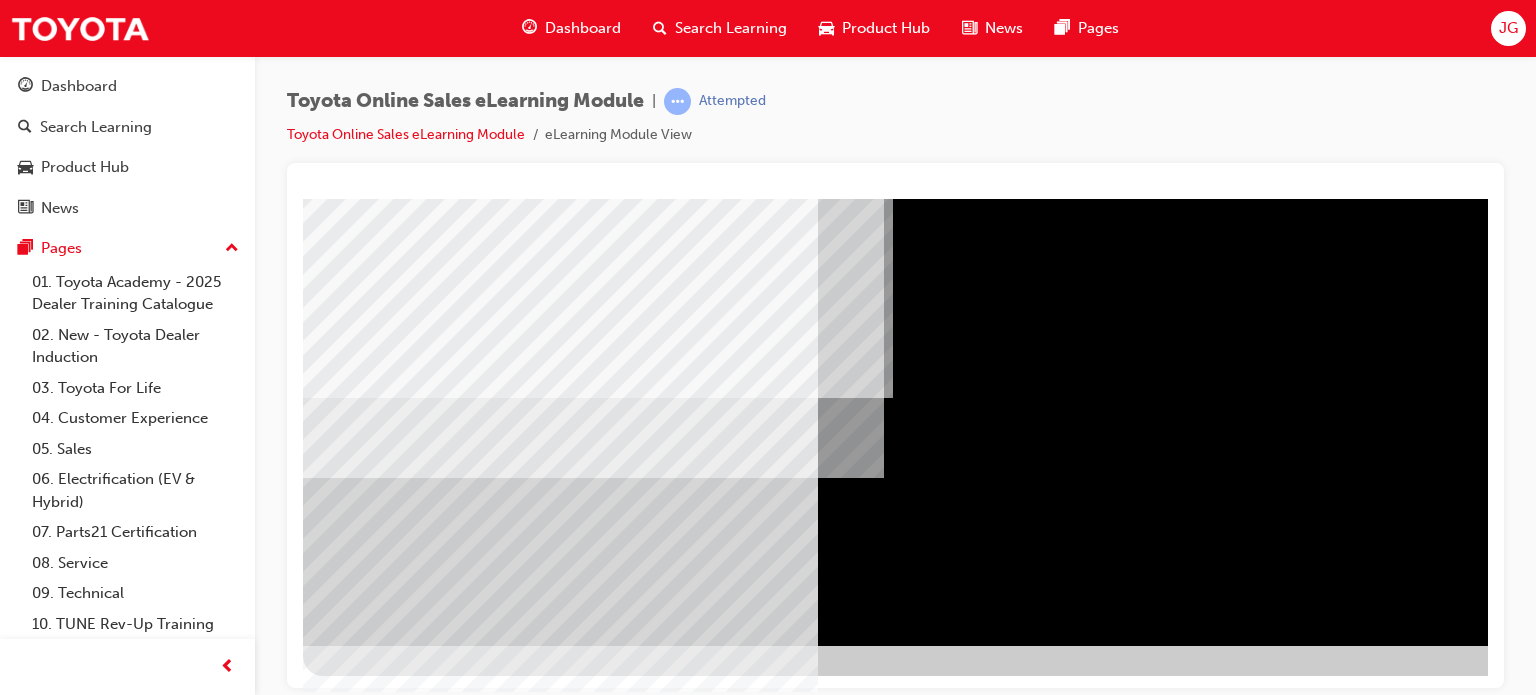 click at bounding box center [366, 2025] 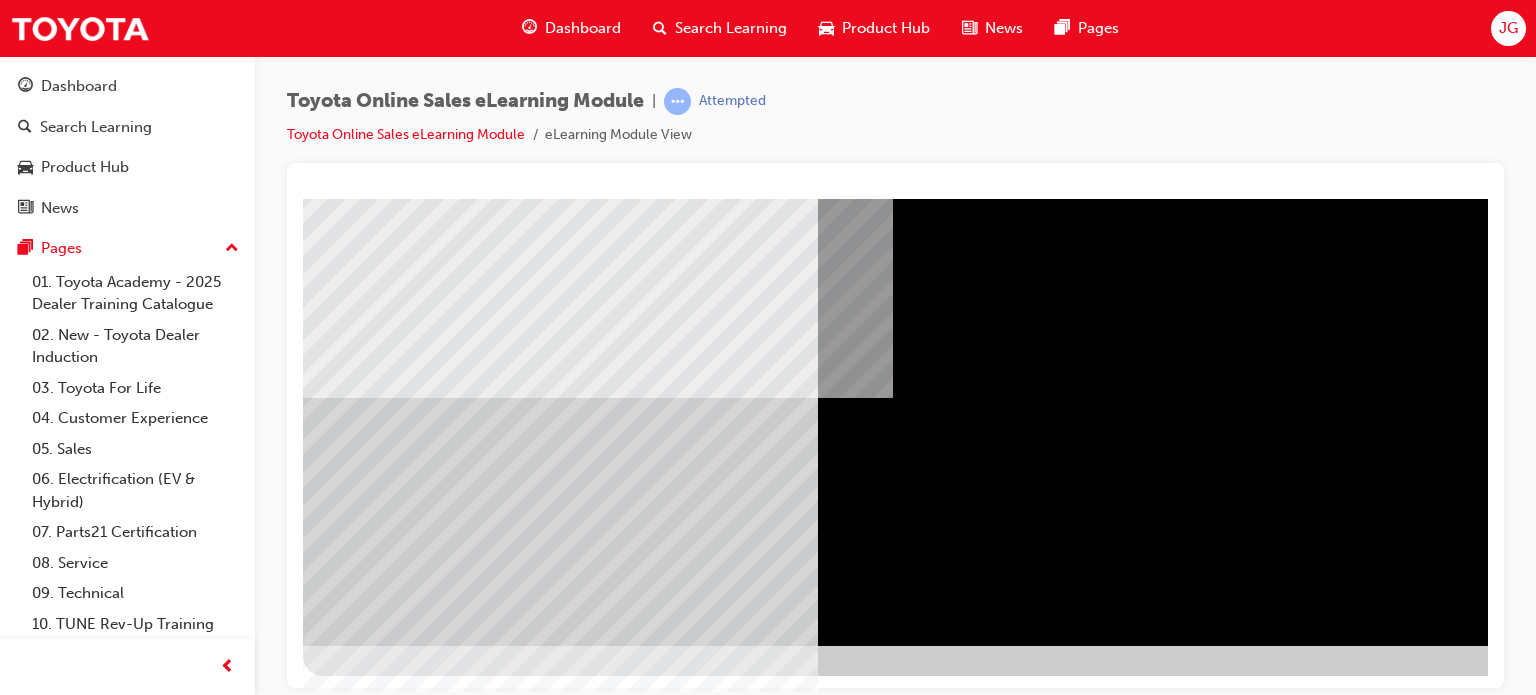 click at bounding box center (560, 3100) 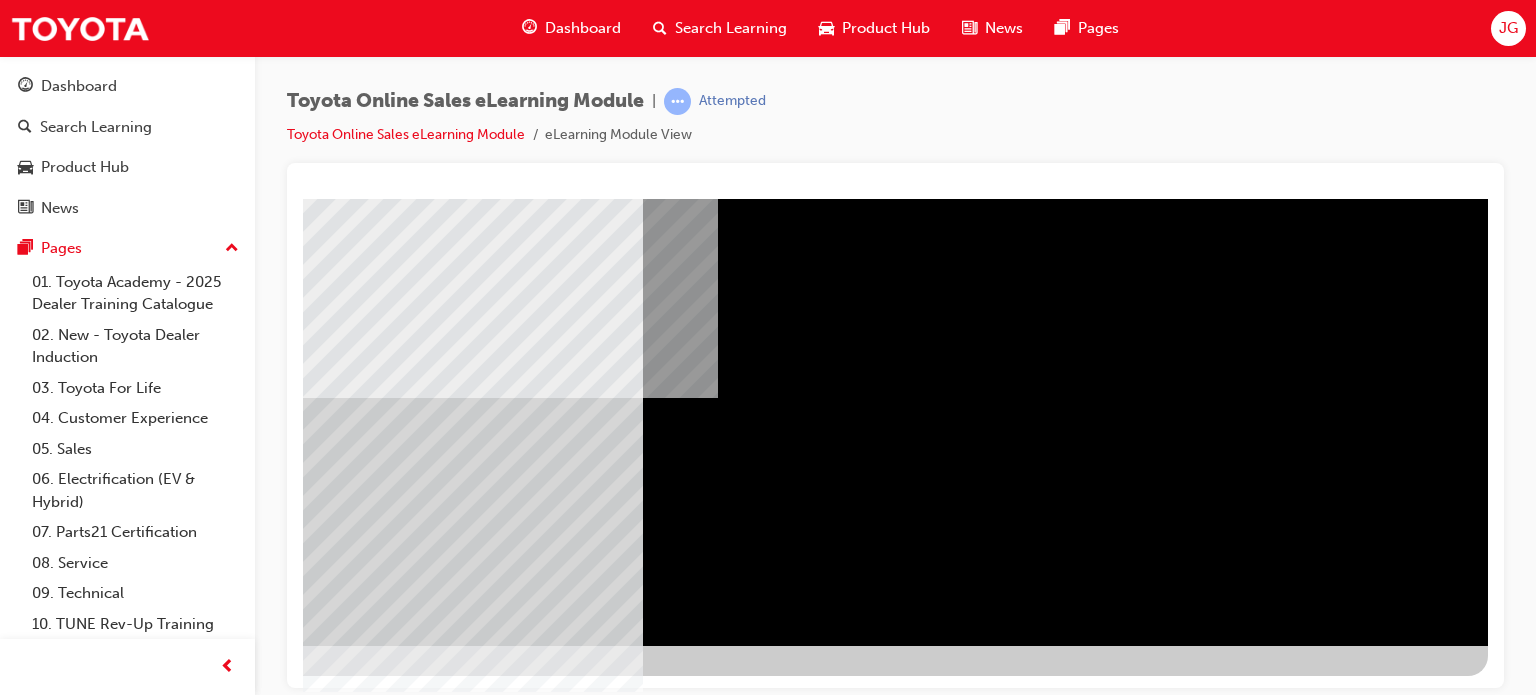 click at bounding box center (191, 1989) 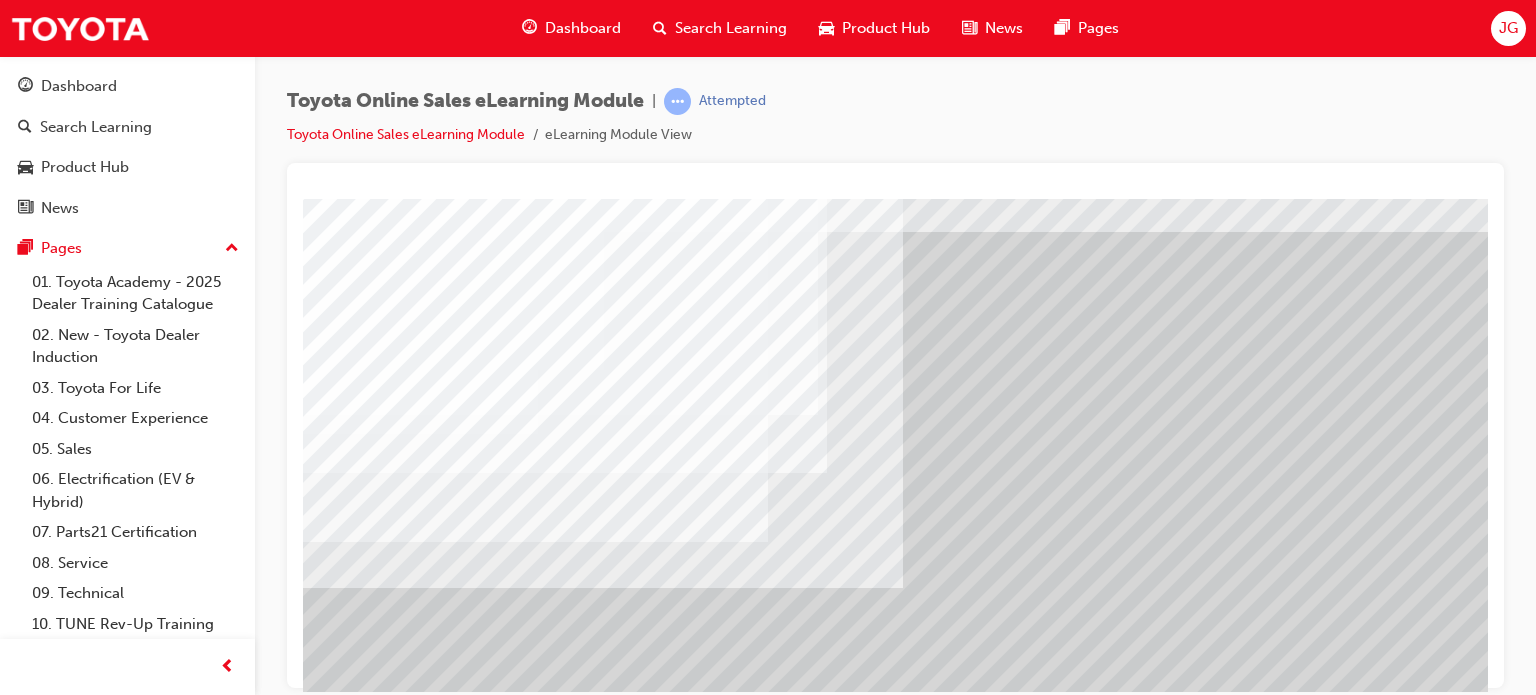 scroll, scrollTop: 100, scrollLeft: 0, axis: vertical 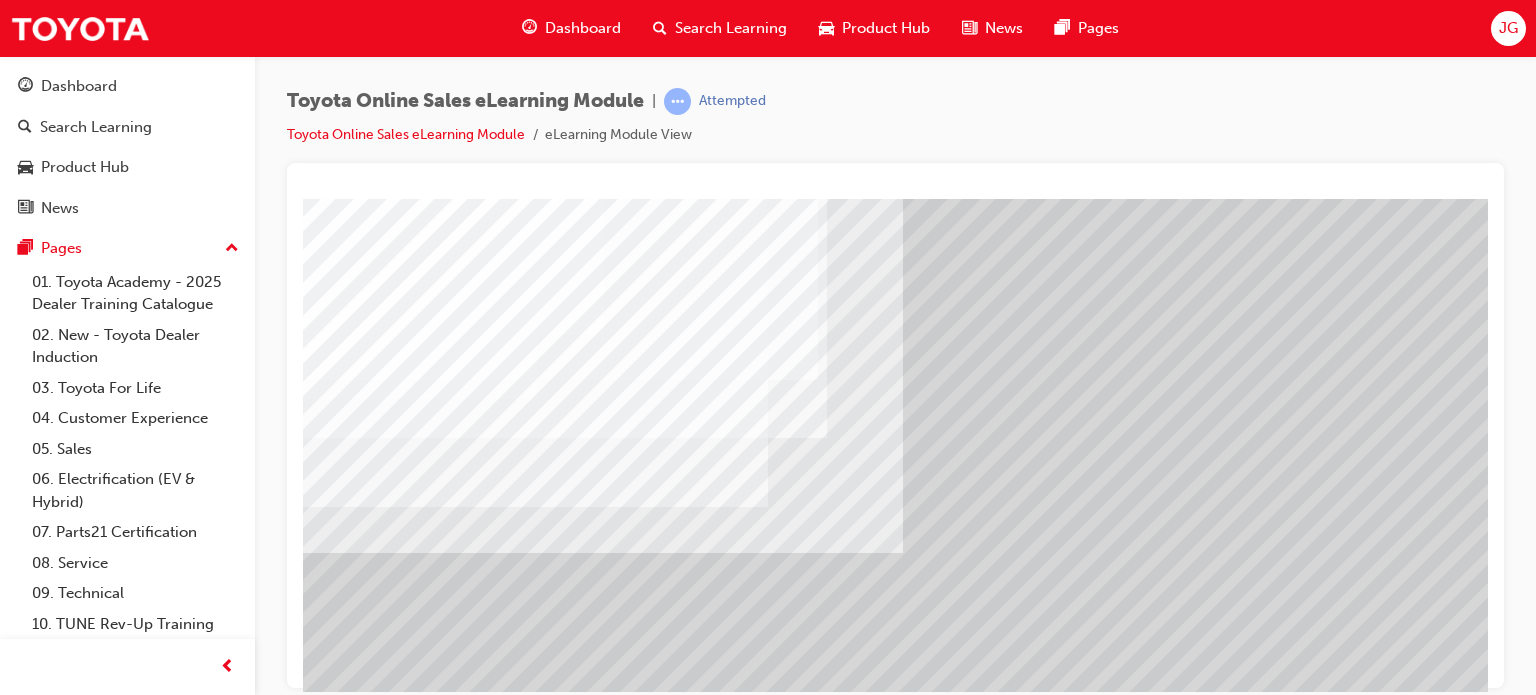 click at bounding box center [328, 5410] 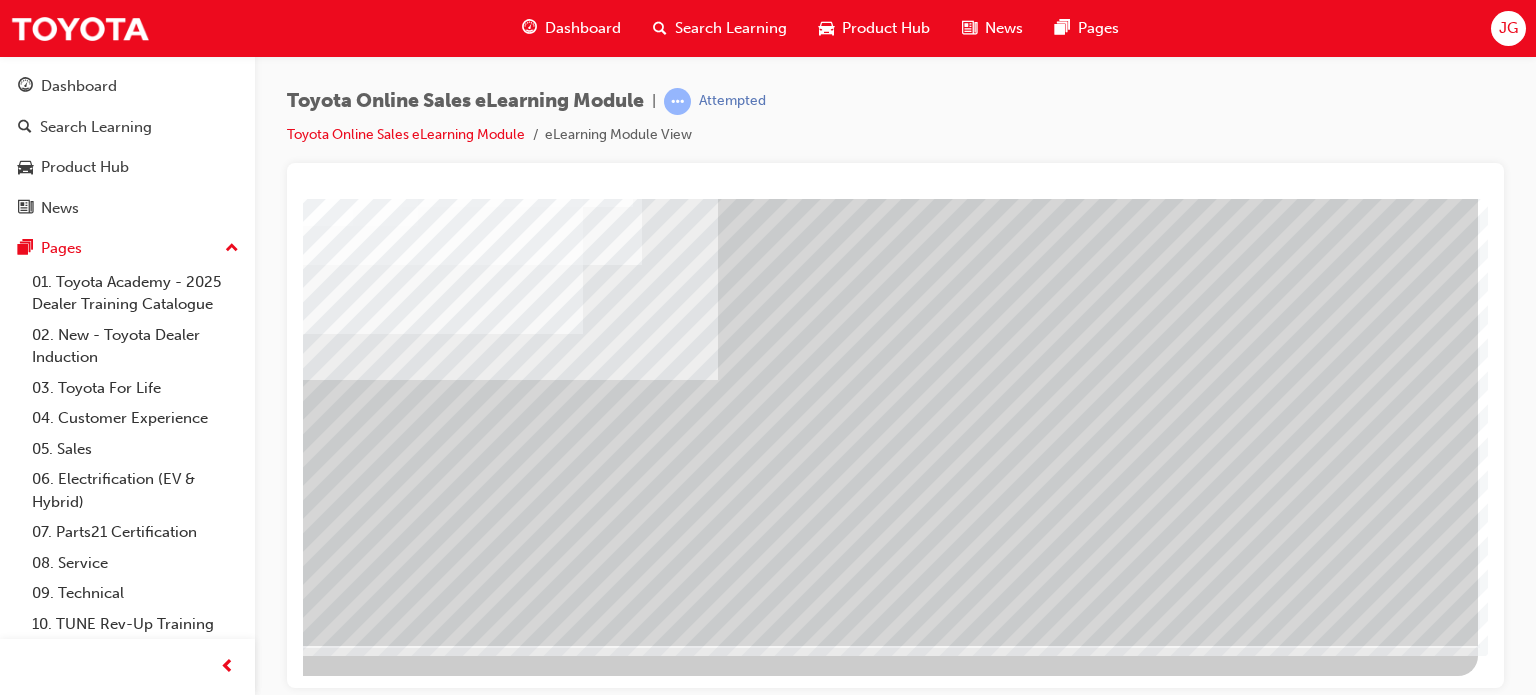click at bounding box center (181, 3041) 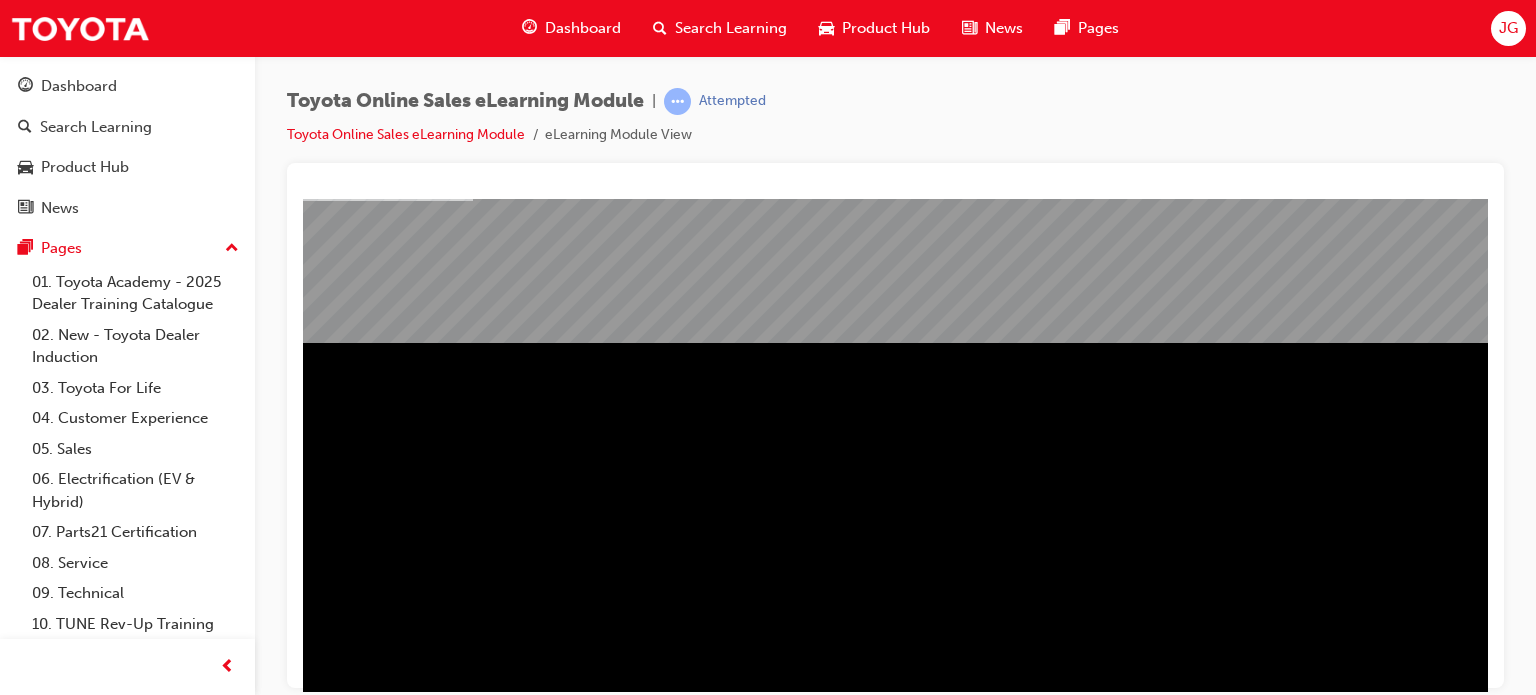 scroll, scrollTop: 273, scrollLeft: 0, axis: vertical 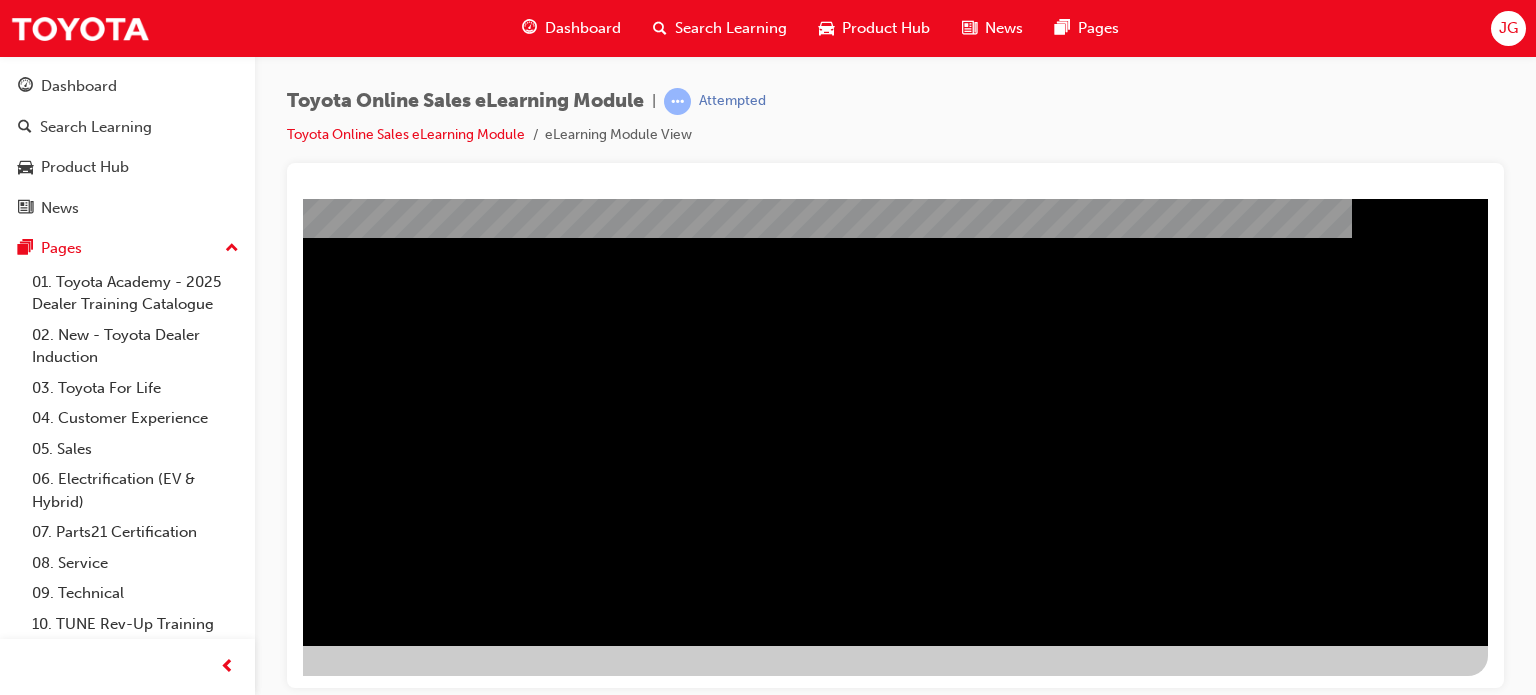 click at bounding box center [191, 1071] 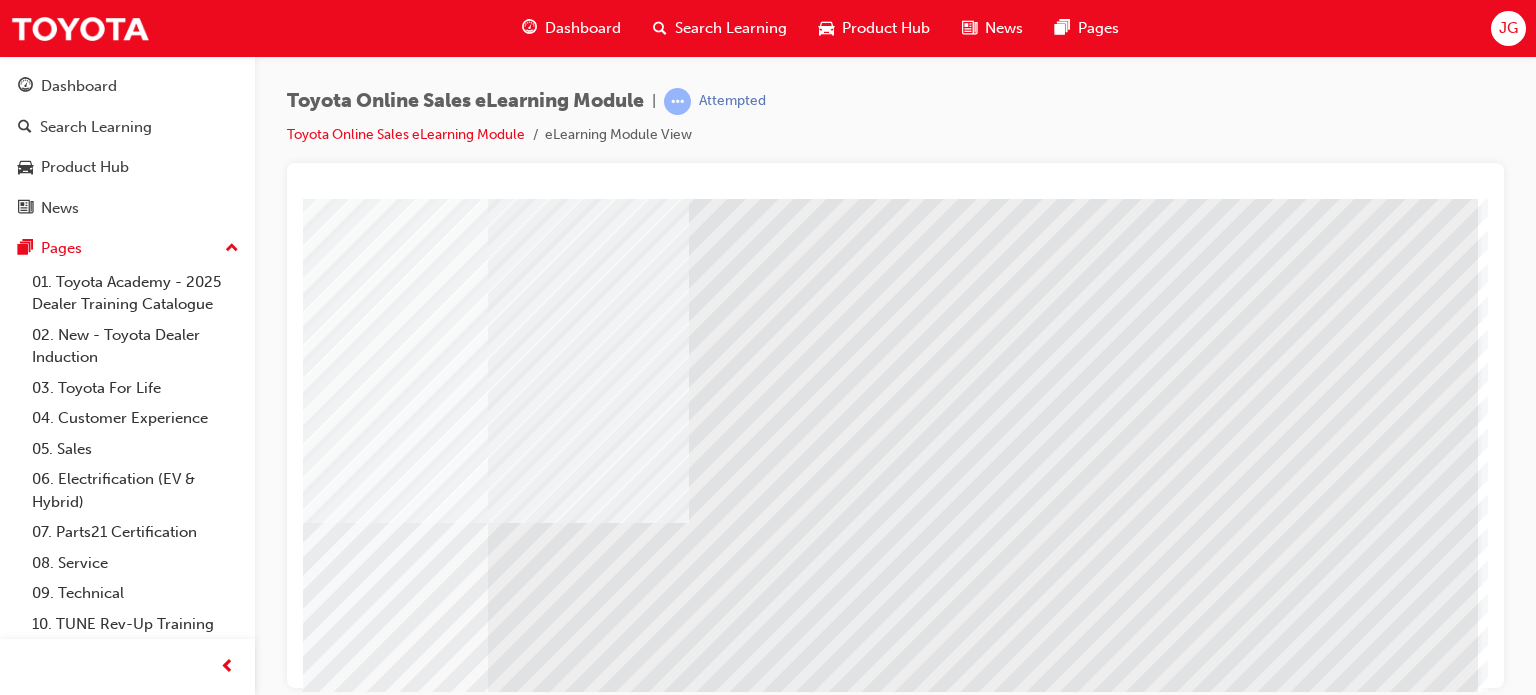 scroll, scrollTop: 273, scrollLeft: 192, axis: both 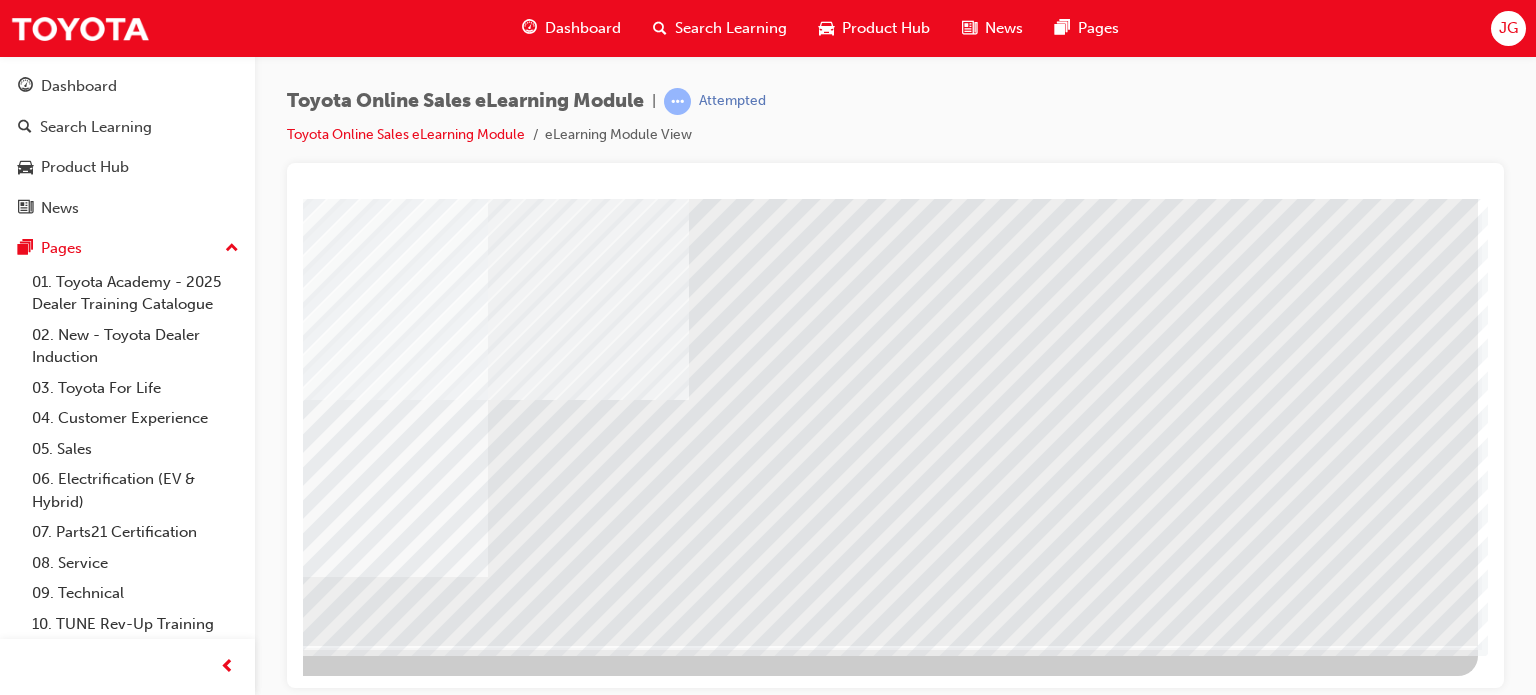 click at bounding box center (188, 5409) 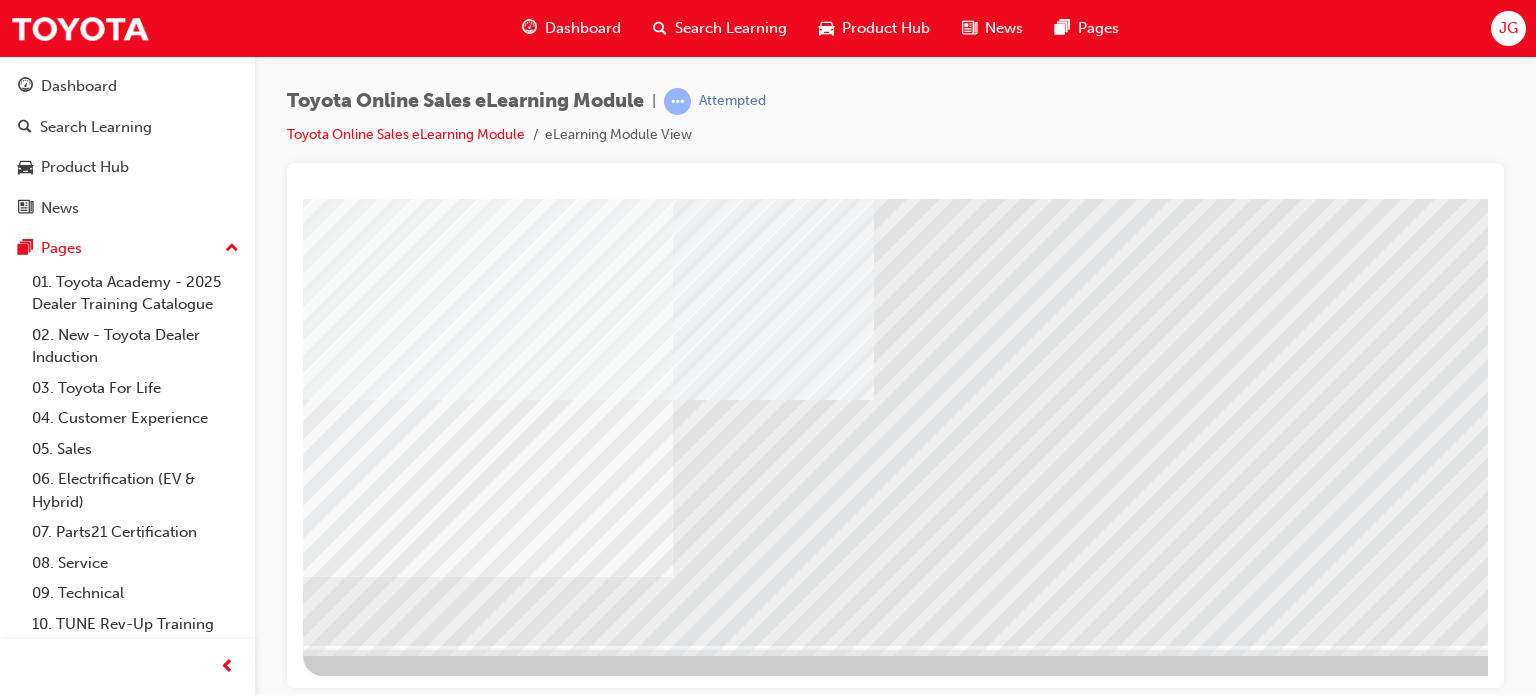 click at bounding box center (373, 5071) 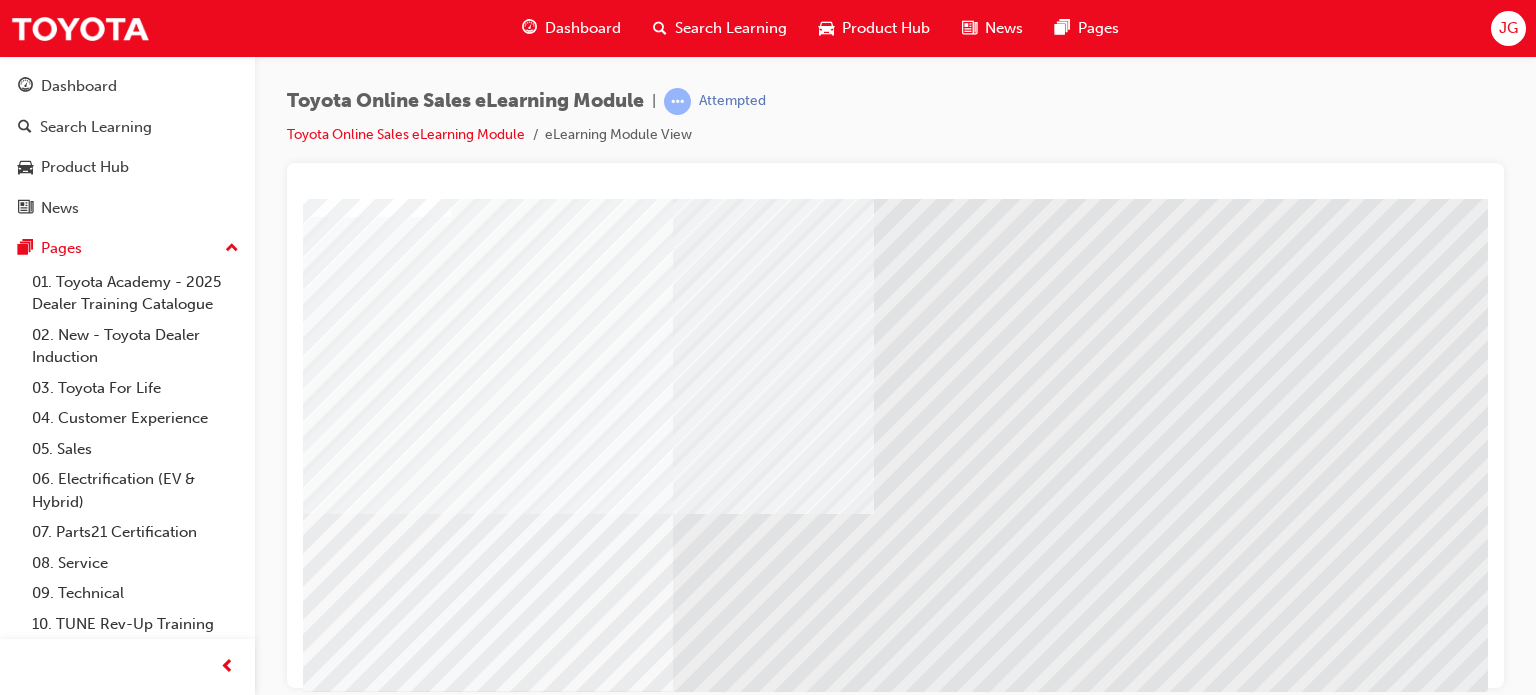 scroll, scrollTop: 73, scrollLeft: 0, axis: vertical 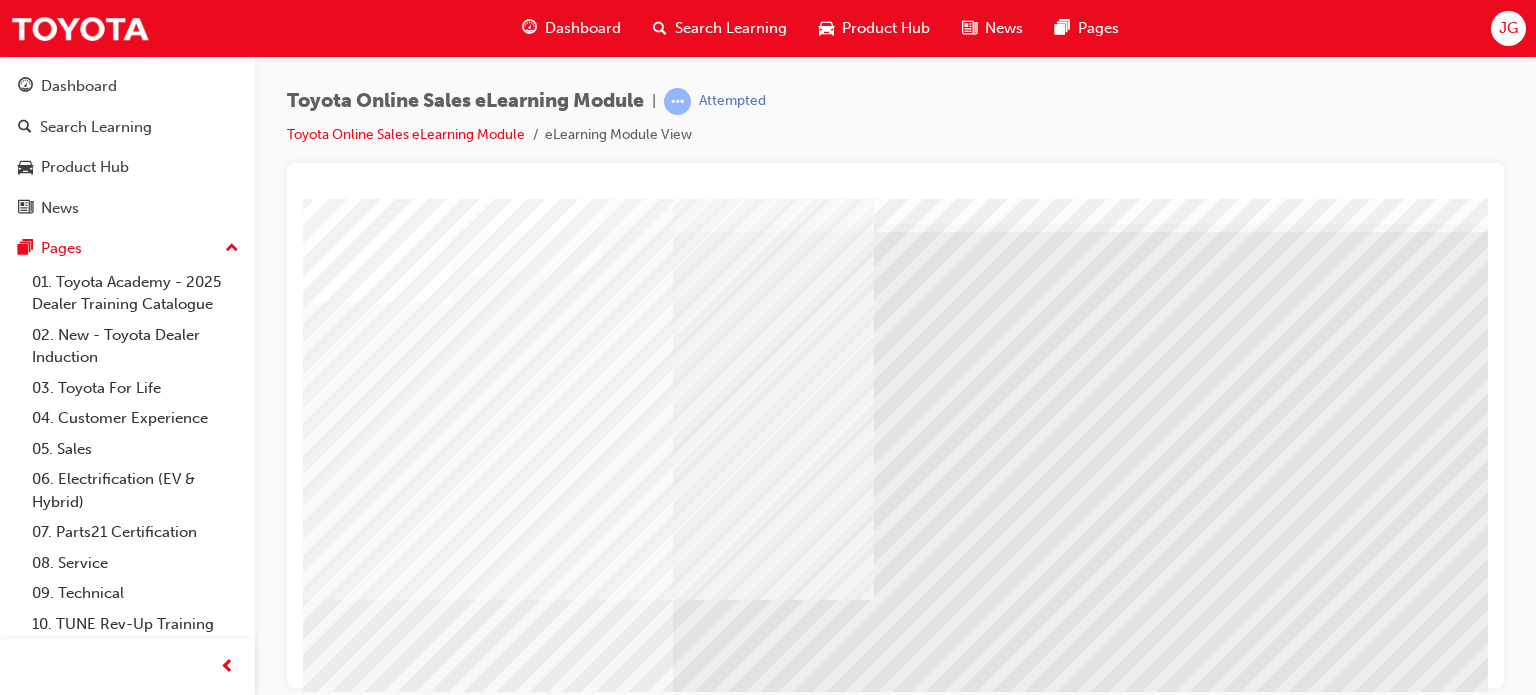 click at bounding box center [373, 4764] 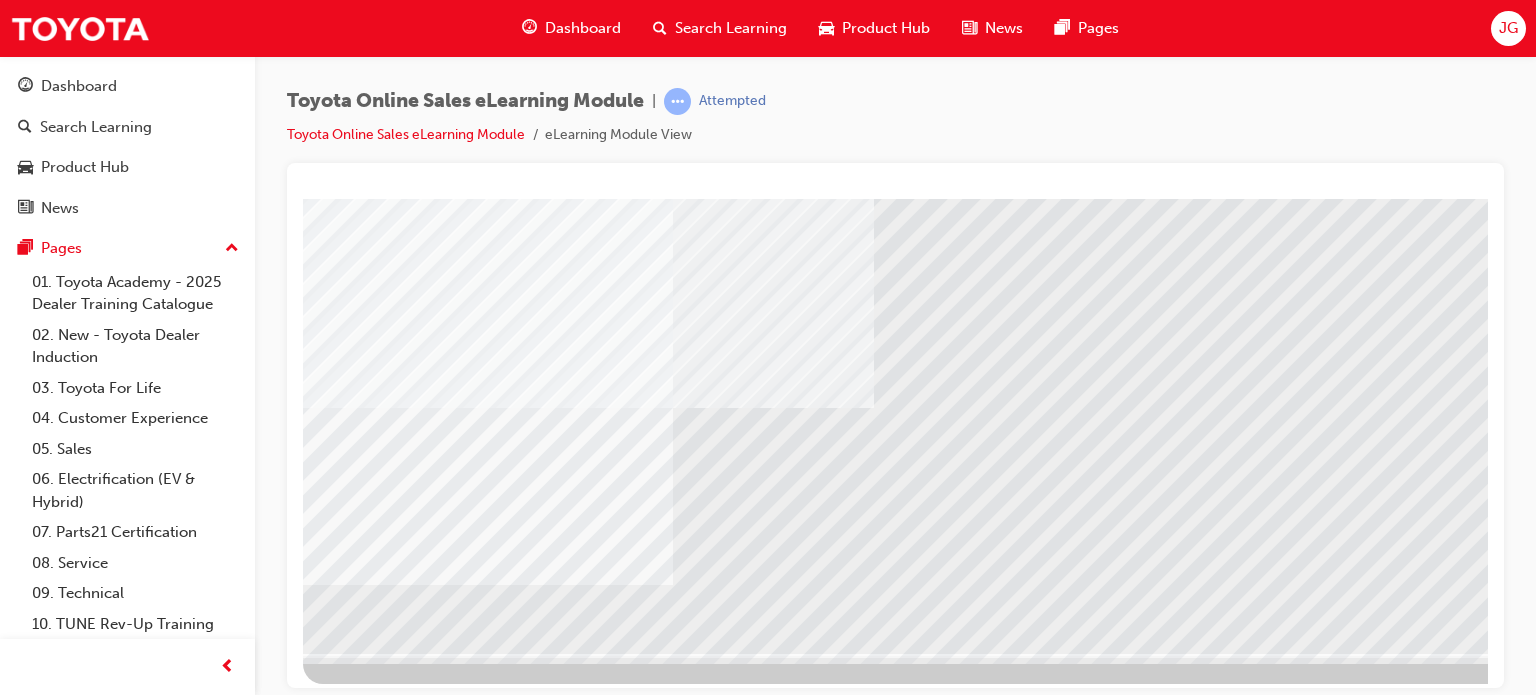 scroll, scrollTop: 273, scrollLeft: 0, axis: vertical 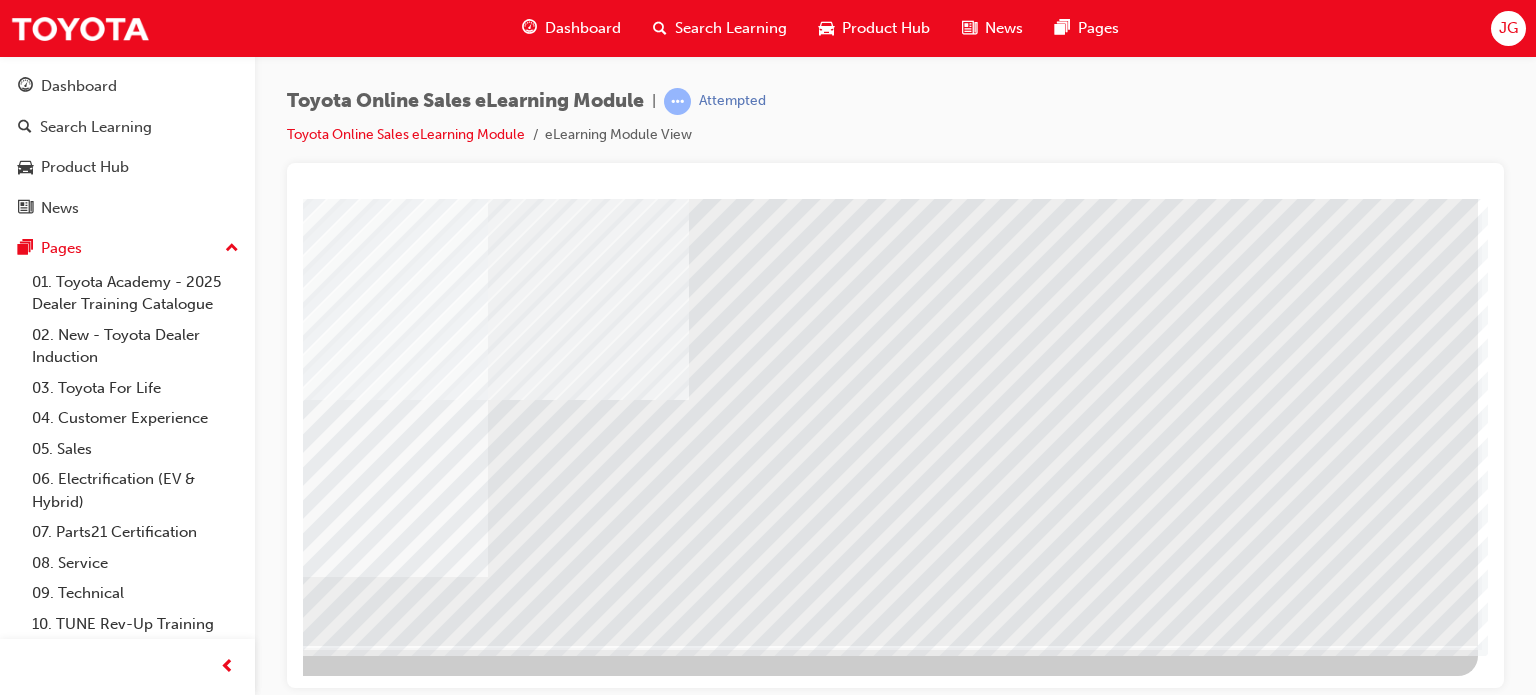 click at bounding box center [181, 4462] 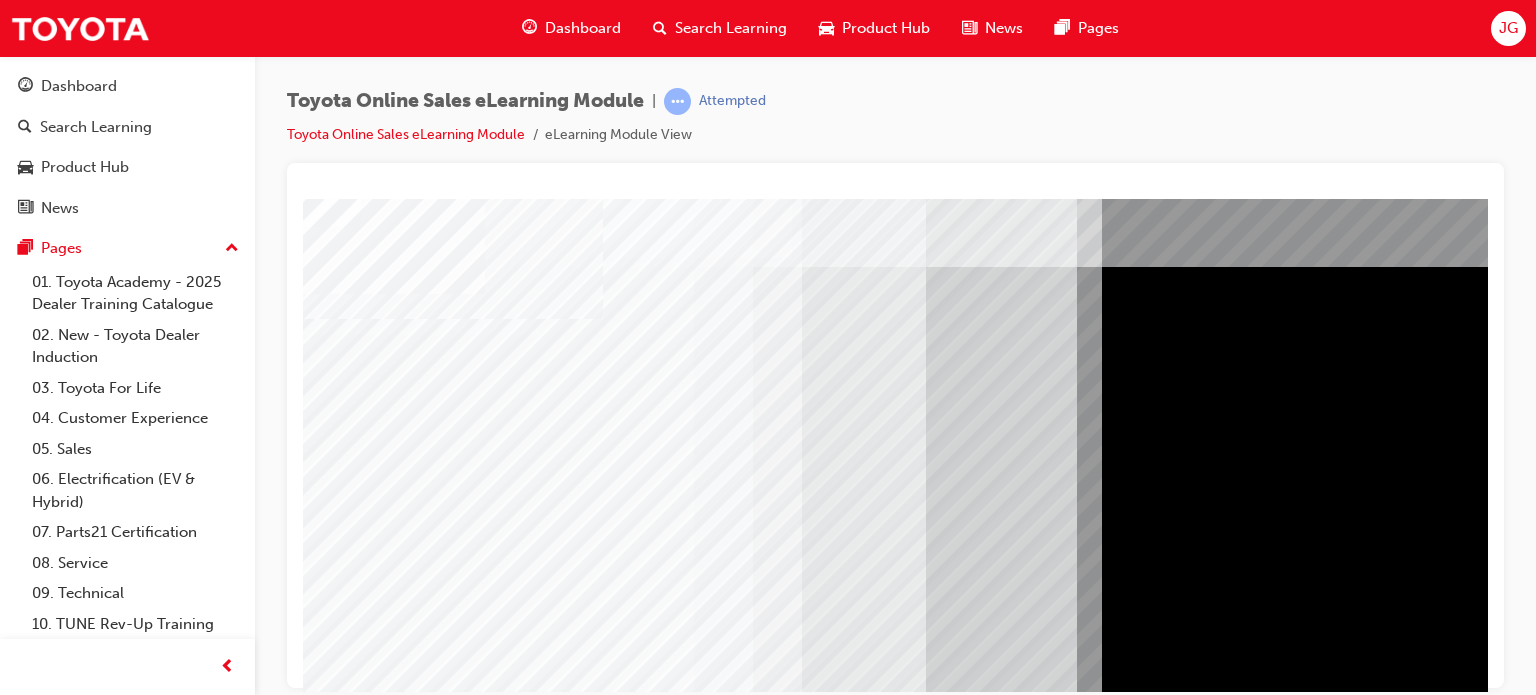 scroll, scrollTop: 0, scrollLeft: 0, axis: both 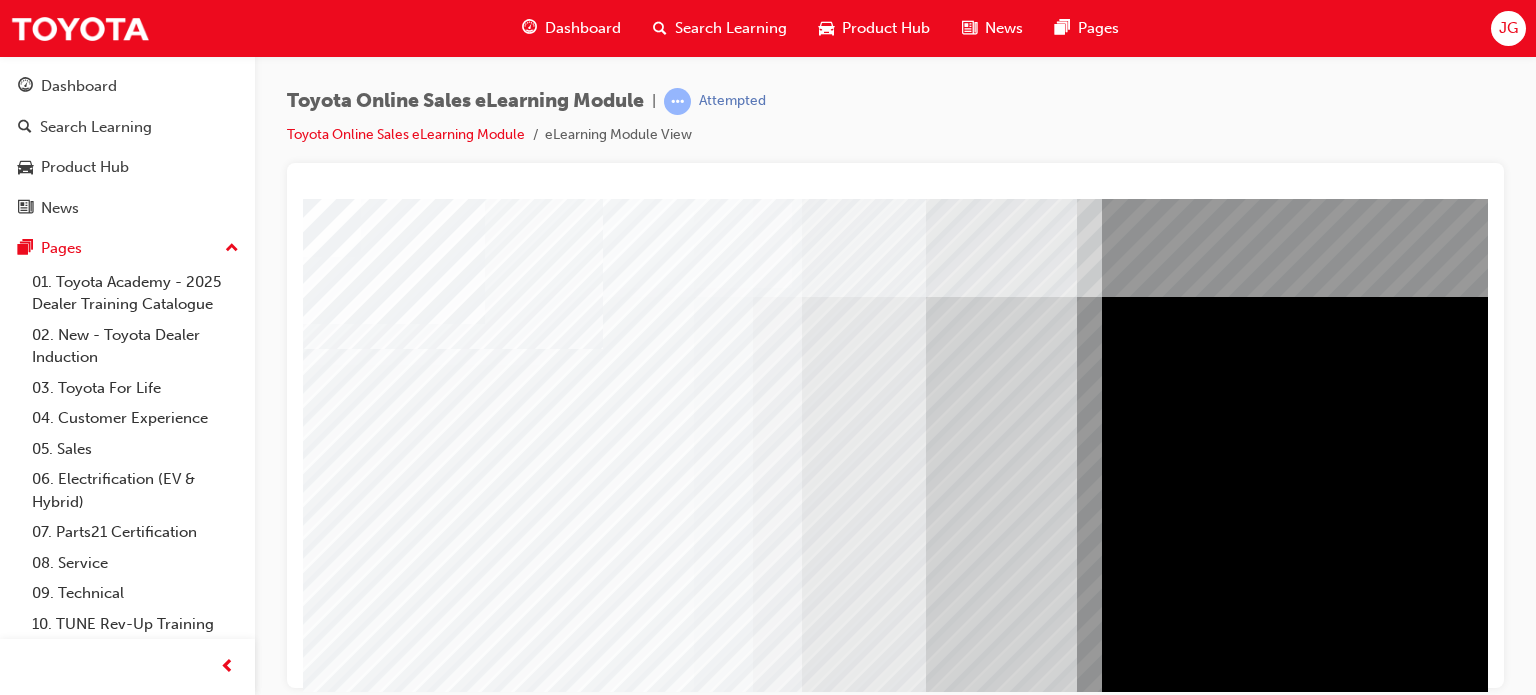 click at bounding box center (328, 5212) 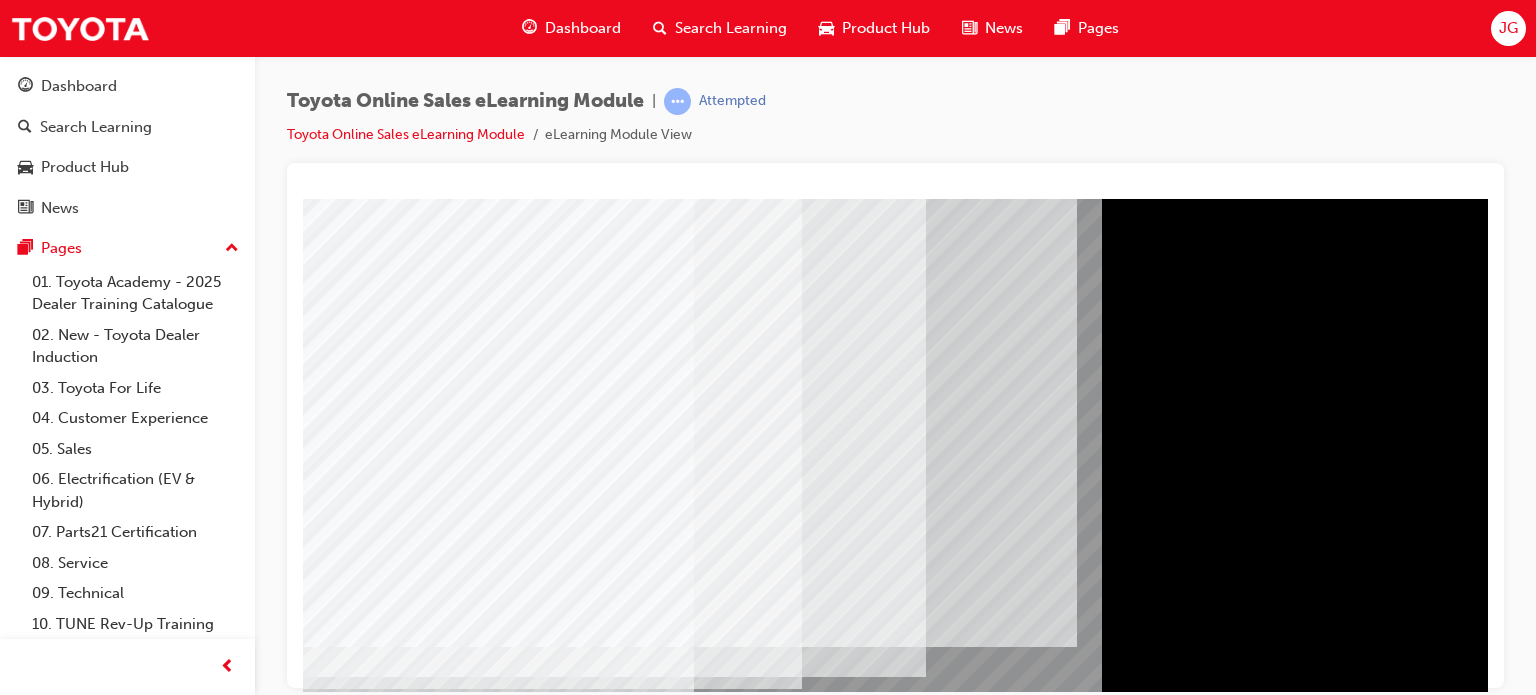 scroll, scrollTop: 200, scrollLeft: 0, axis: vertical 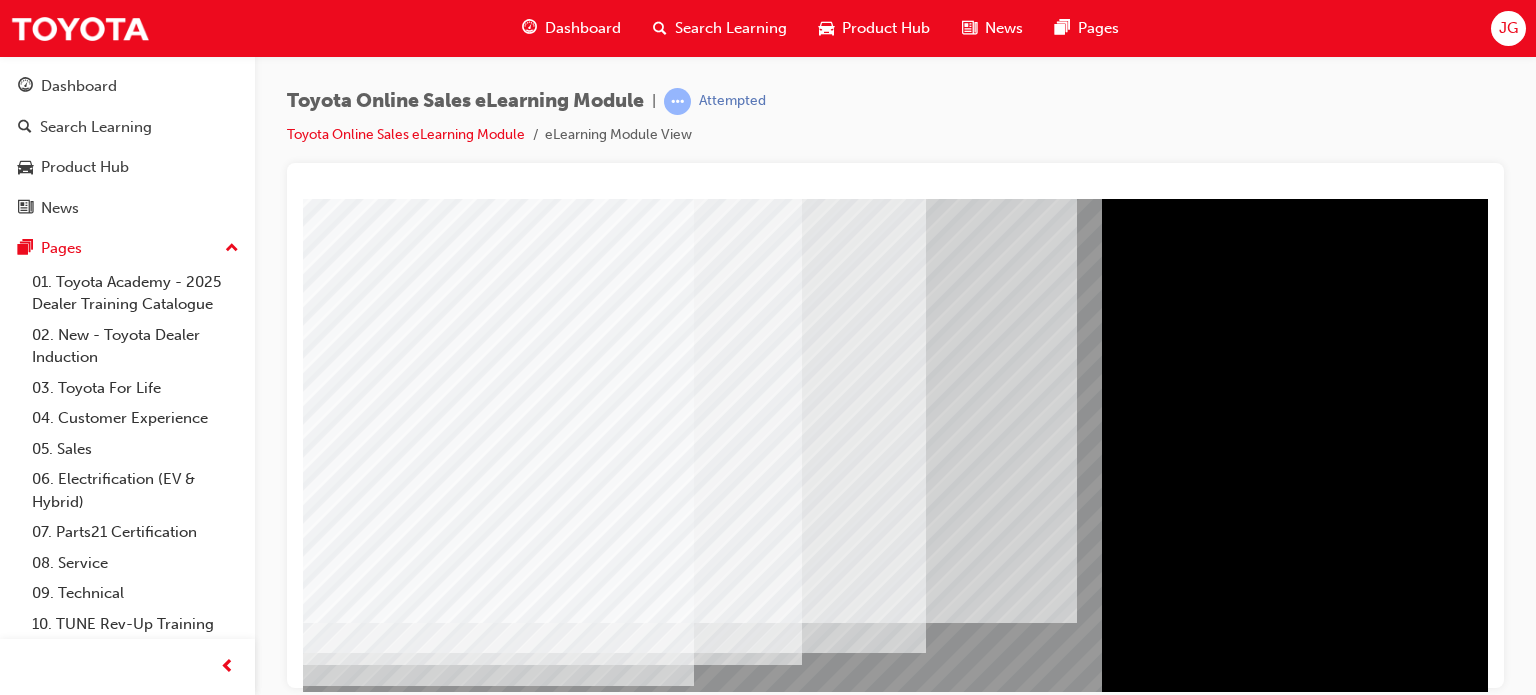 click at bounding box center (328, 5062) 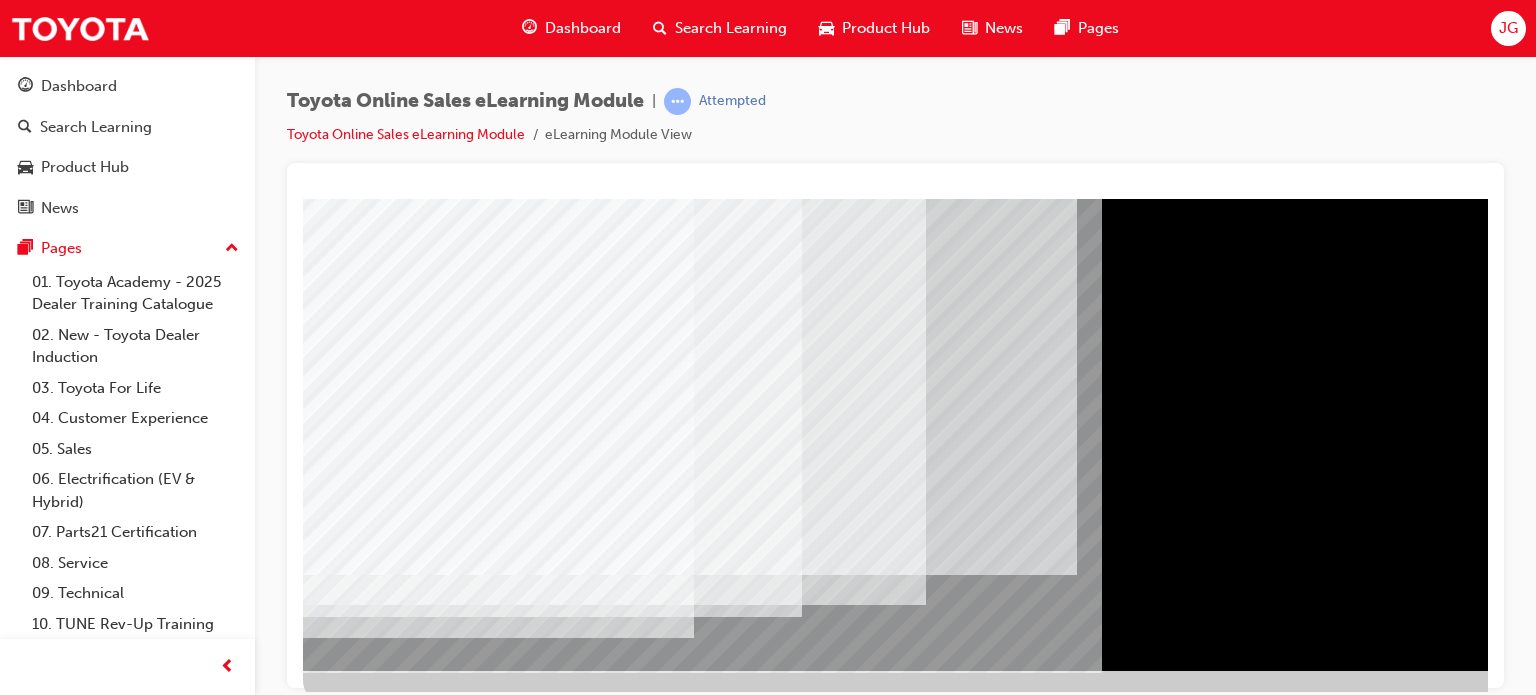 scroll, scrollTop: 273, scrollLeft: 0, axis: vertical 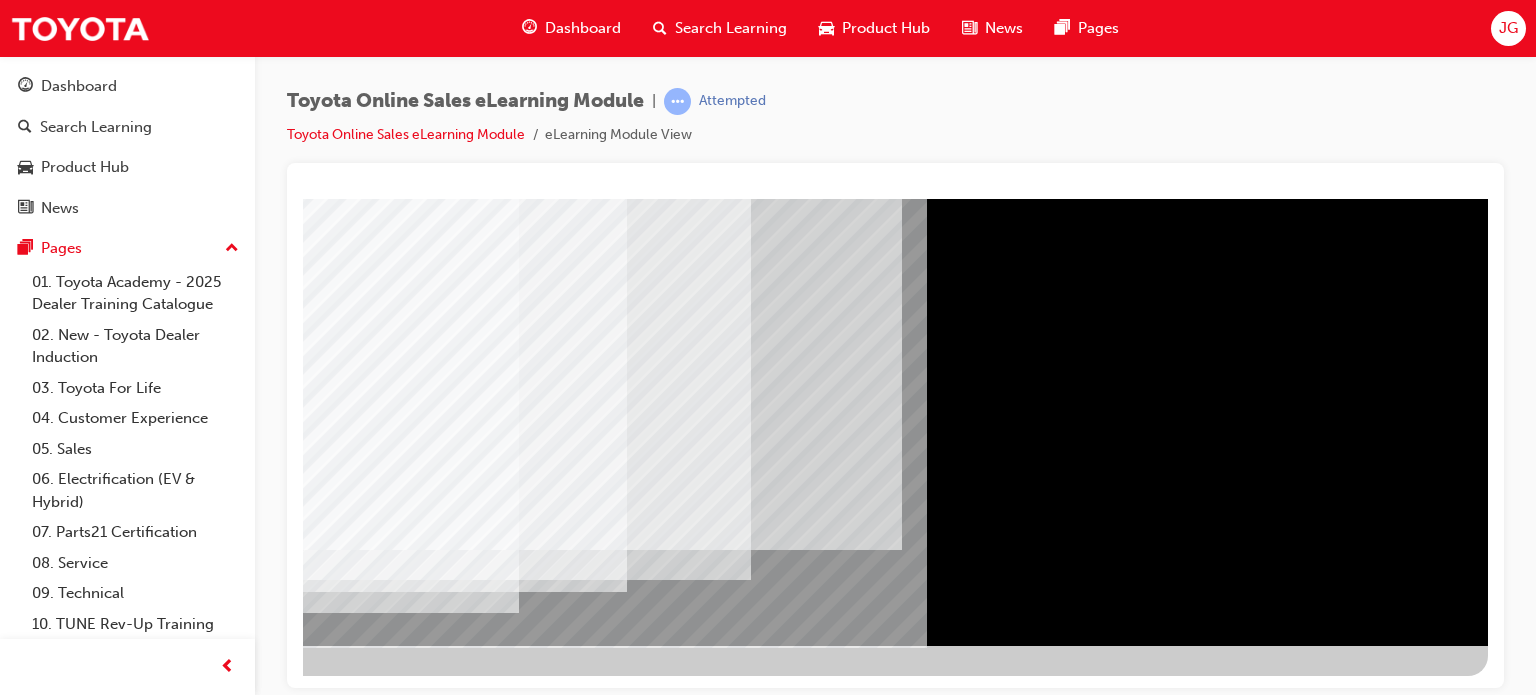 click at bounding box center (191, 5269) 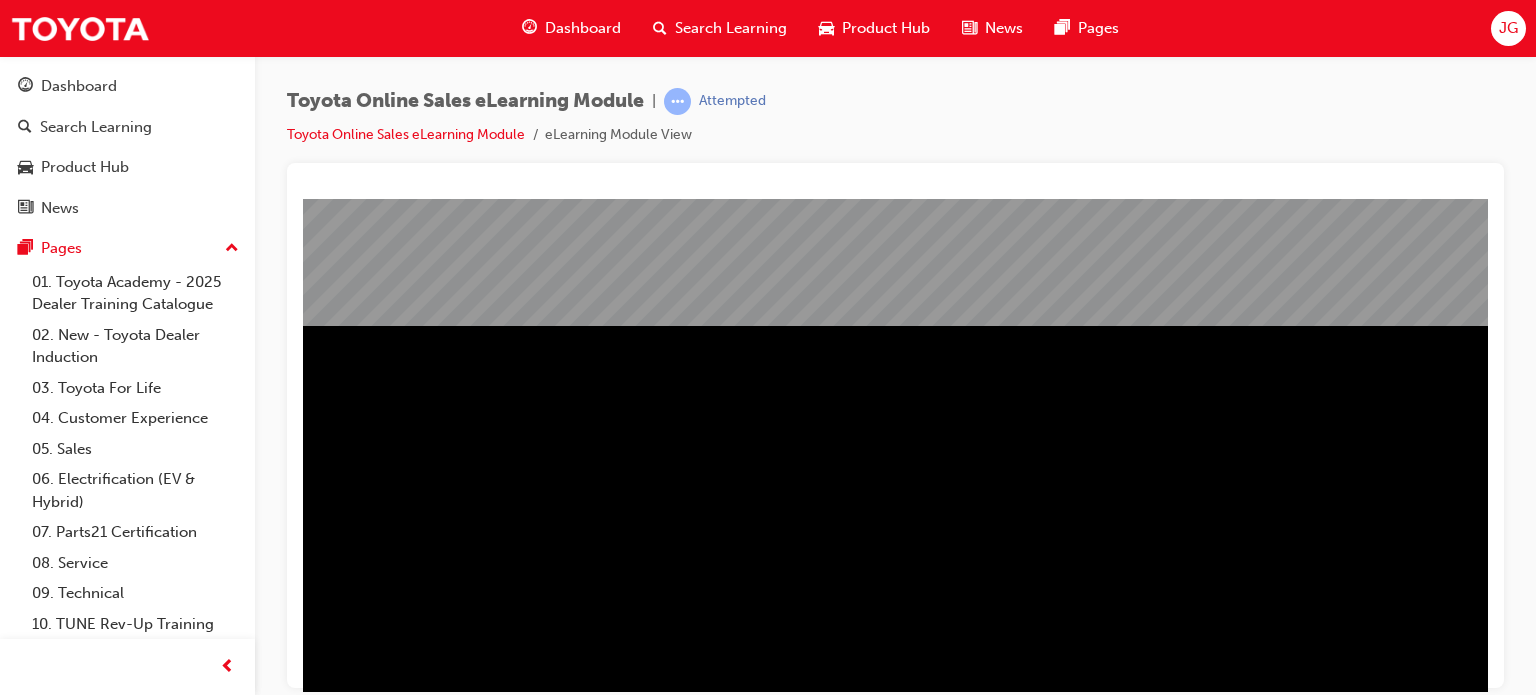 scroll, scrollTop: 273, scrollLeft: 0, axis: vertical 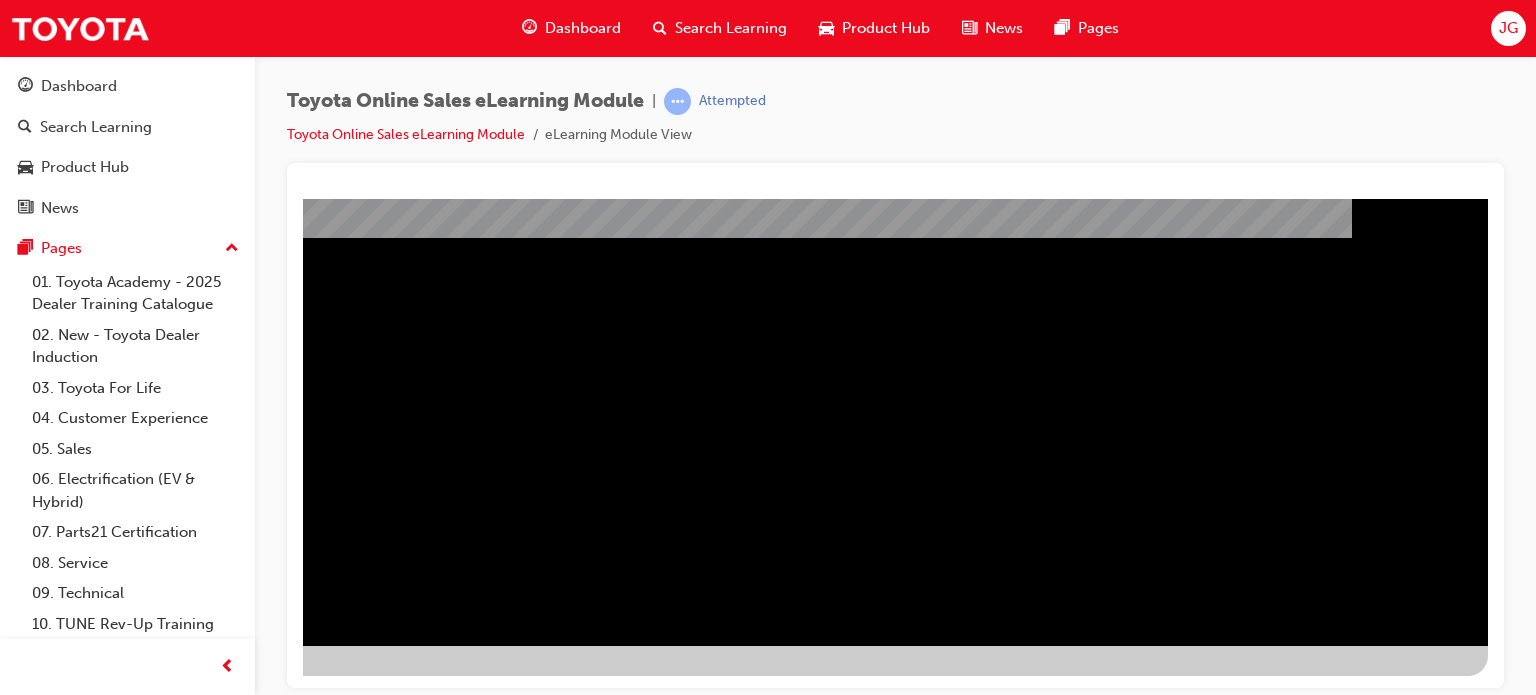 click at bounding box center (191, 1071) 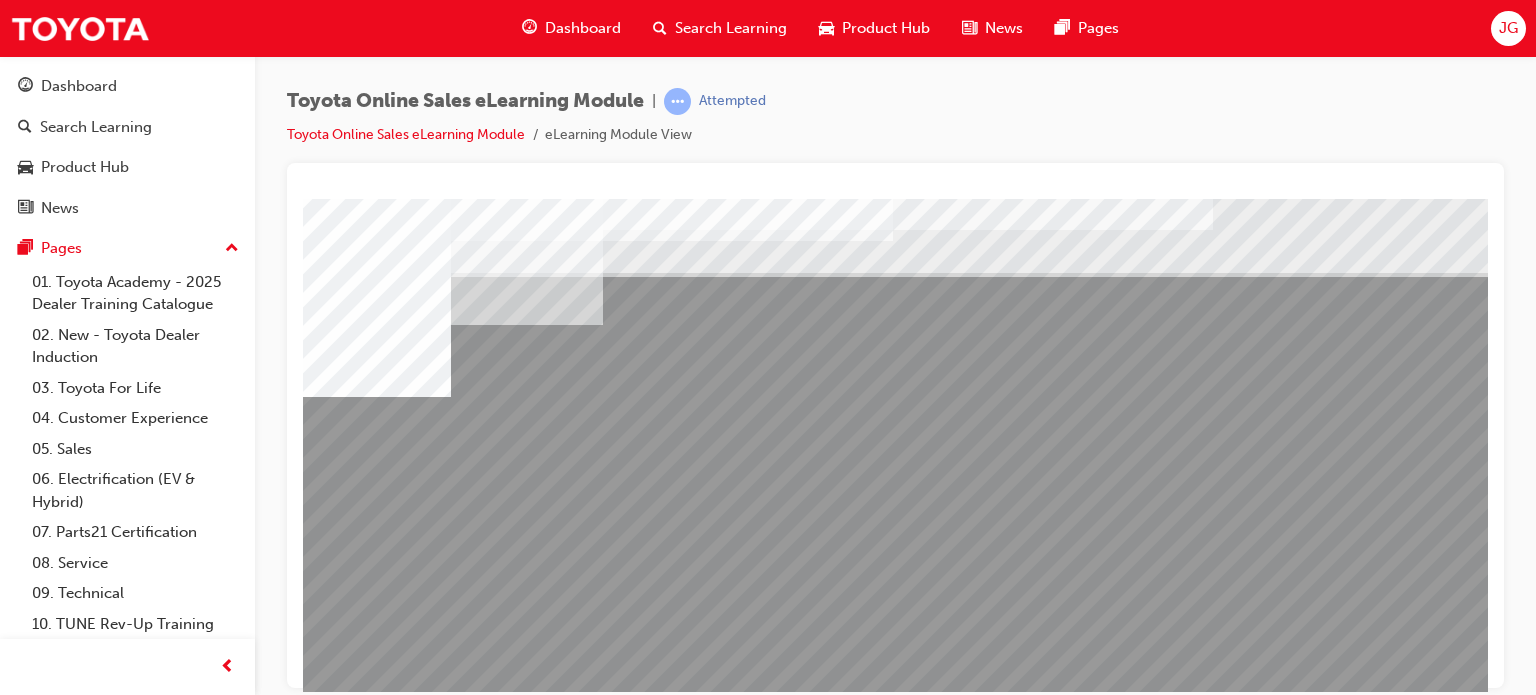 scroll, scrollTop: 273, scrollLeft: 0, axis: vertical 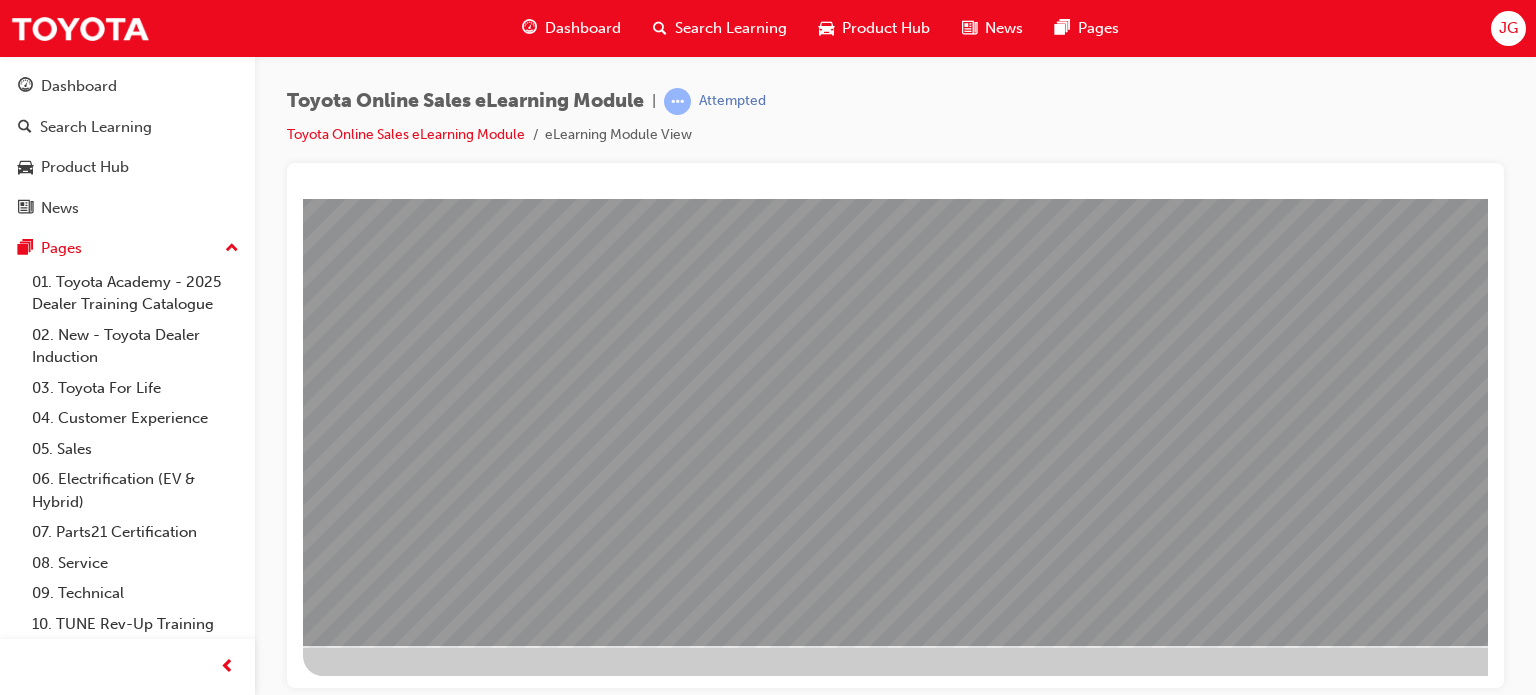click at bounding box center (373, 4133) 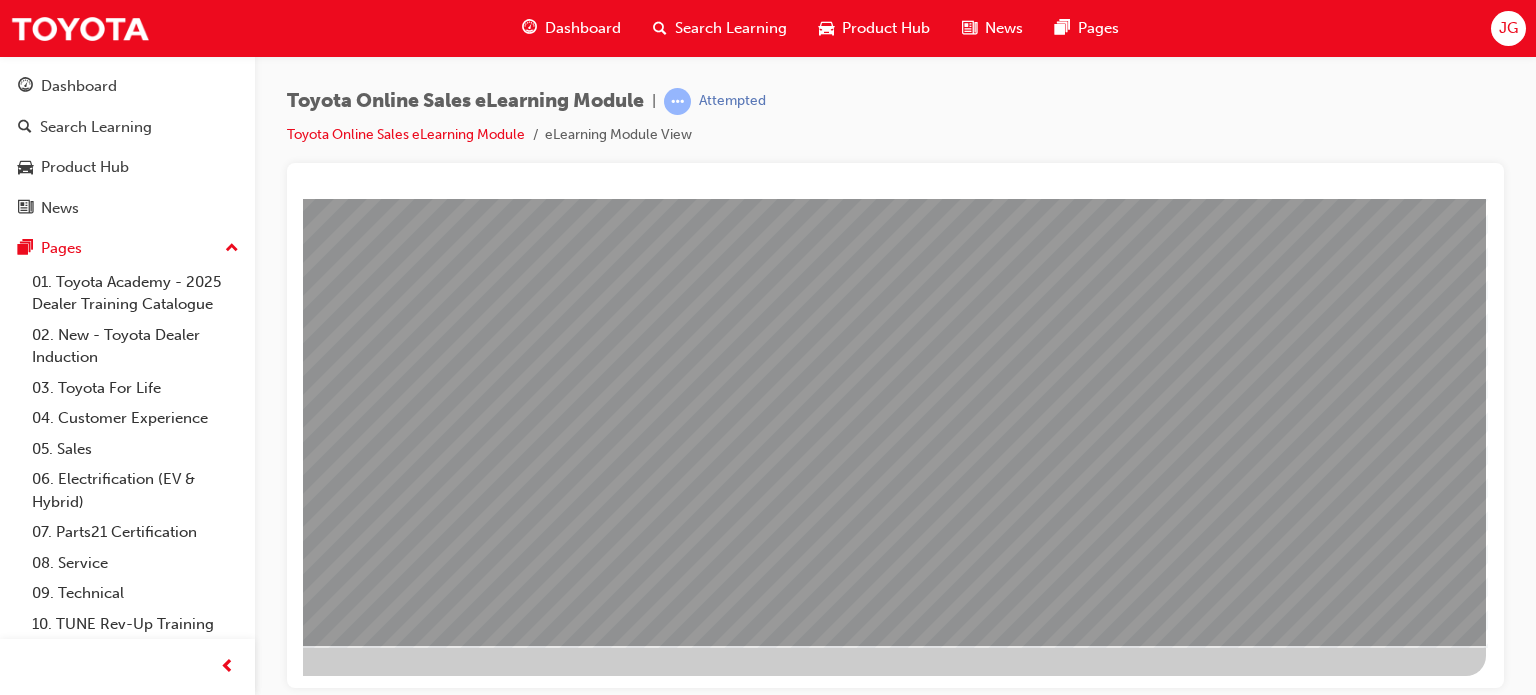 drag, startPoint x: 1352, startPoint y: 434, endPoint x: 1324, endPoint y: 454, distance: 34.4093 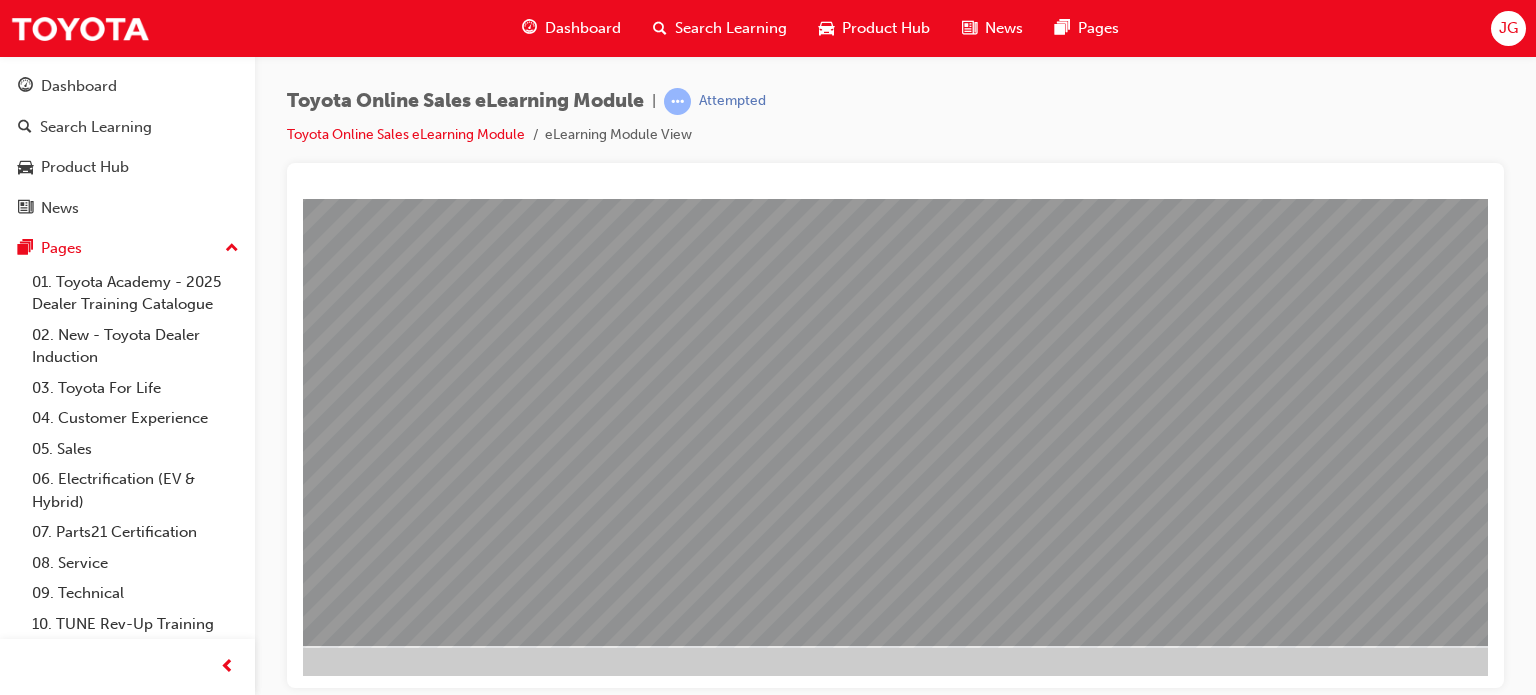 scroll, scrollTop: 273, scrollLeft: 192, axis: both 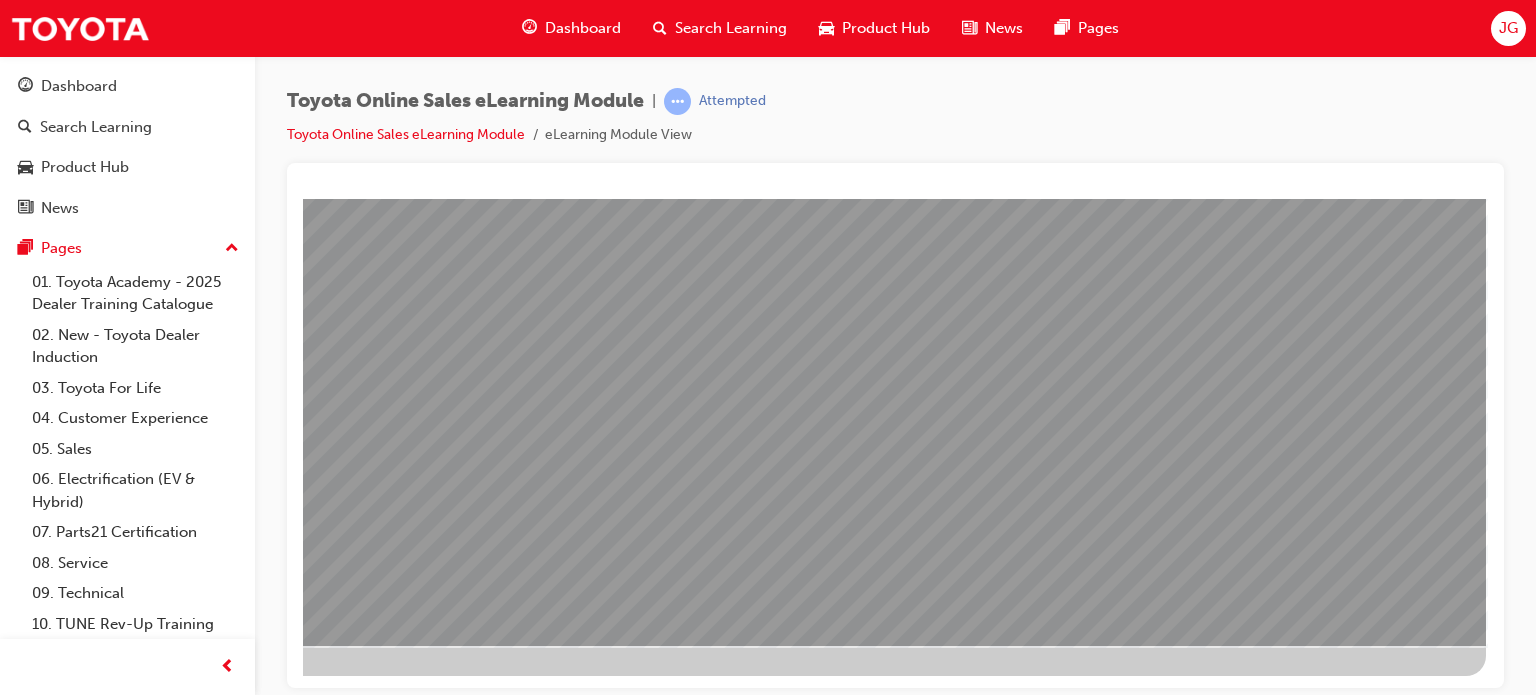 click at bounding box center (189, 2369) 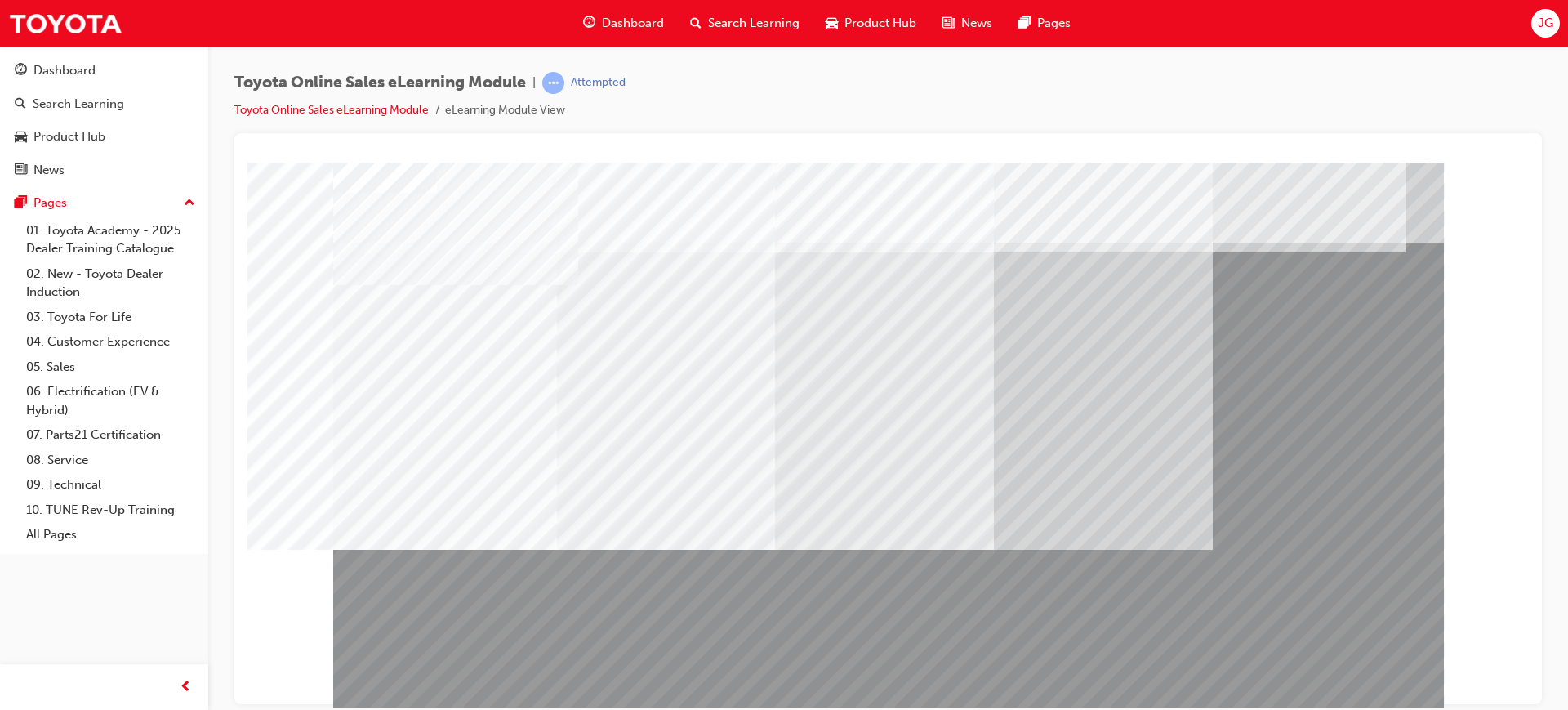 scroll, scrollTop: 68, scrollLeft: 0, axis: vertical 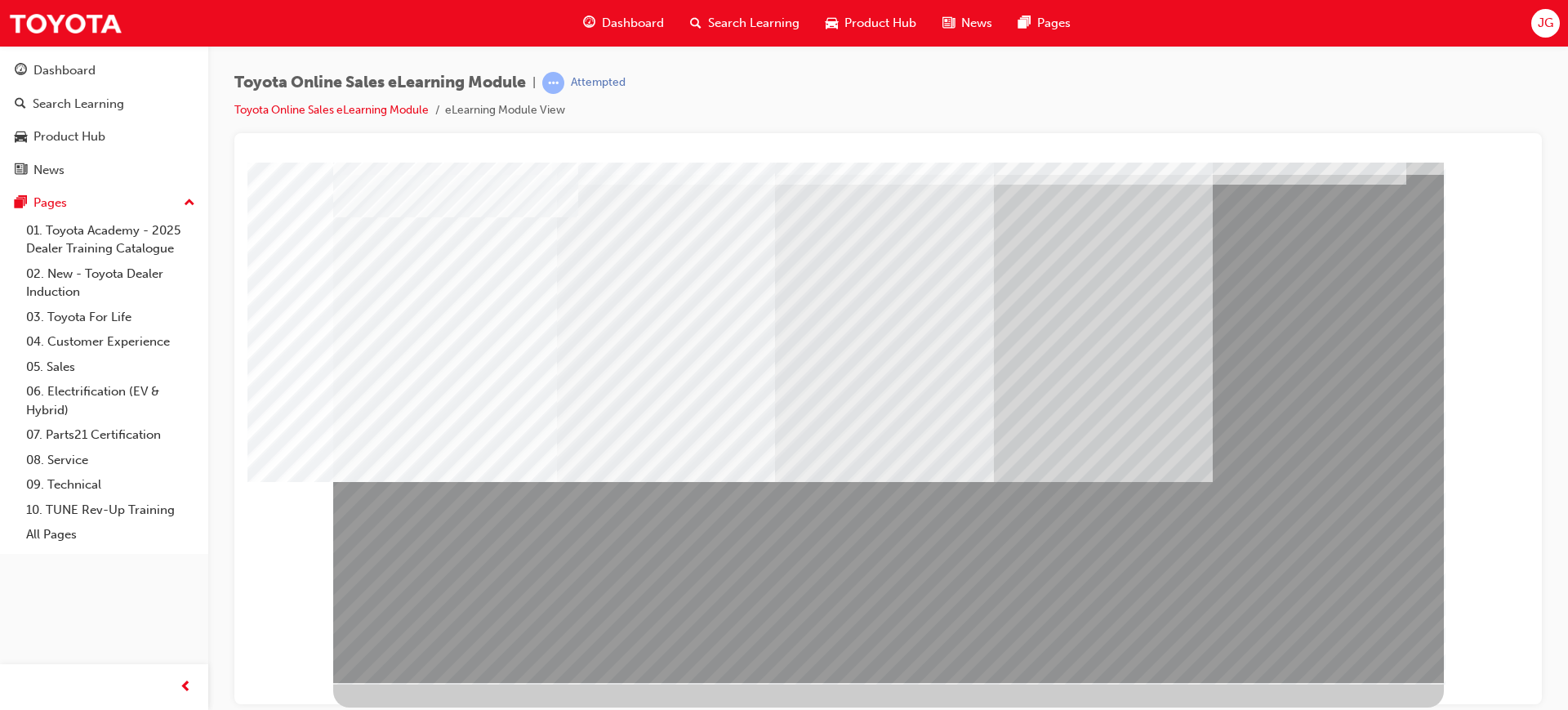 click at bounding box center (385, 3117) 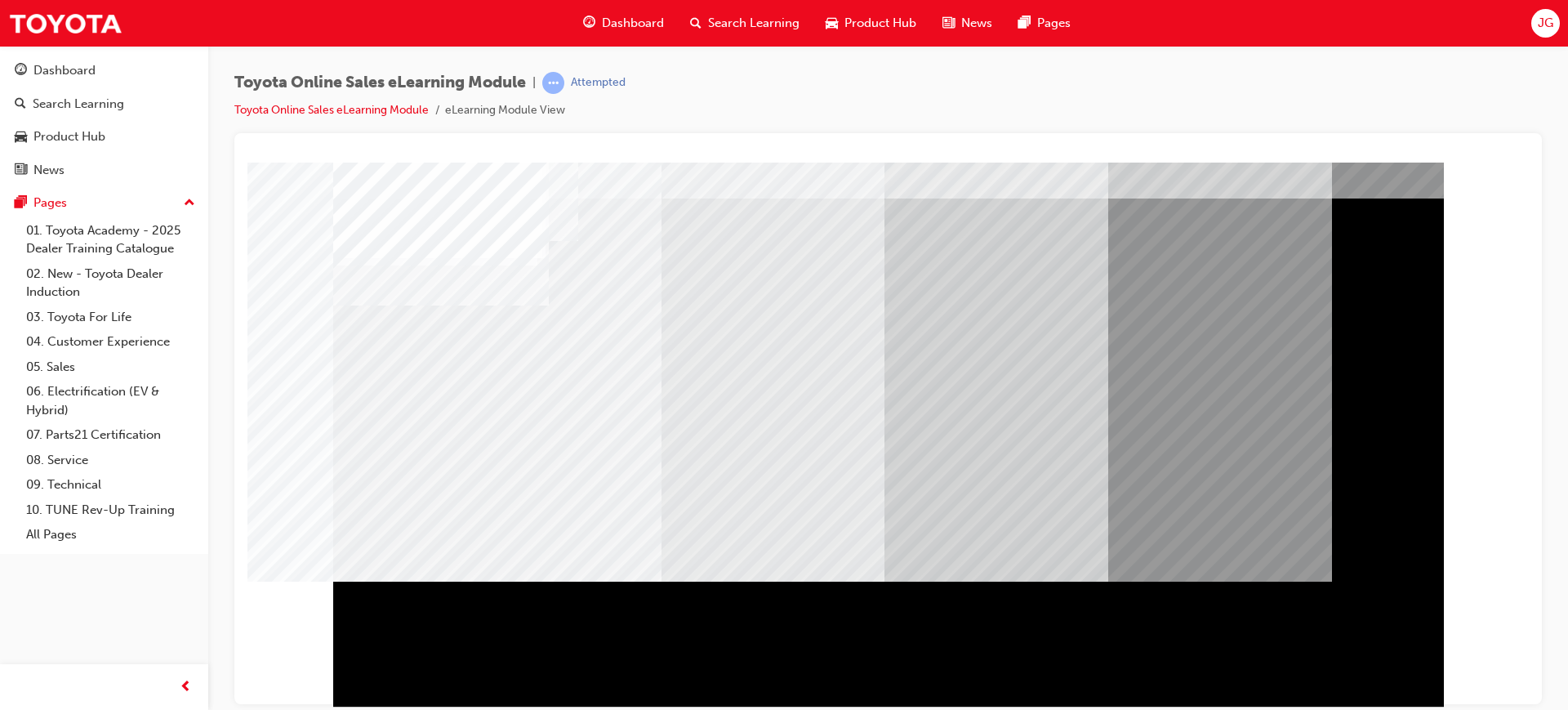scroll, scrollTop: 68, scrollLeft: 0, axis: vertical 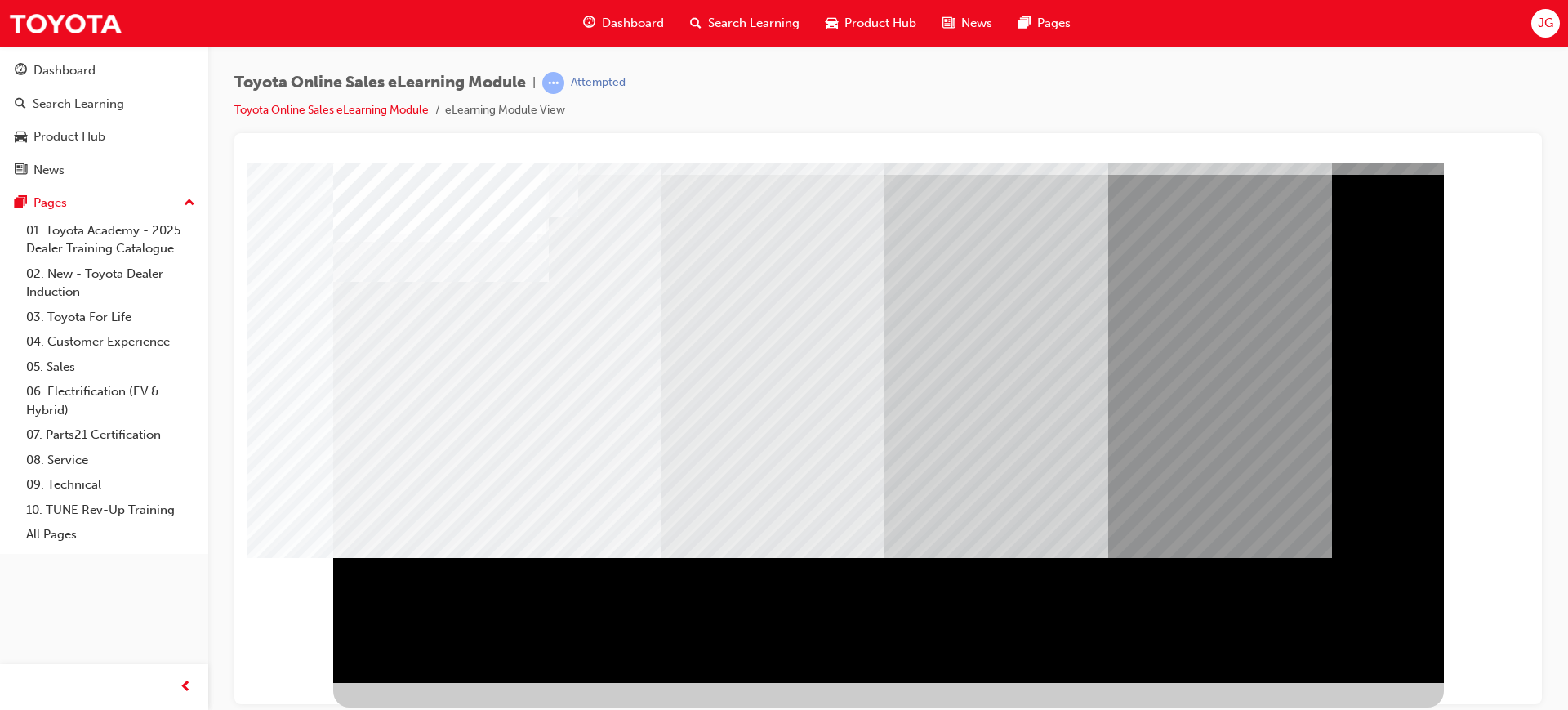 click at bounding box center (385, 2107) 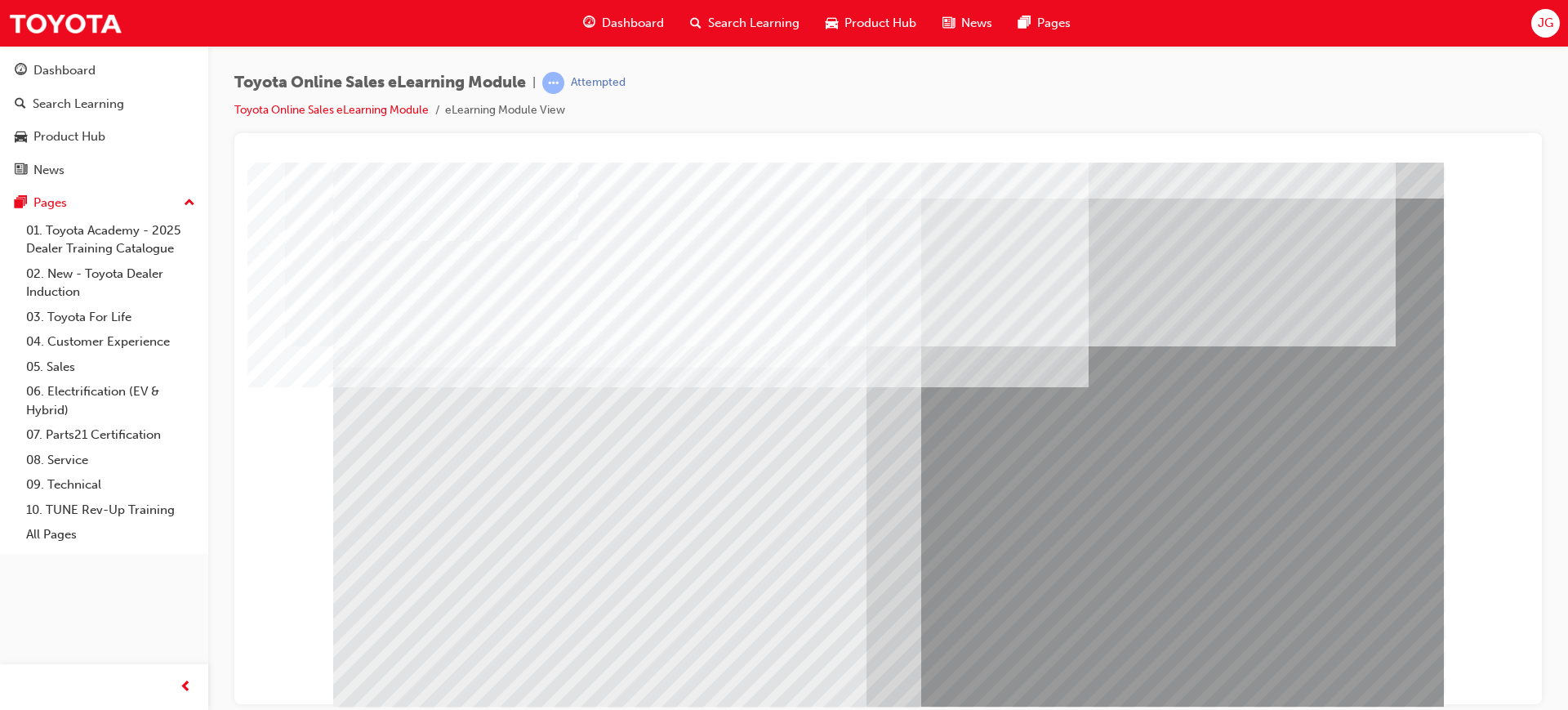 scroll, scrollTop: 68, scrollLeft: 0, axis: vertical 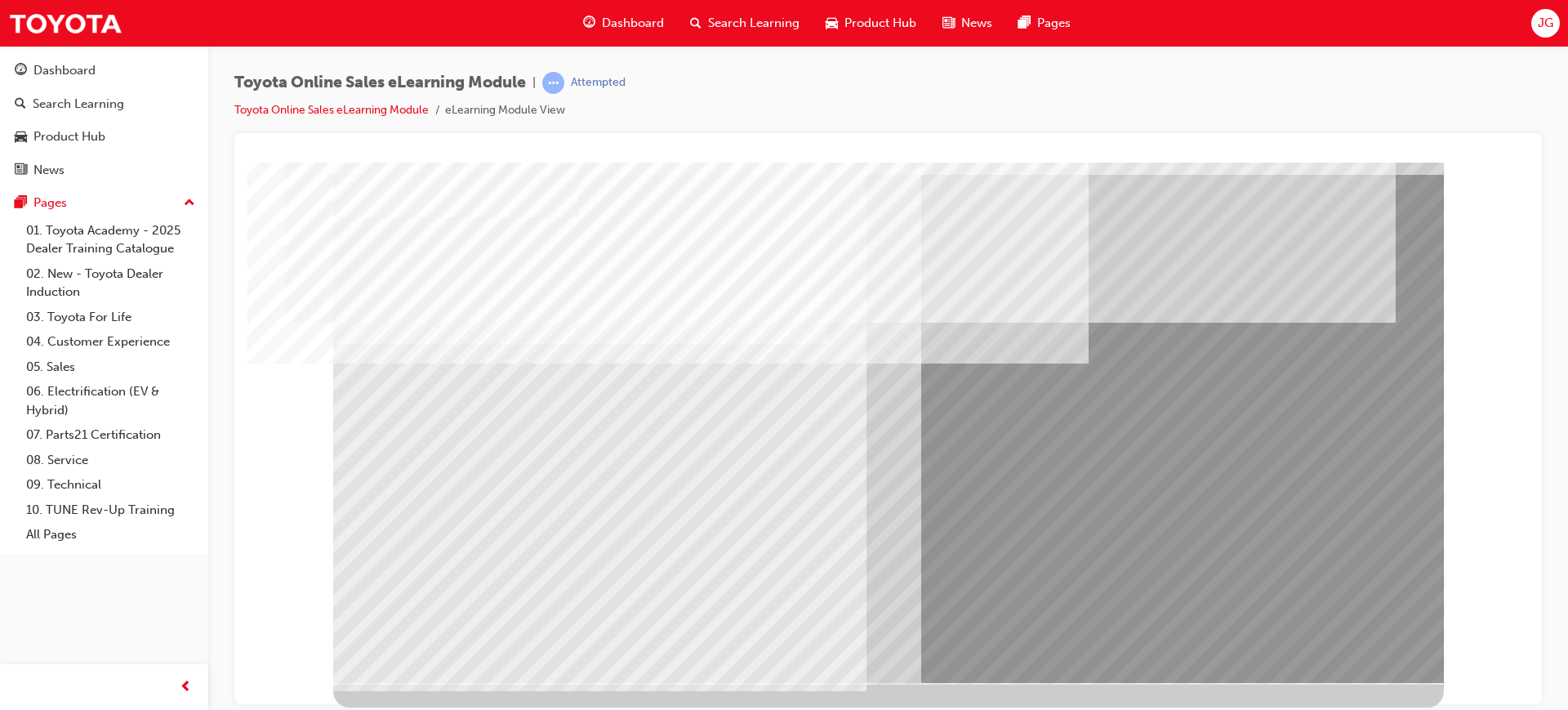 click at bounding box center (385, 3119) 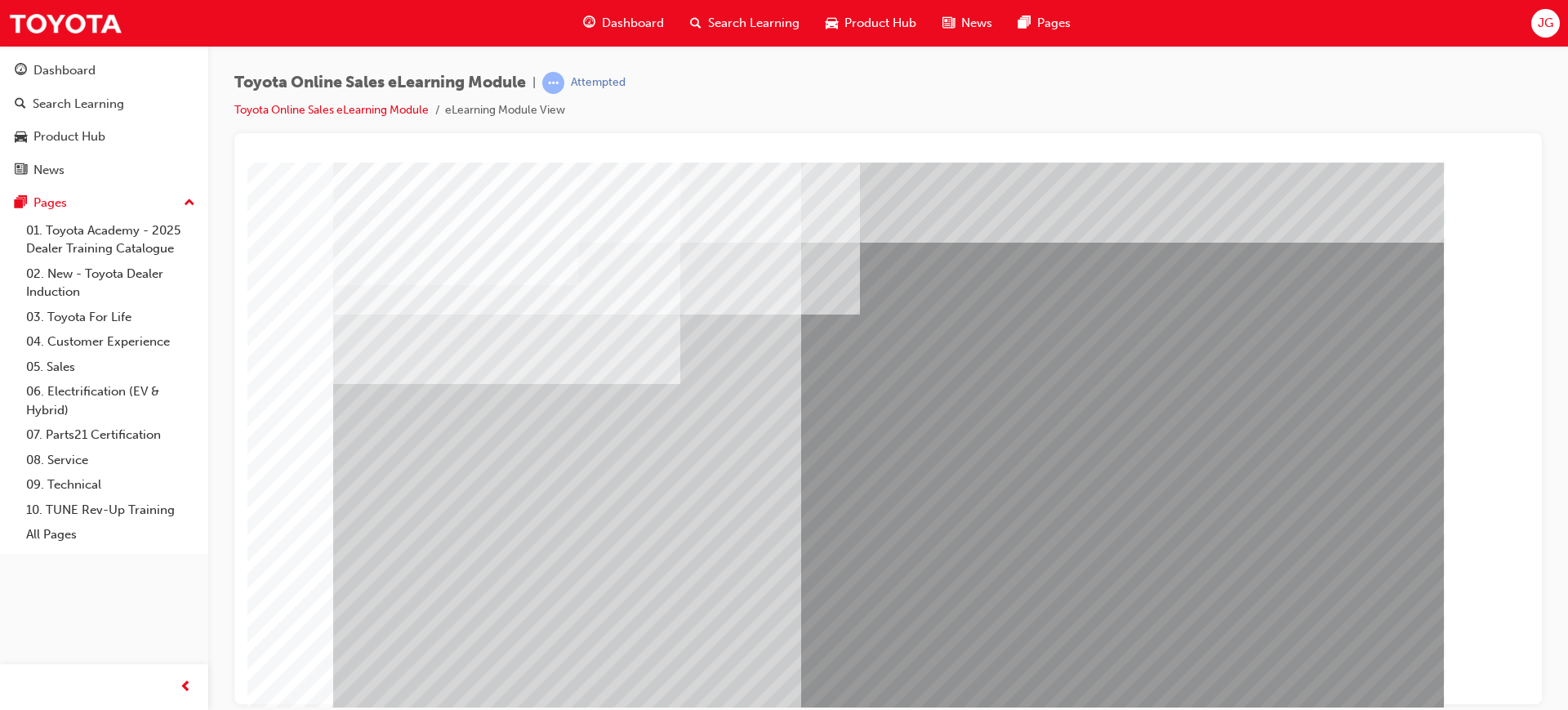 click at bounding box center (354, 3555) 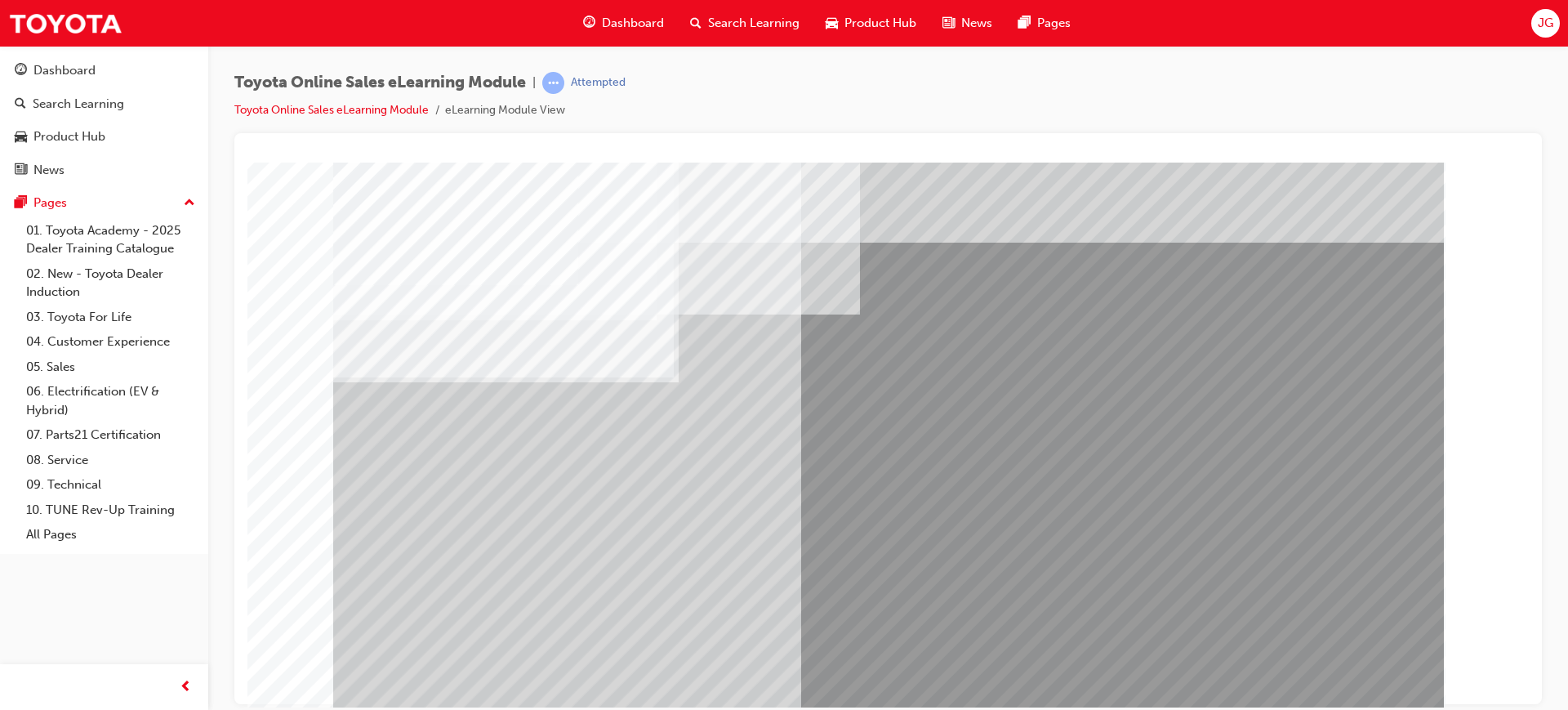 click at bounding box center [354, 3596] 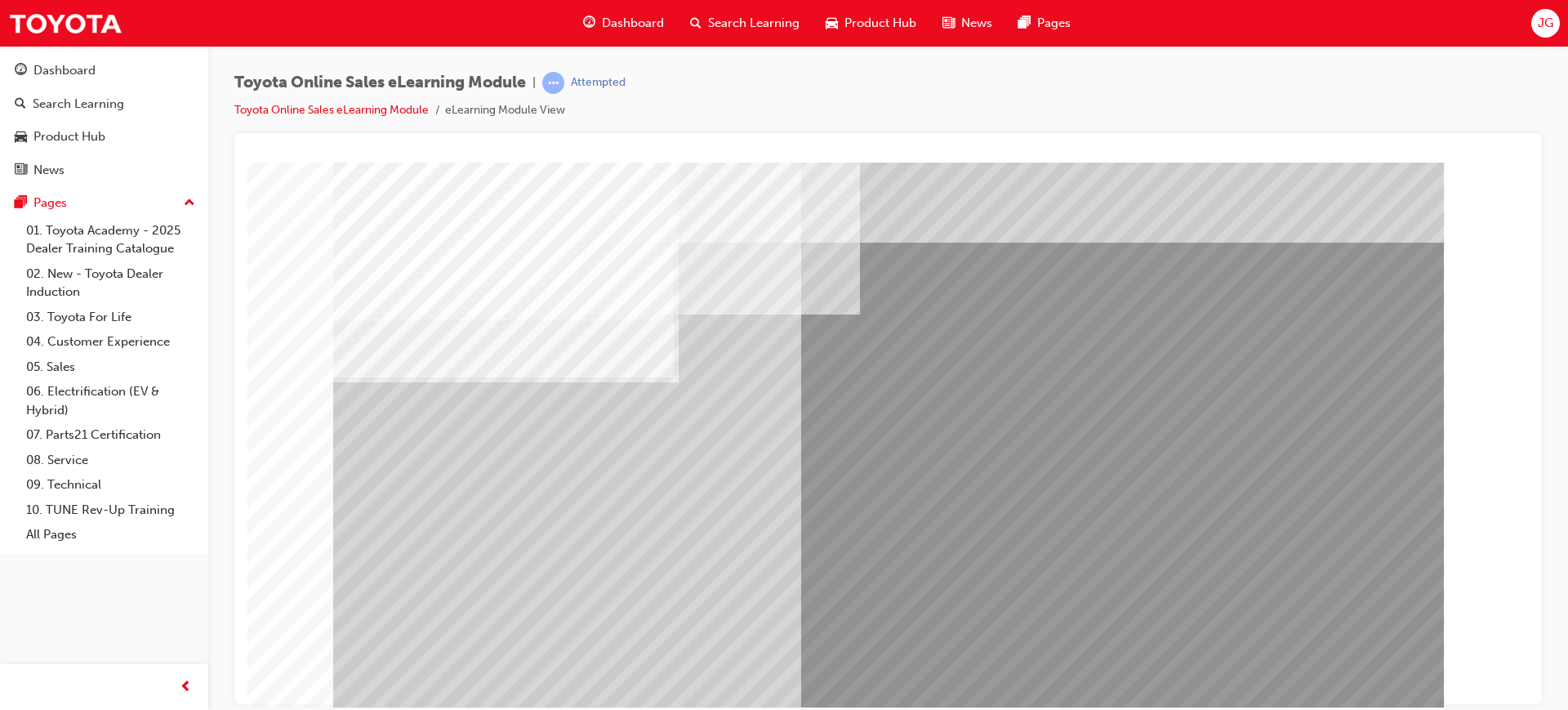 click at bounding box center (354, 3637) 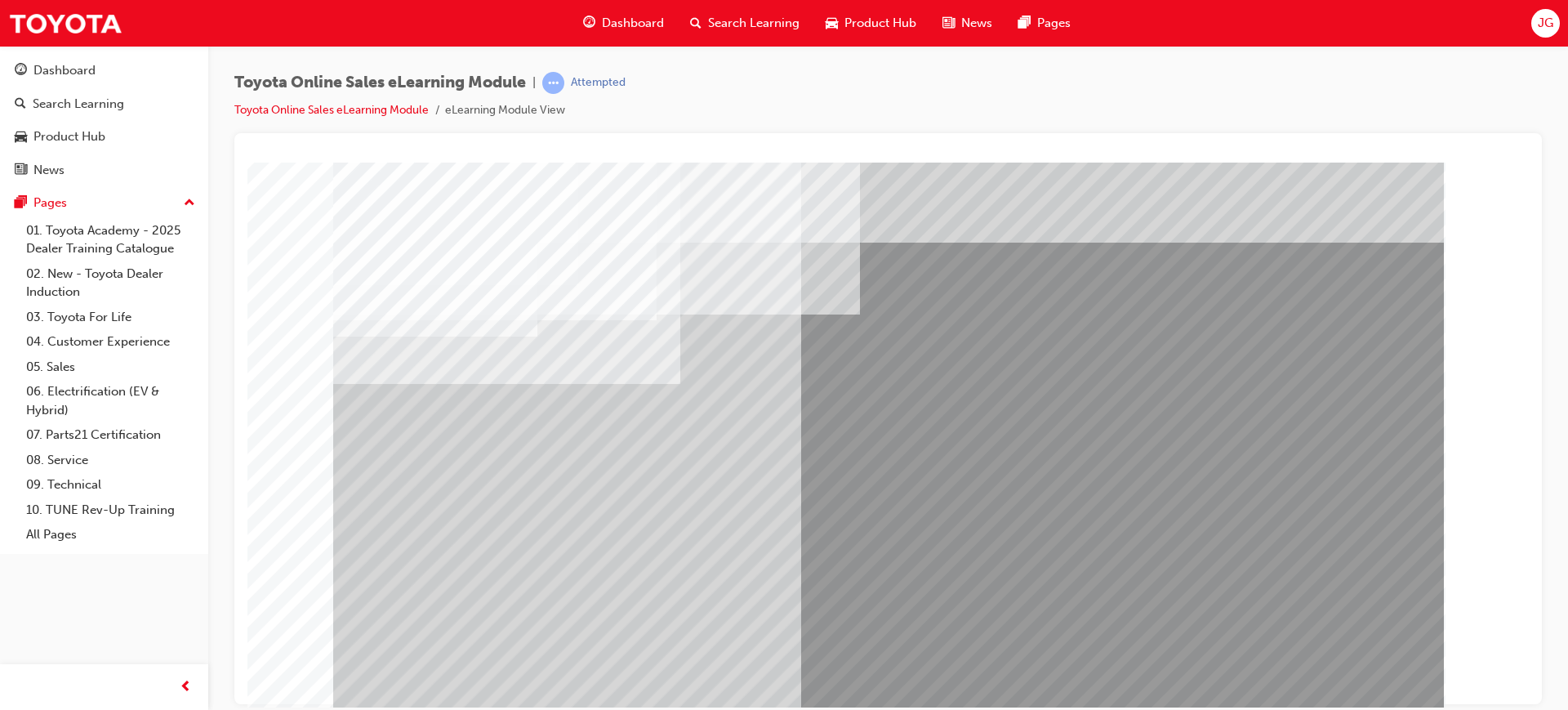 click at bounding box center (354, 3677) 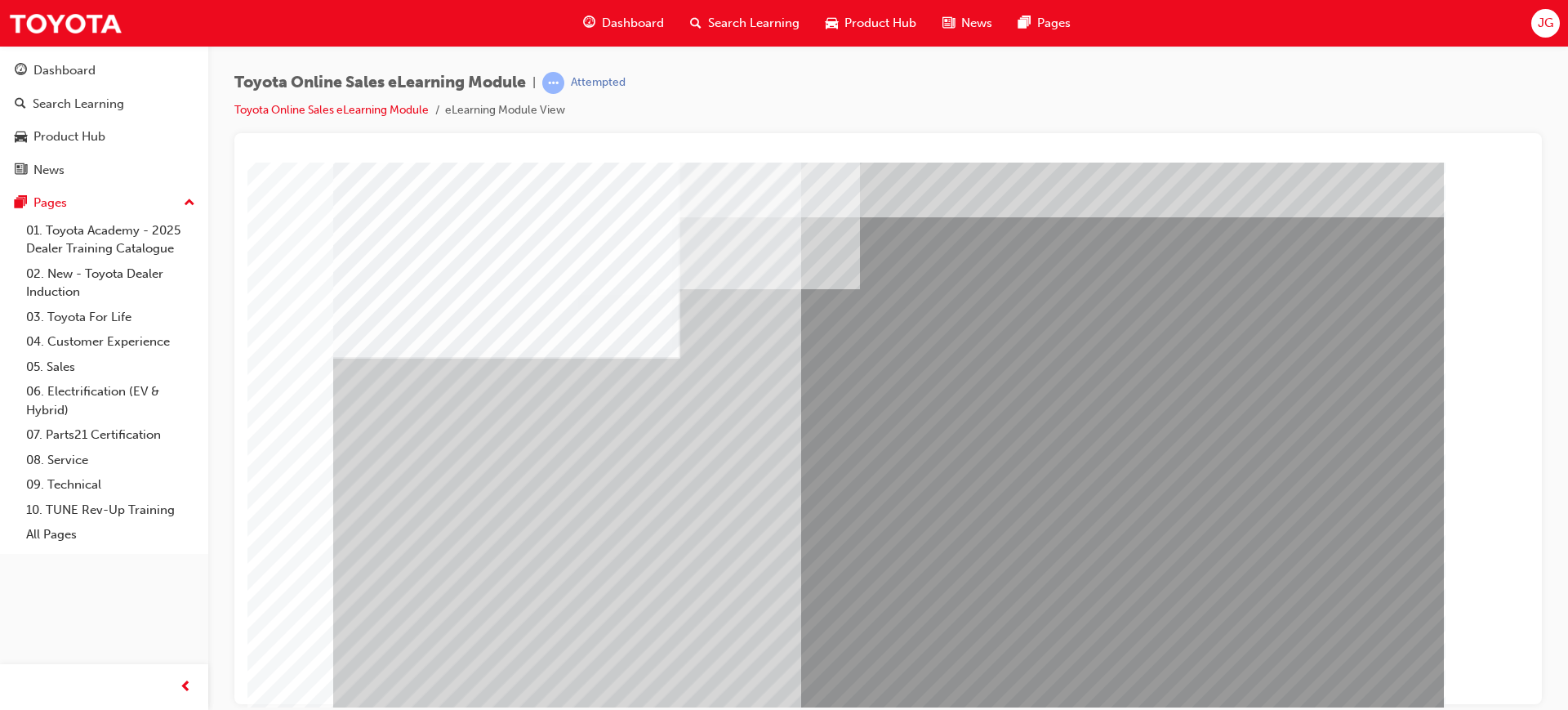 scroll, scrollTop: 68, scrollLeft: 0, axis: vertical 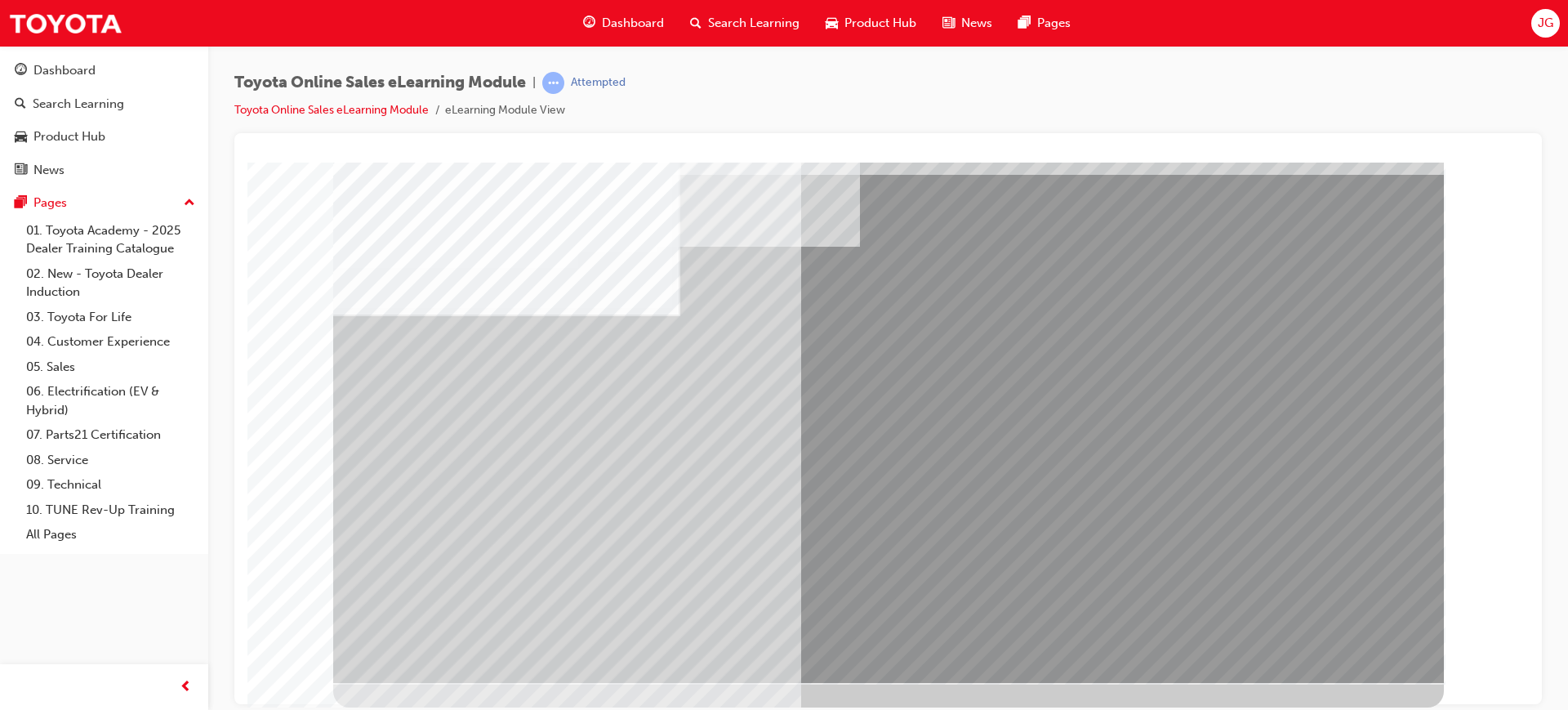 click at bounding box center (385, 4259) 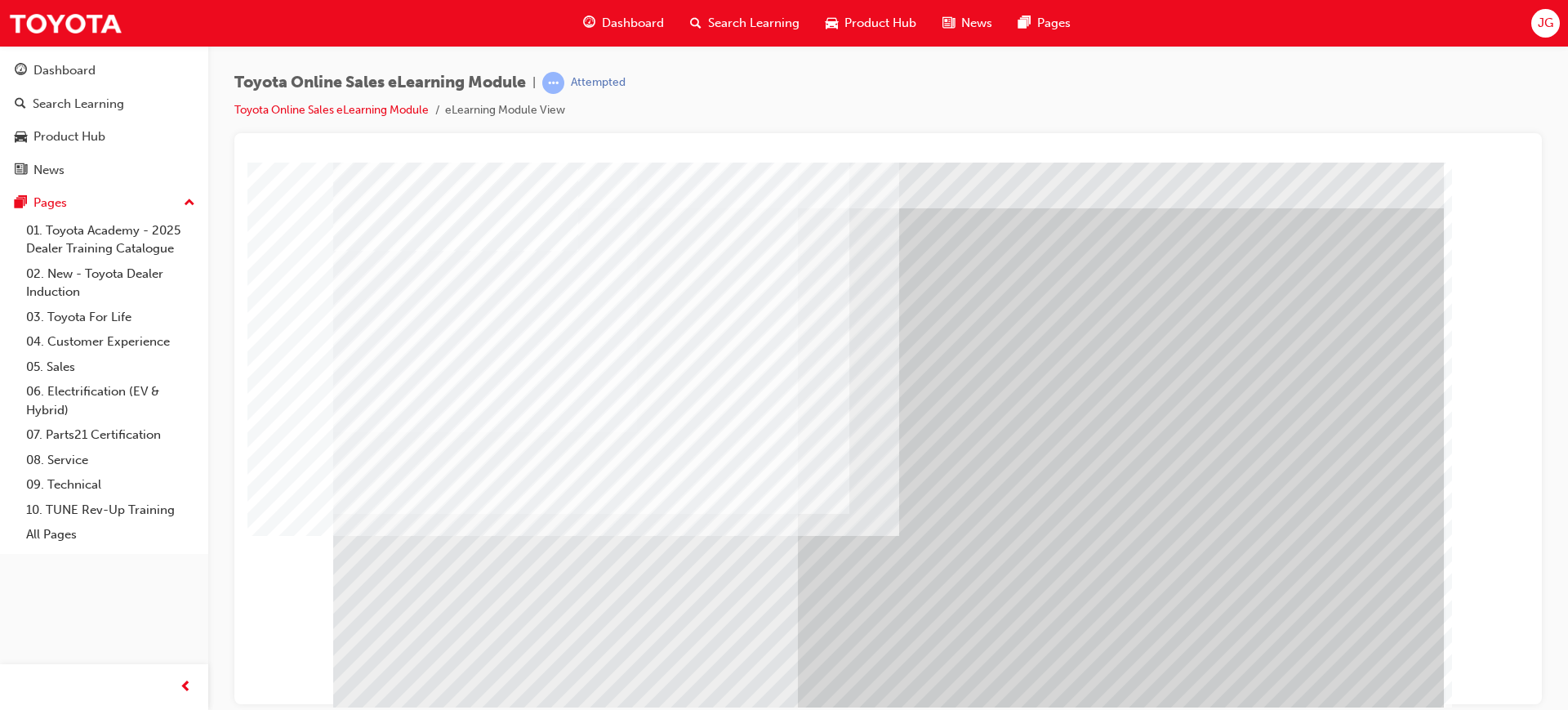 scroll, scrollTop: 68, scrollLeft: 0, axis: vertical 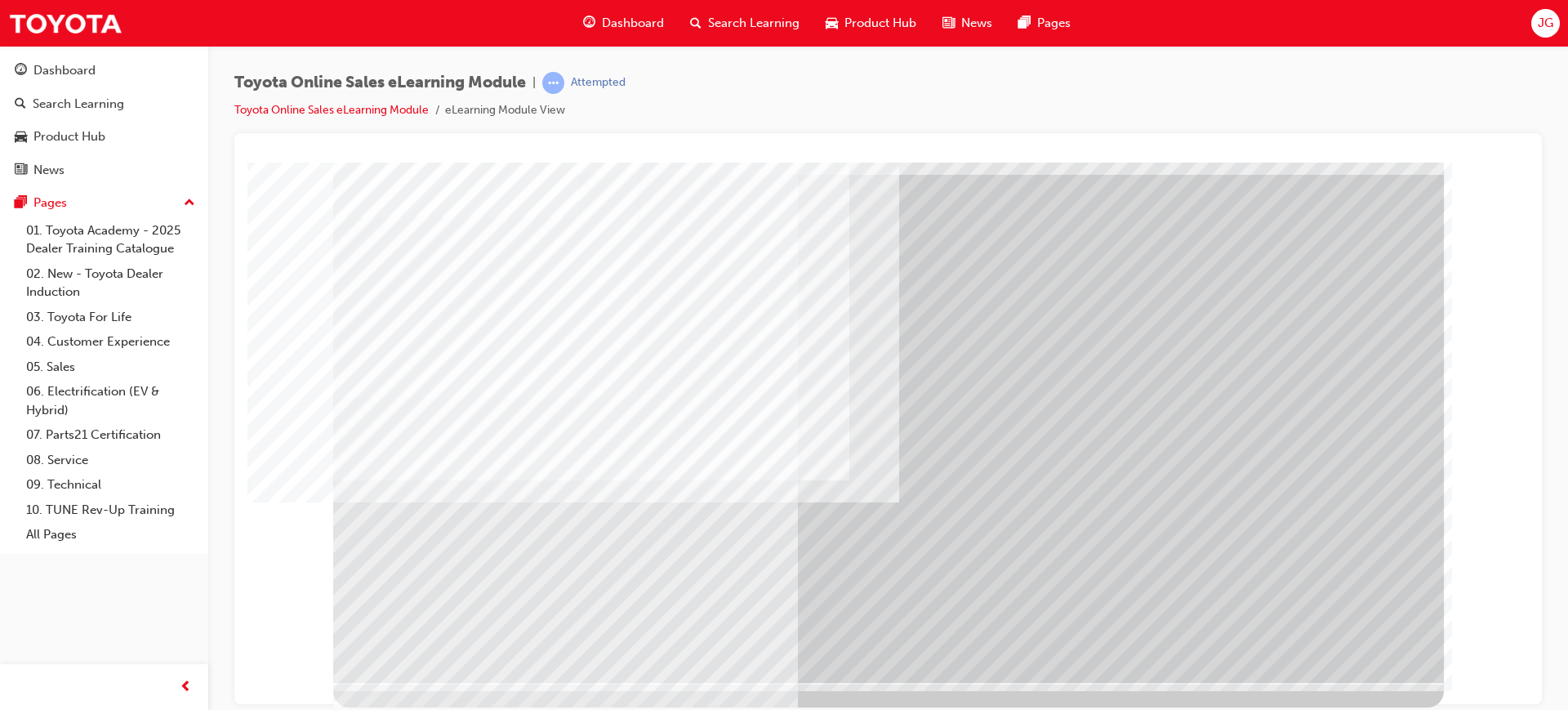 click at bounding box center [385, 3327] 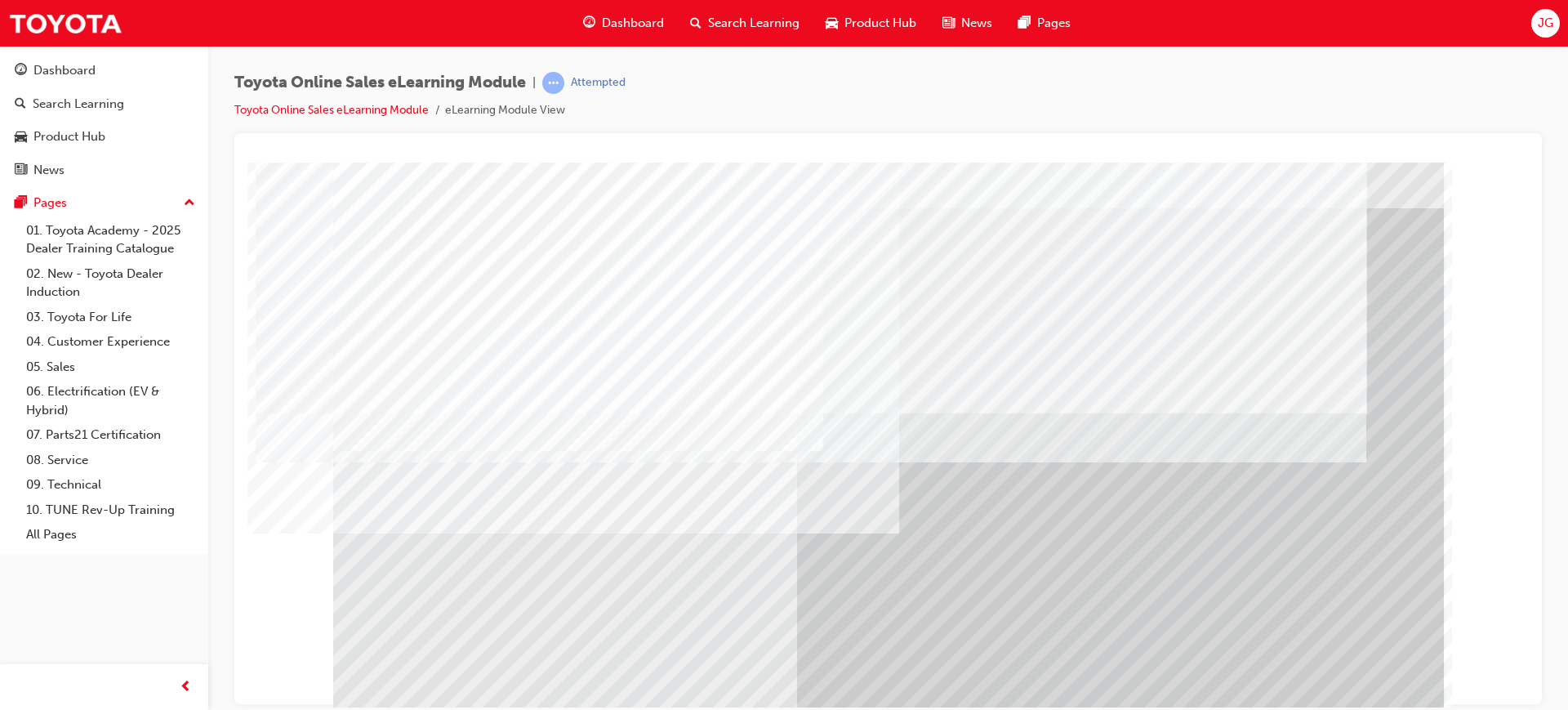 scroll, scrollTop: 68, scrollLeft: 0, axis: vertical 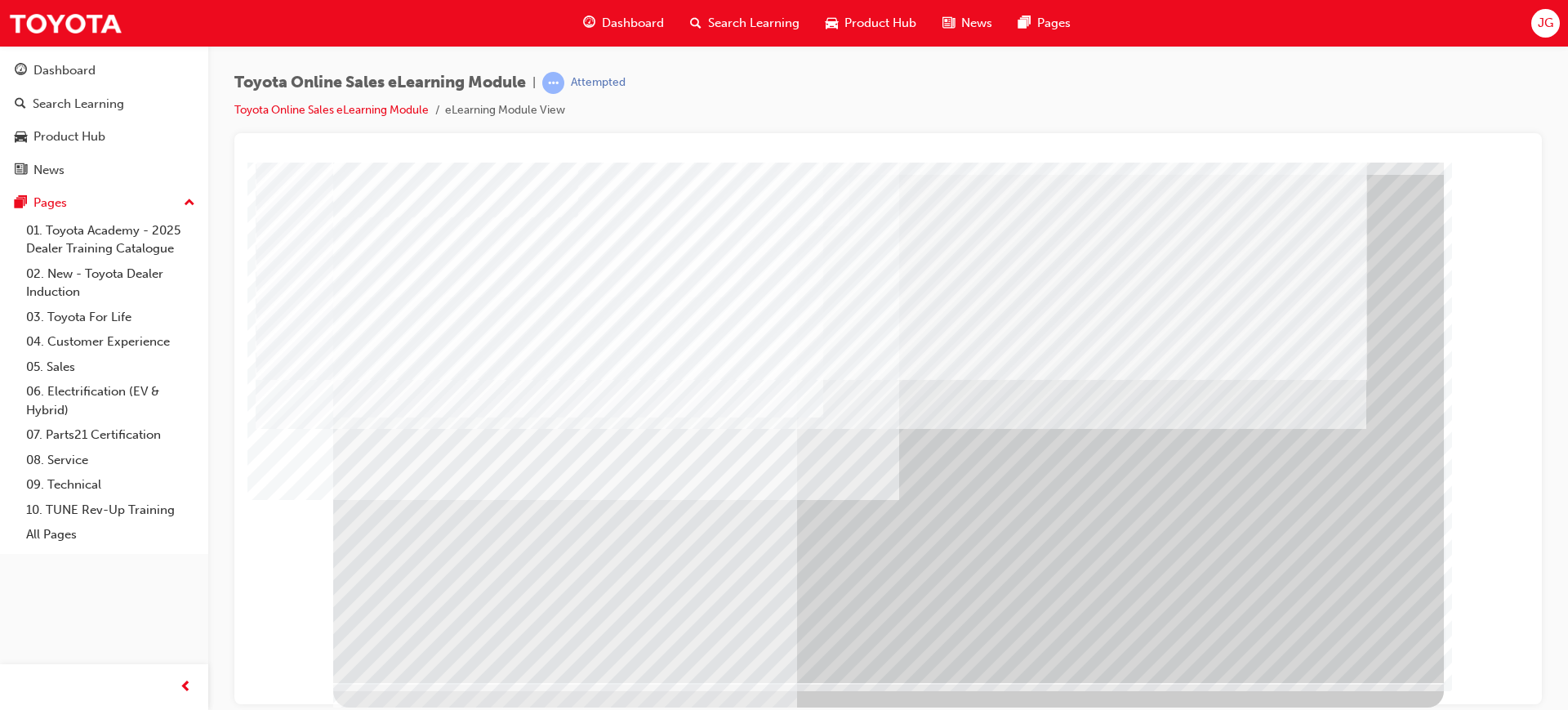 click at bounding box center [382, 3802] 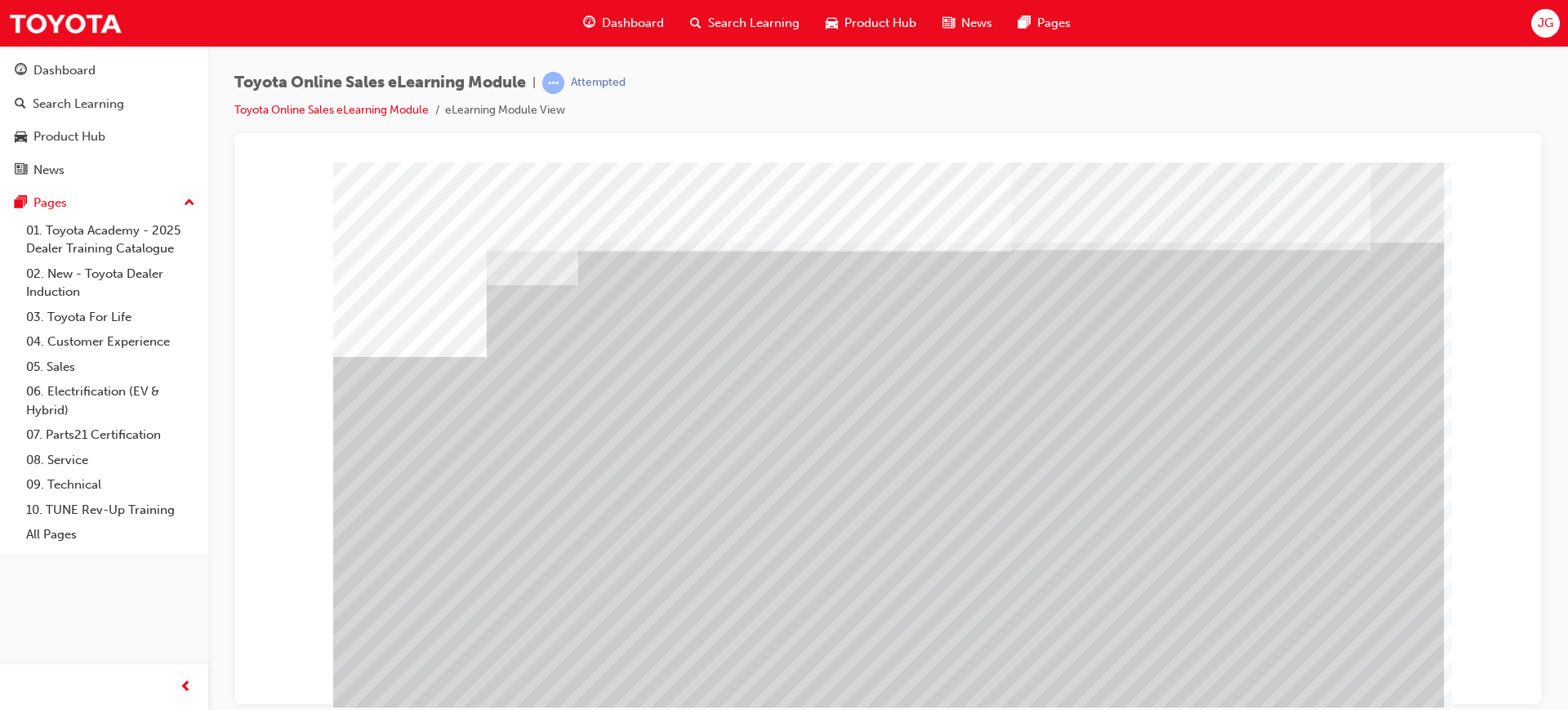 click at bounding box center (407, 3905) 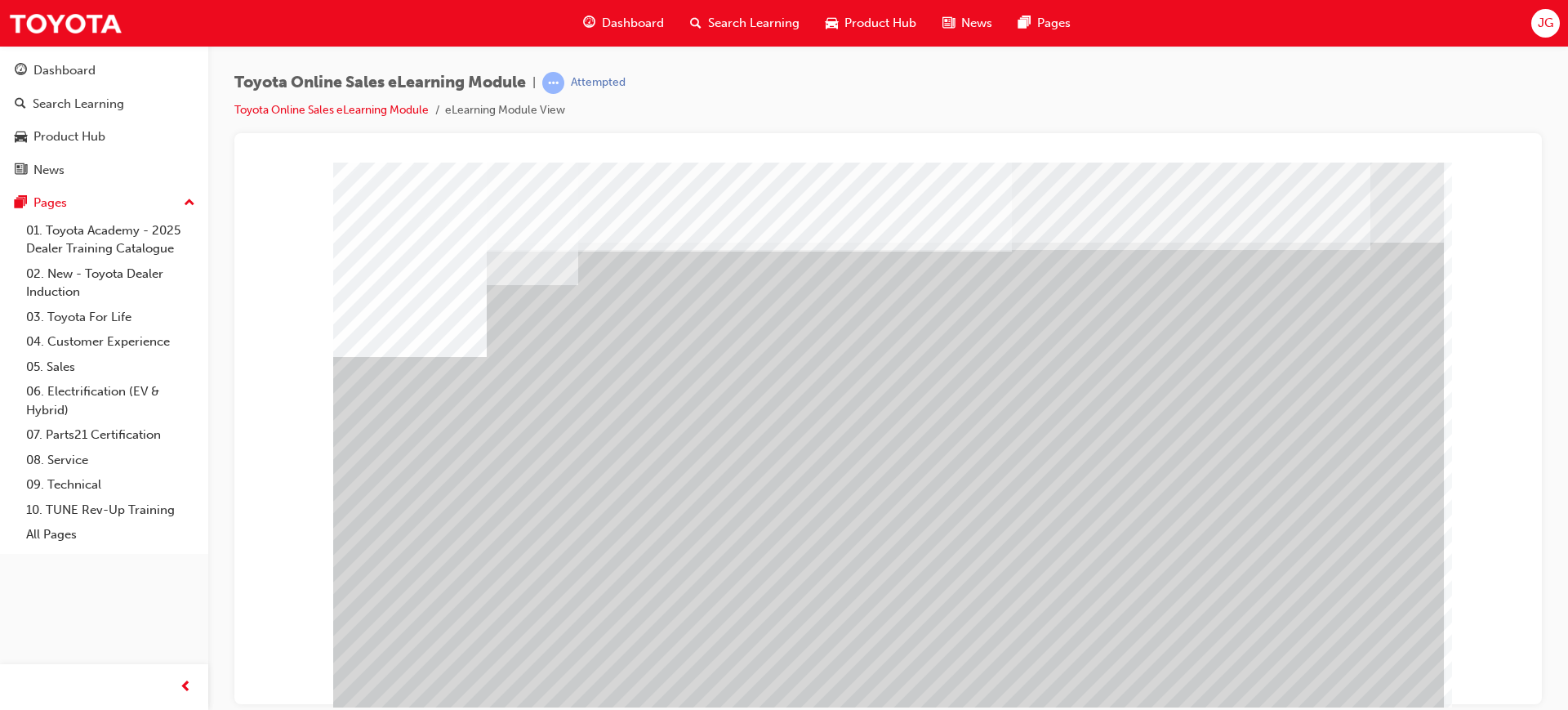 click at bounding box center [407, 3962] 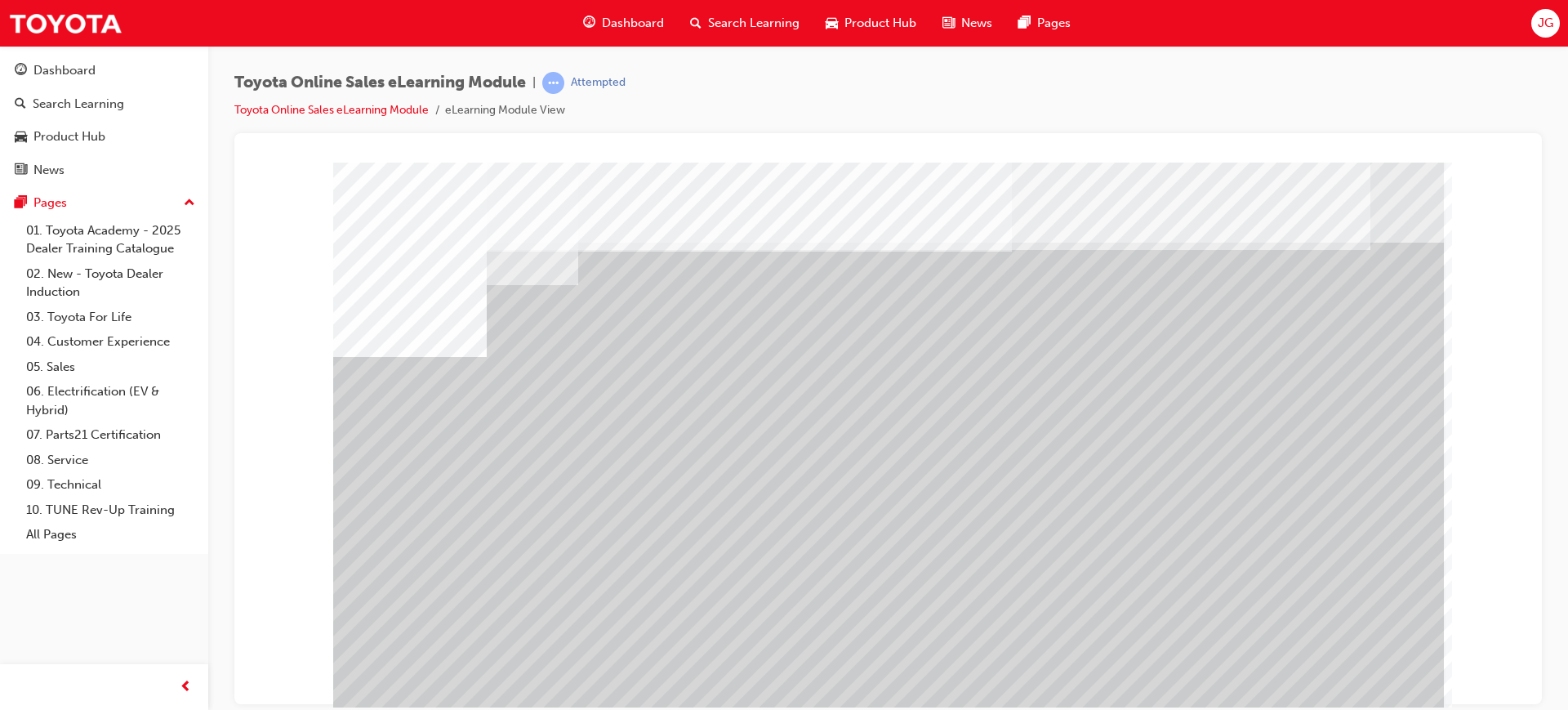 click at bounding box center [407, 4986] 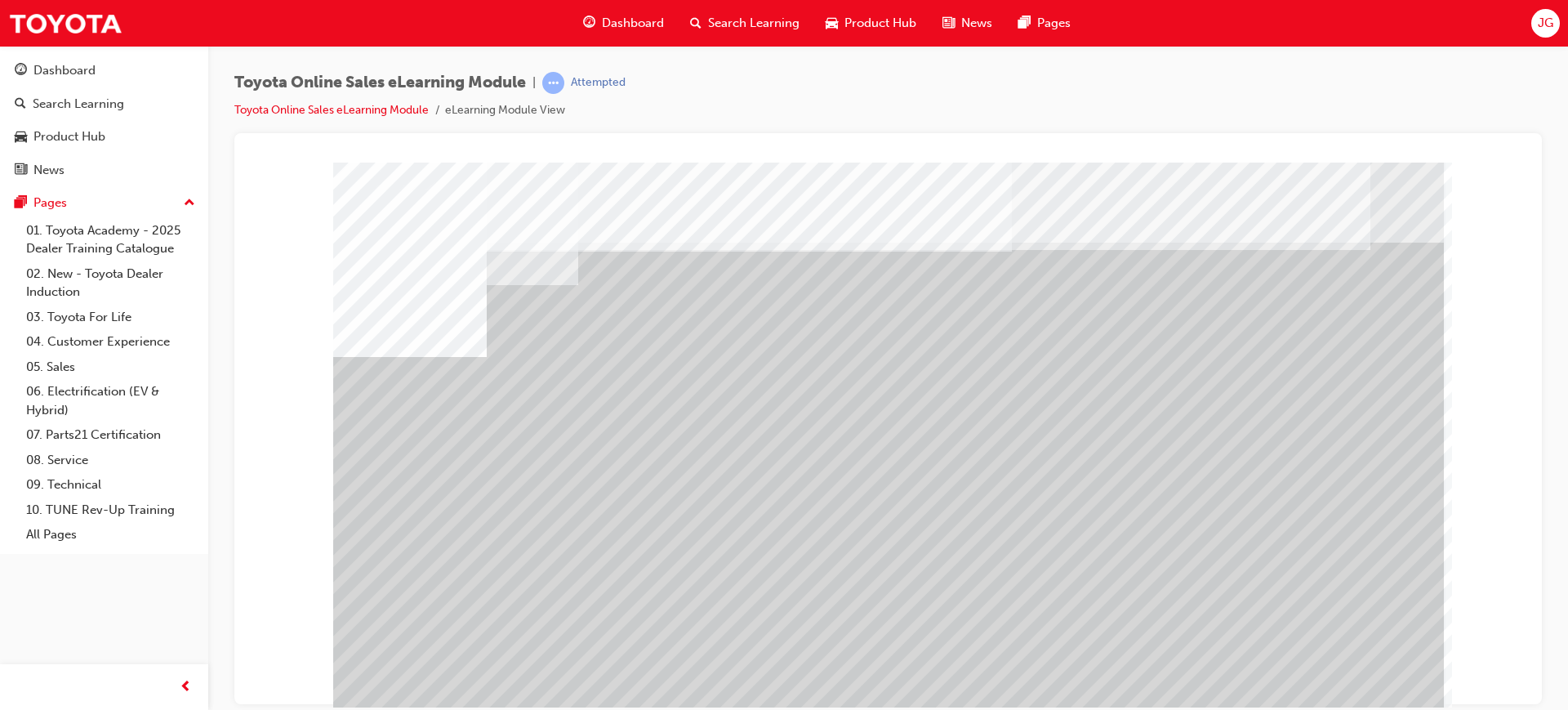 click at bounding box center [385, 6810] 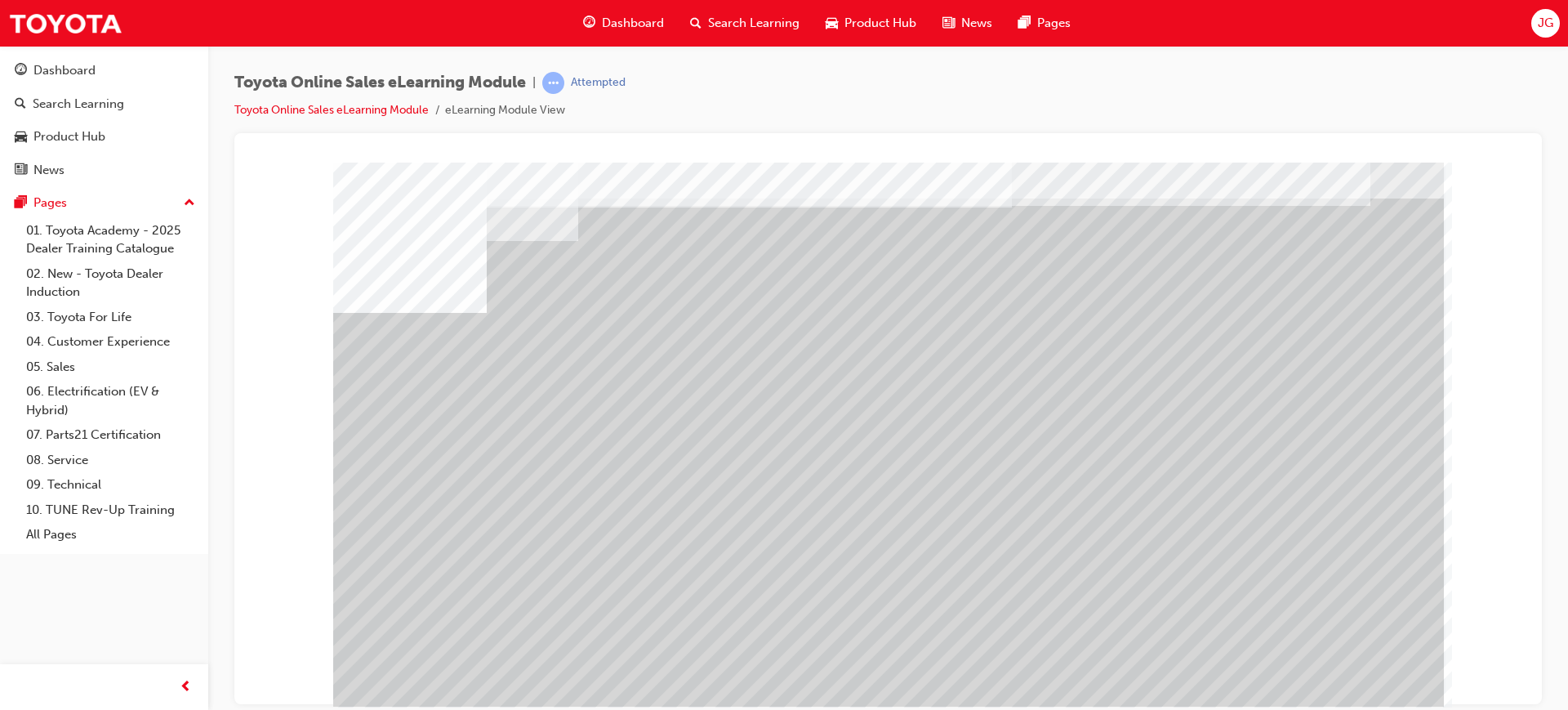 scroll, scrollTop: 68, scrollLeft: 0, axis: vertical 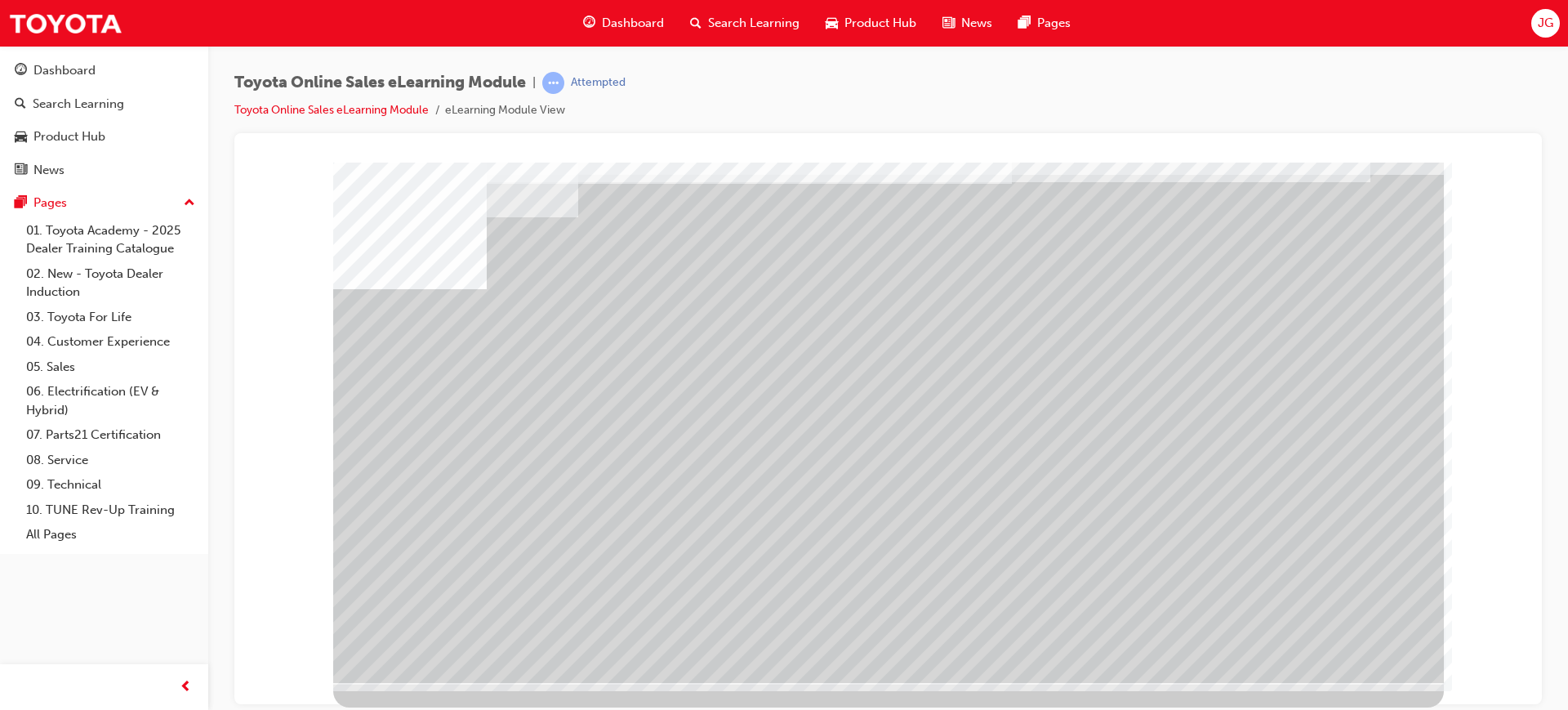 click at bounding box center (385, 2666) 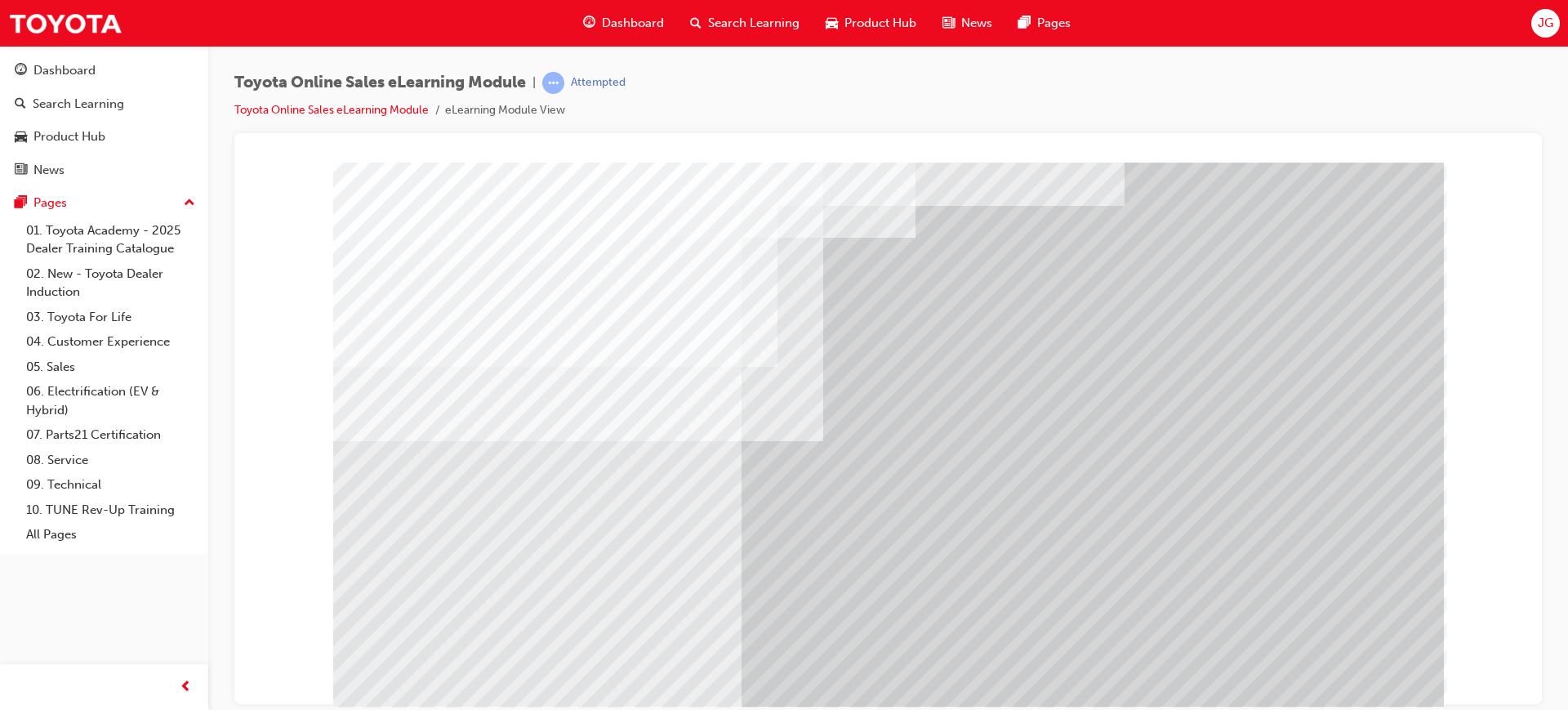 scroll, scrollTop: 68, scrollLeft: 0, axis: vertical 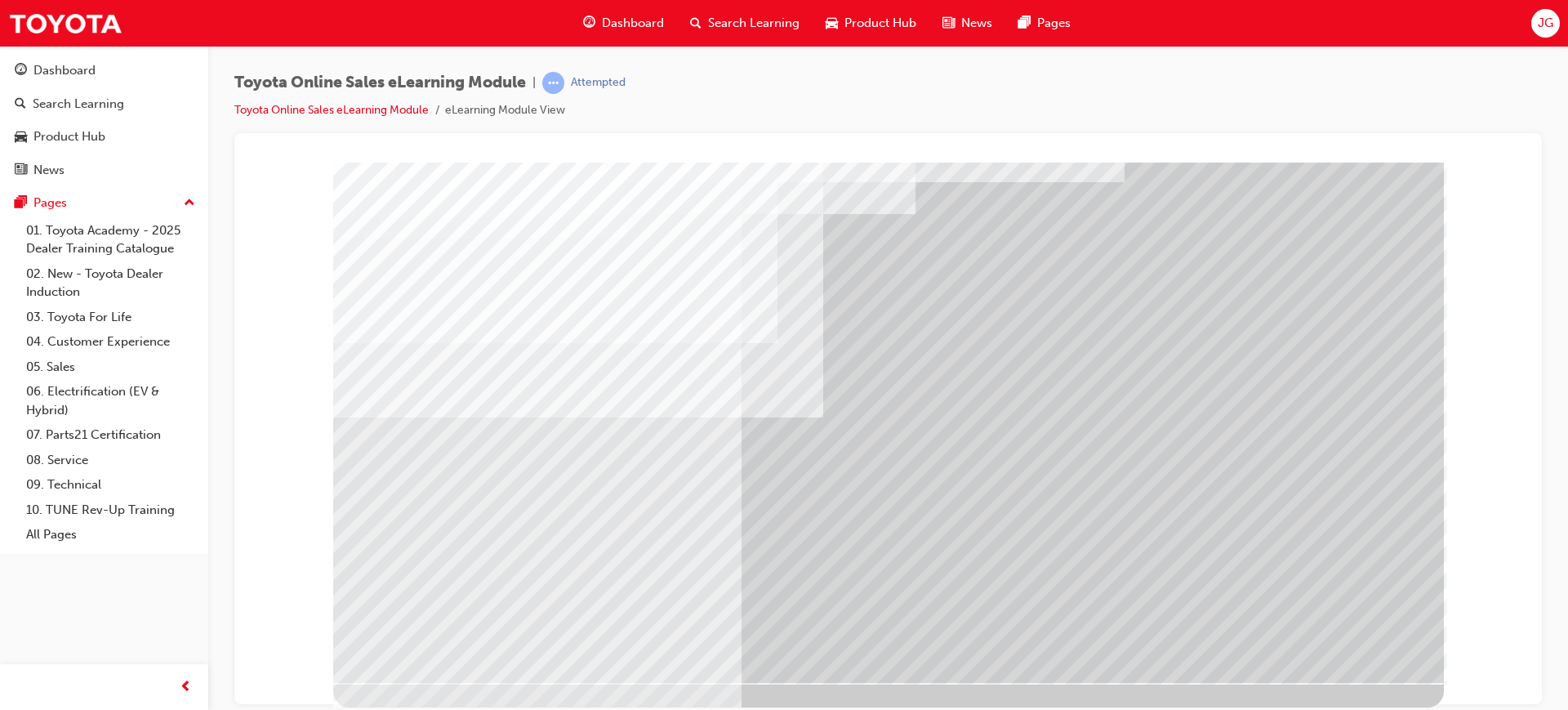 click at bounding box center (385, 3688) 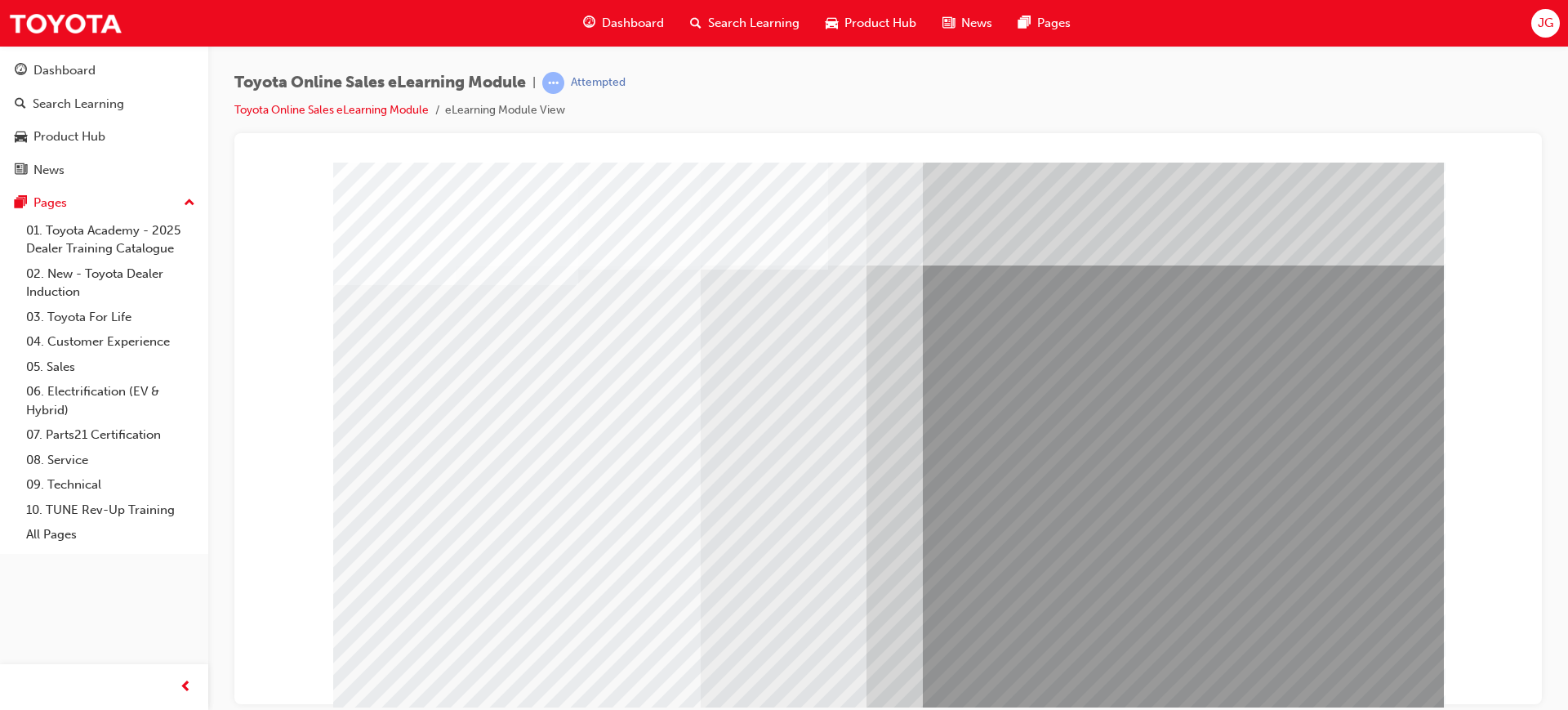 click at bounding box center (628, 2254) 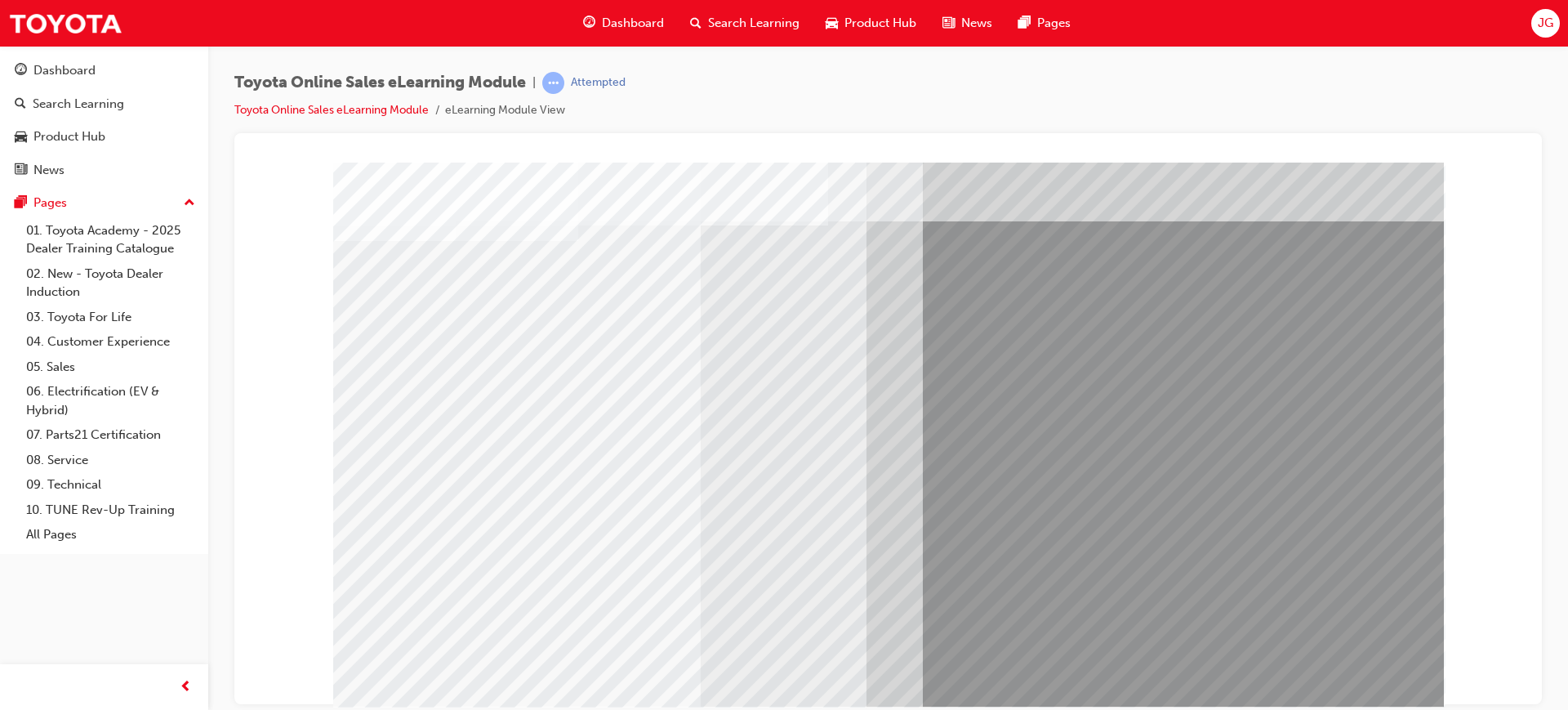 scroll, scrollTop: 68, scrollLeft: 0, axis: vertical 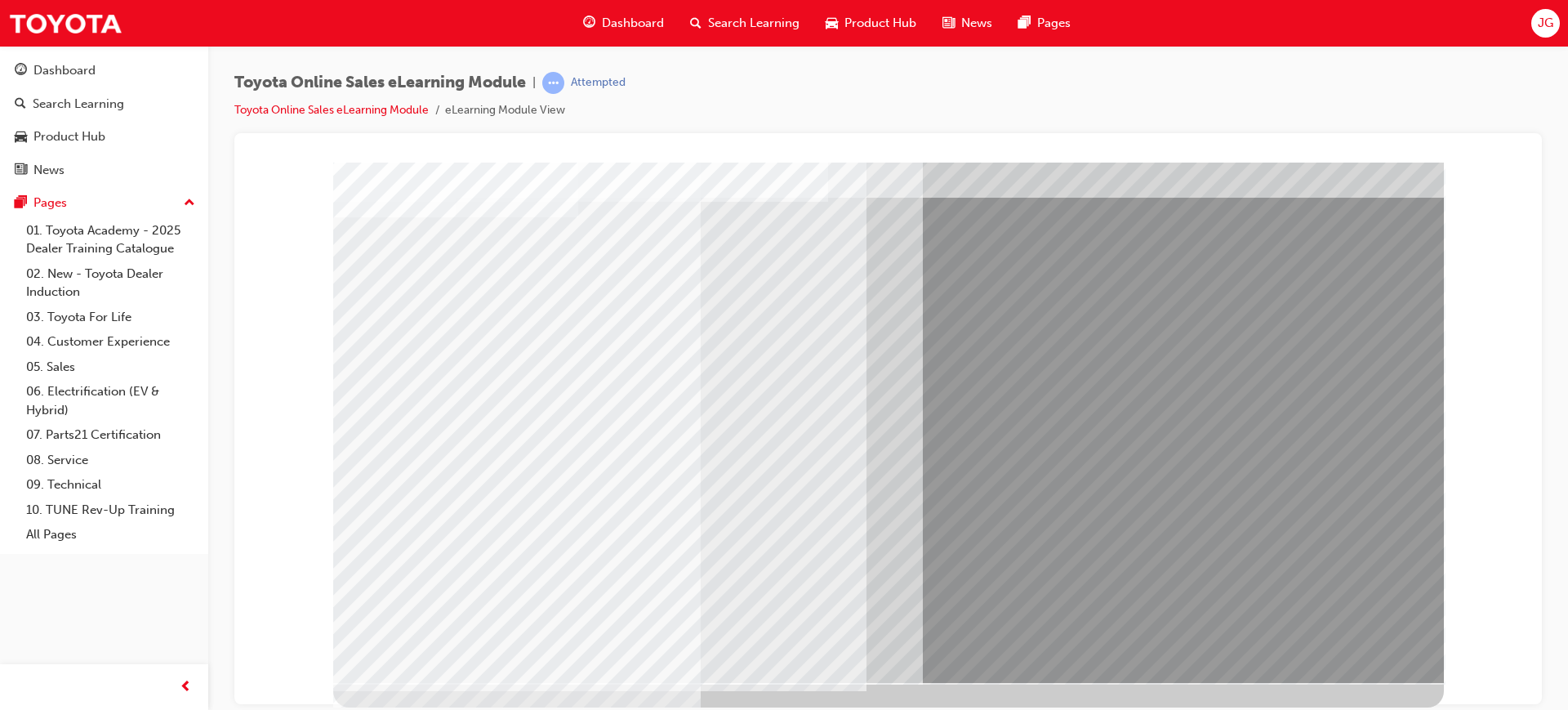 click at bounding box center [385, 2735] 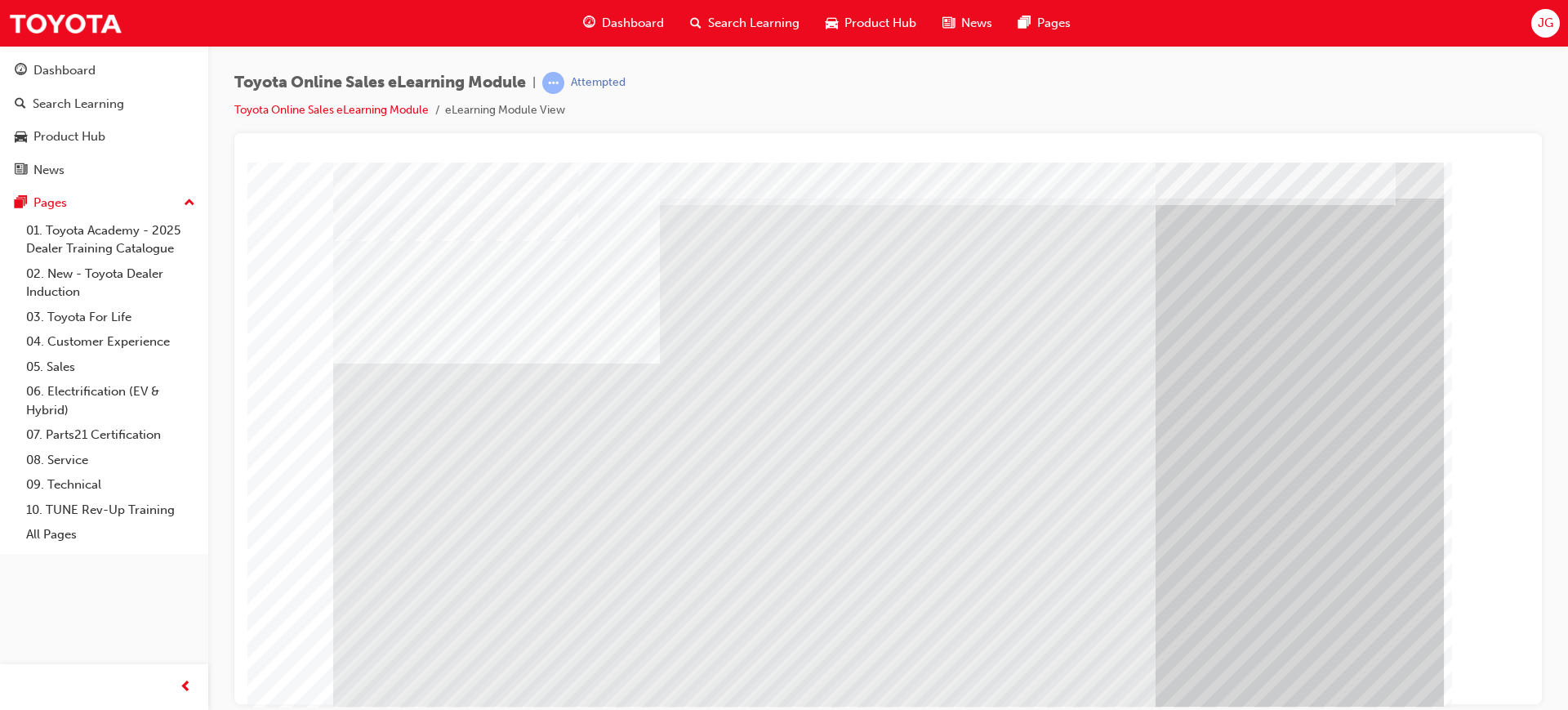 scroll, scrollTop: 68, scrollLeft: 0, axis: vertical 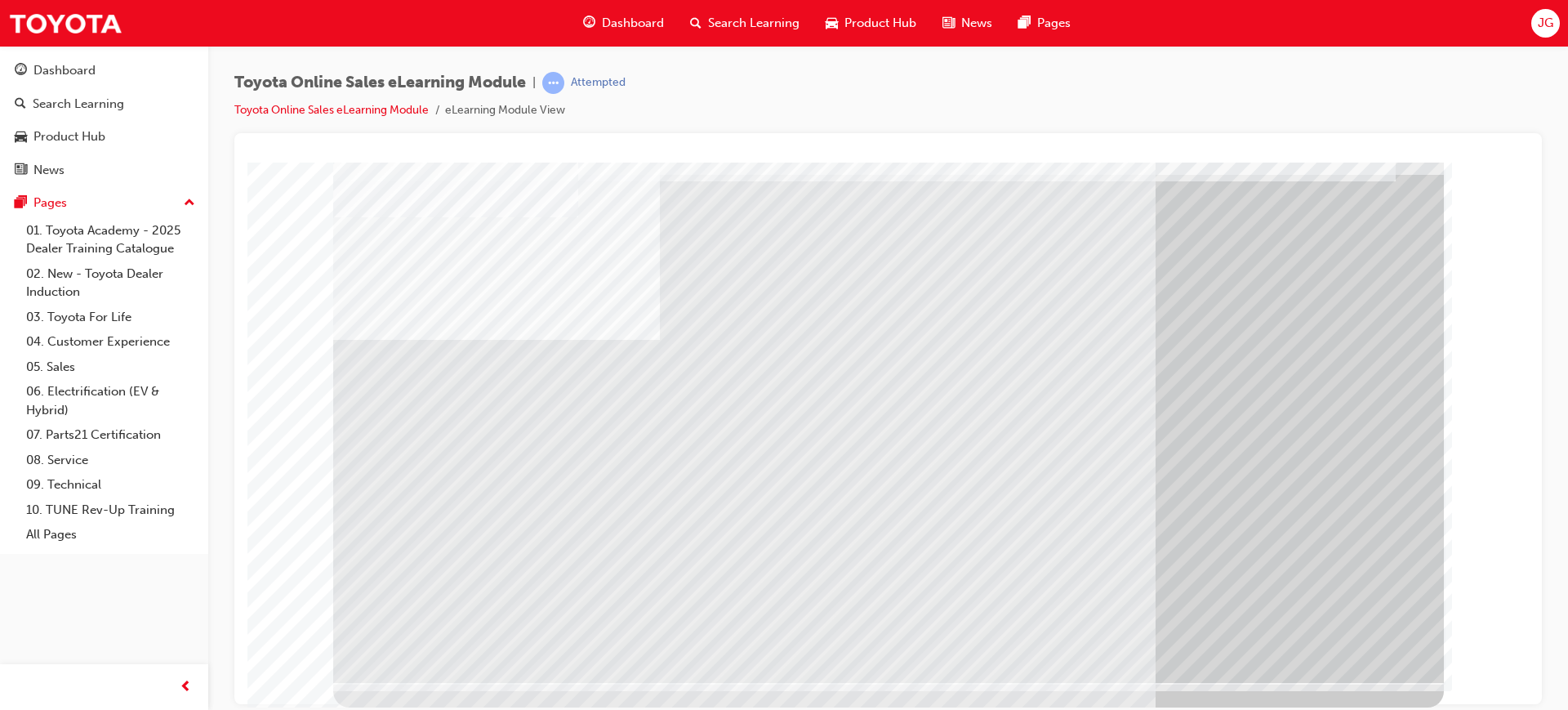 click at bounding box center [497, 2306] 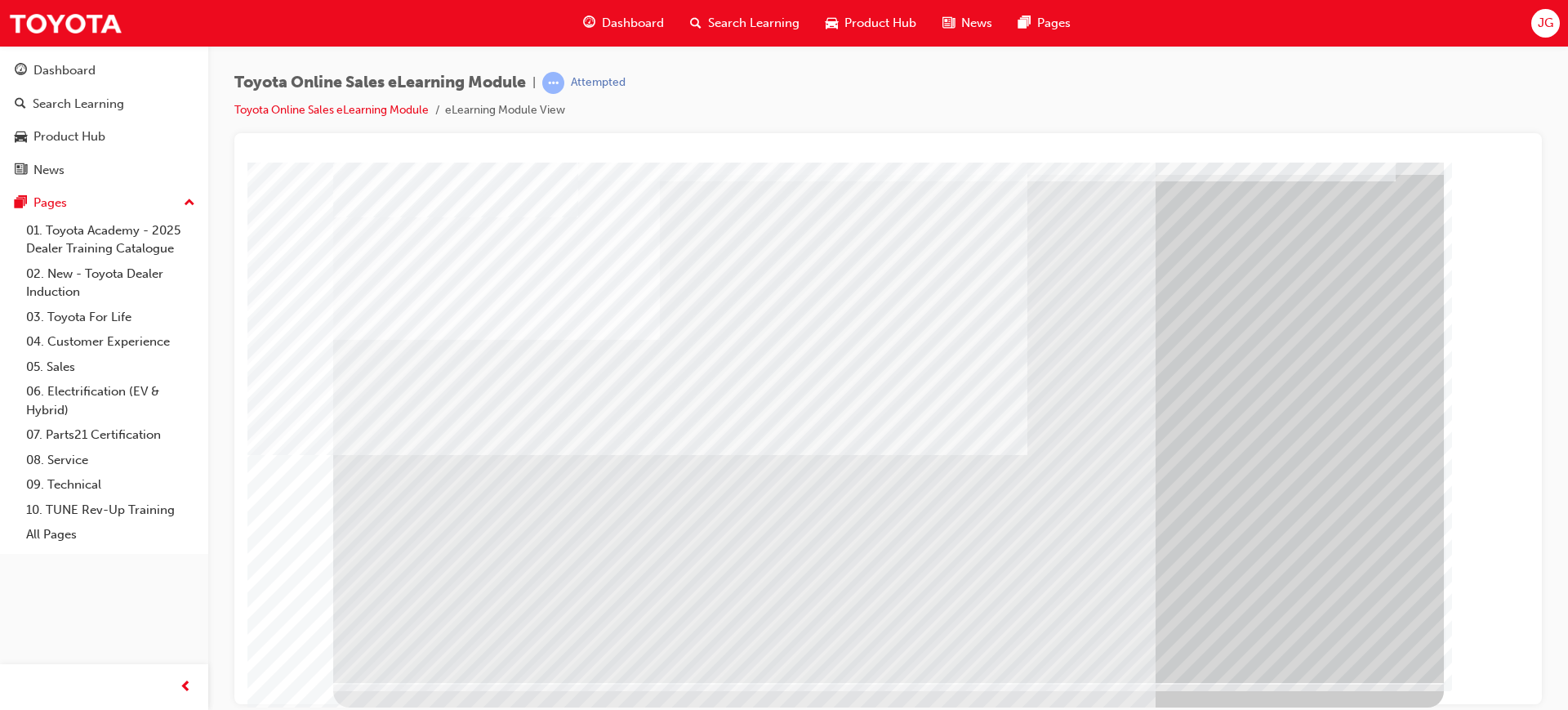 click at bounding box center (385, 2262) 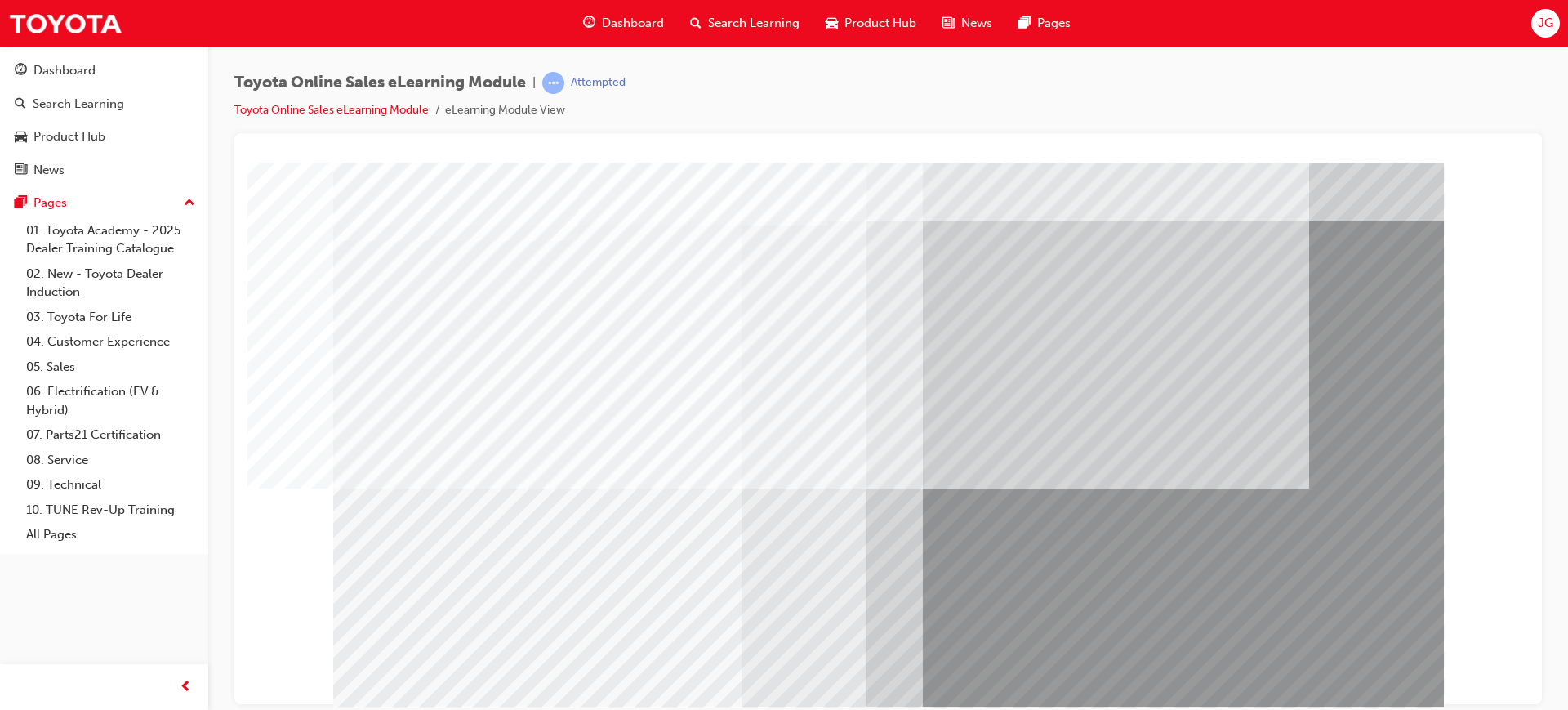 scroll, scrollTop: 68, scrollLeft: 0, axis: vertical 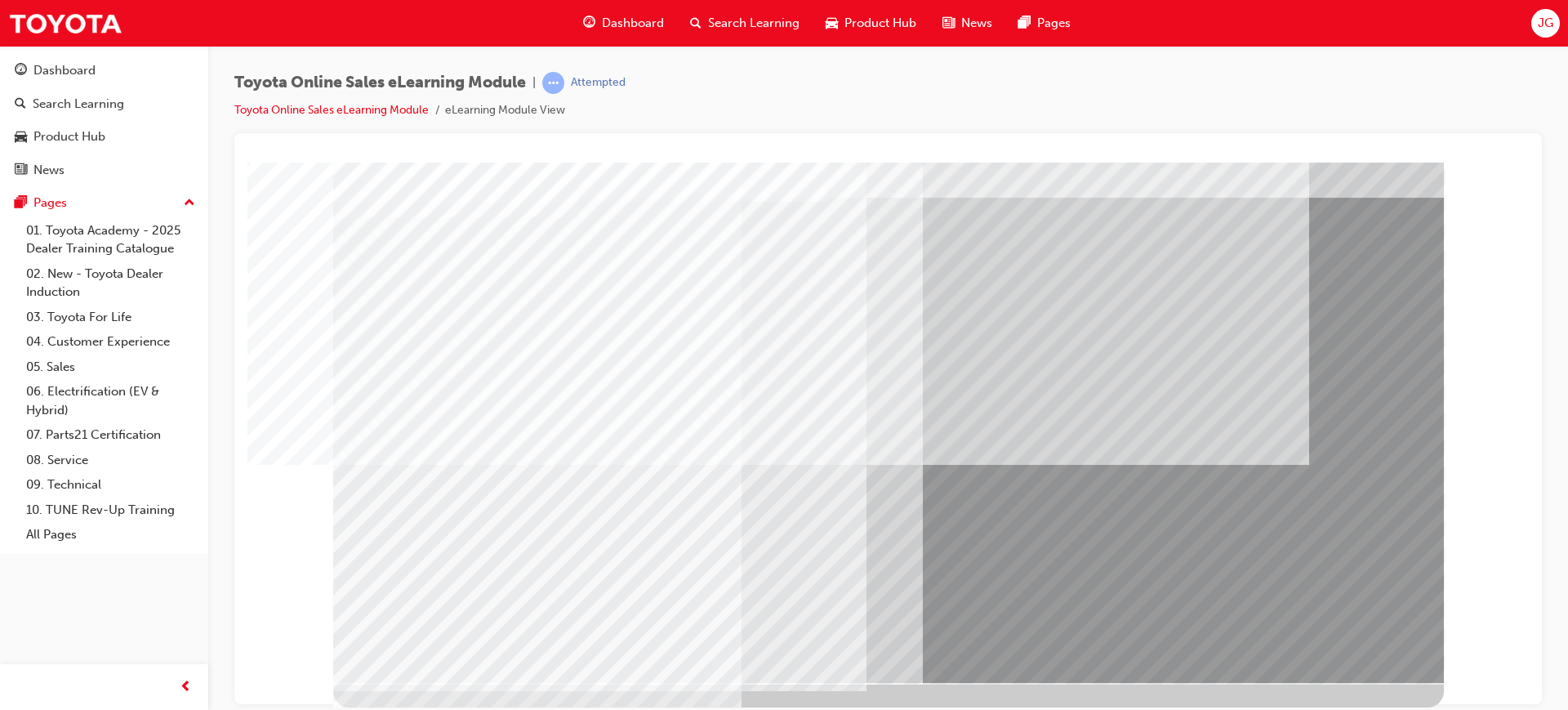click at bounding box center (500, 3887) 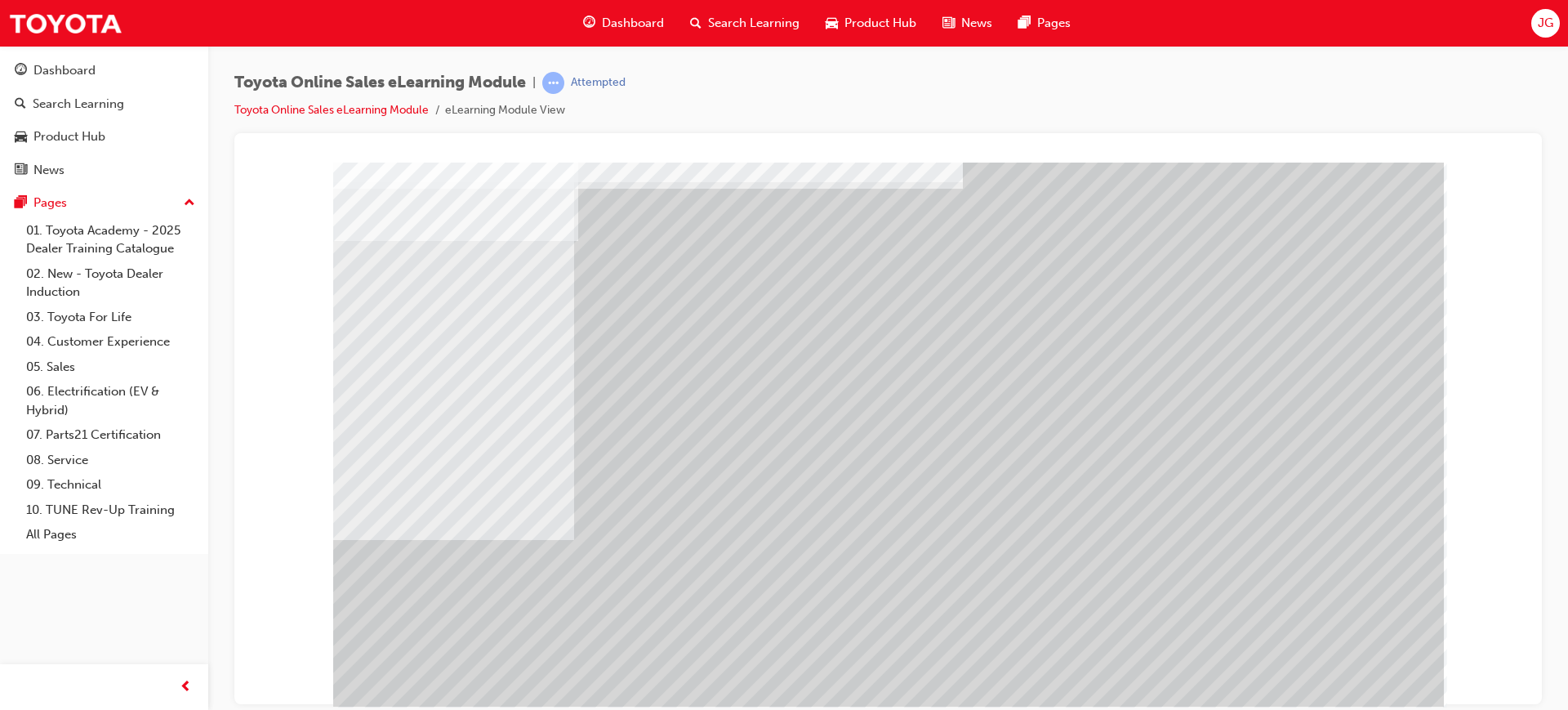scroll, scrollTop: 68, scrollLeft: 0, axis: vertical 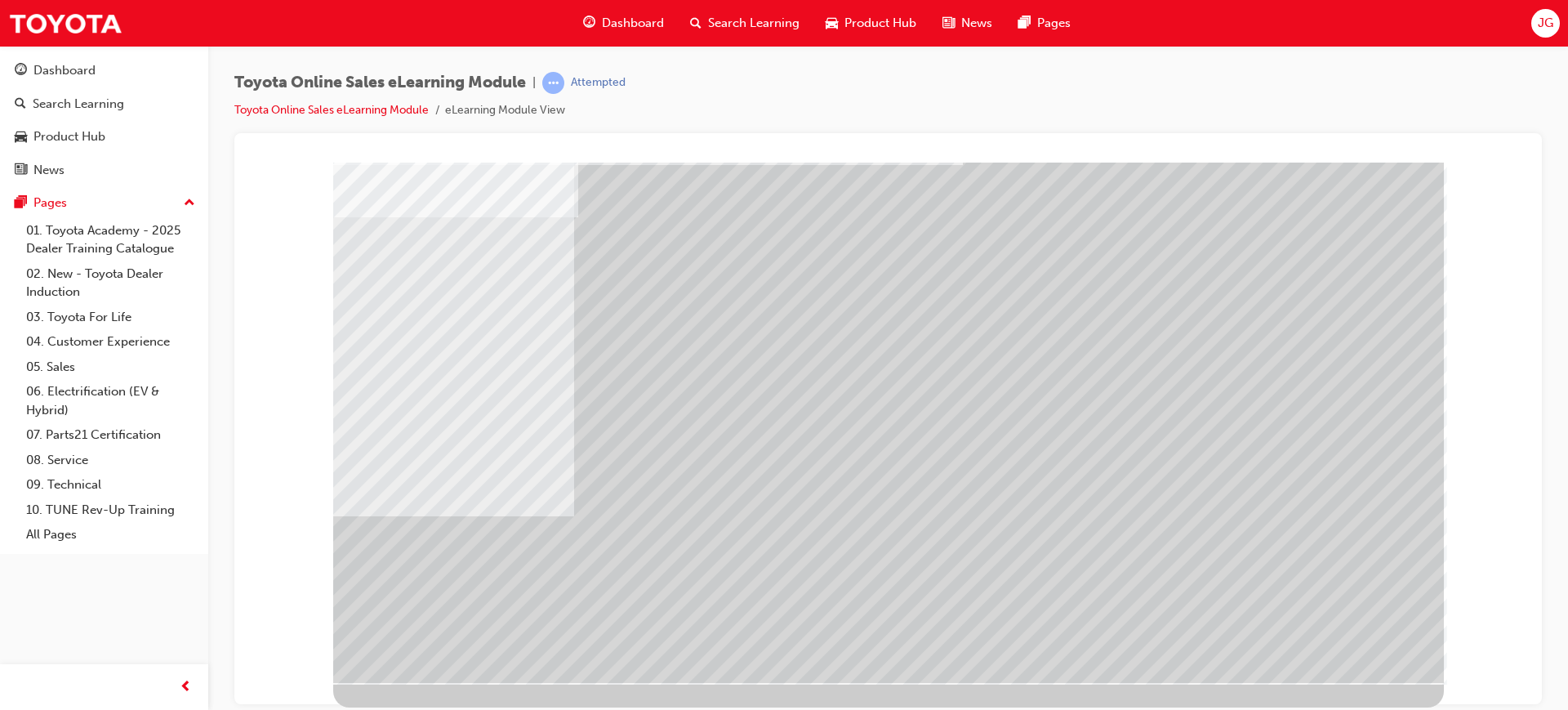 click at bounding box center [385, 2550] 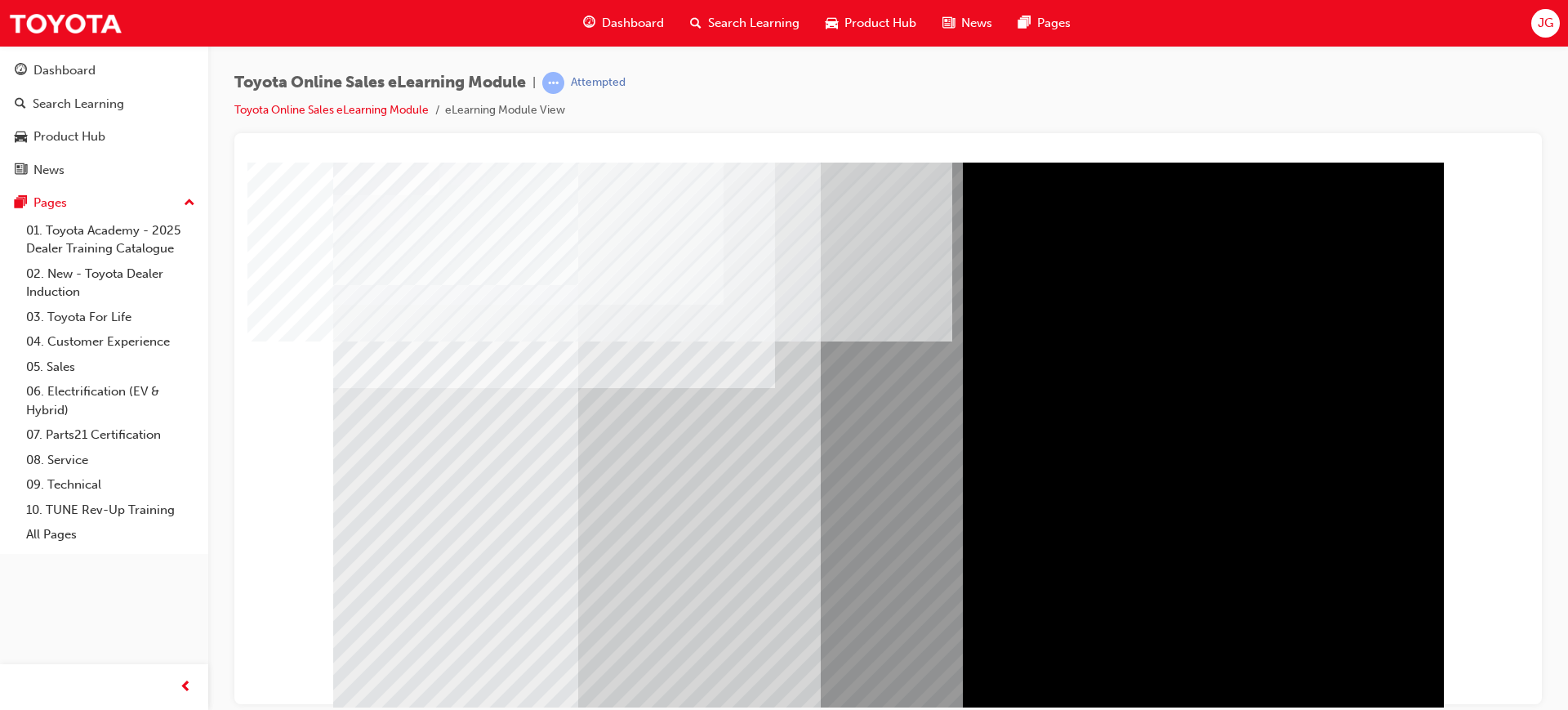 click at bounding box center [509, 3684] 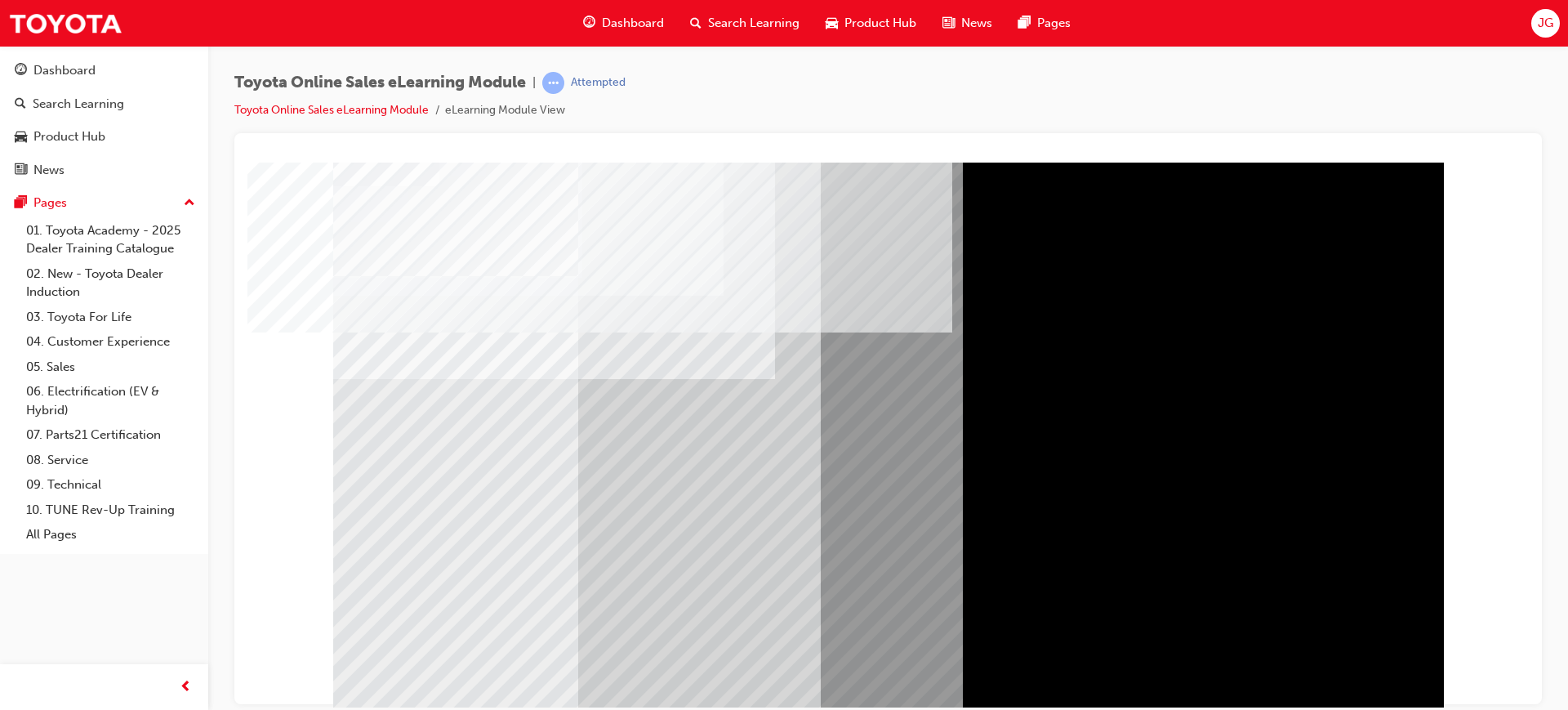 scroll, scrollTop: 68, scrollLeft: 0, axis: vertical 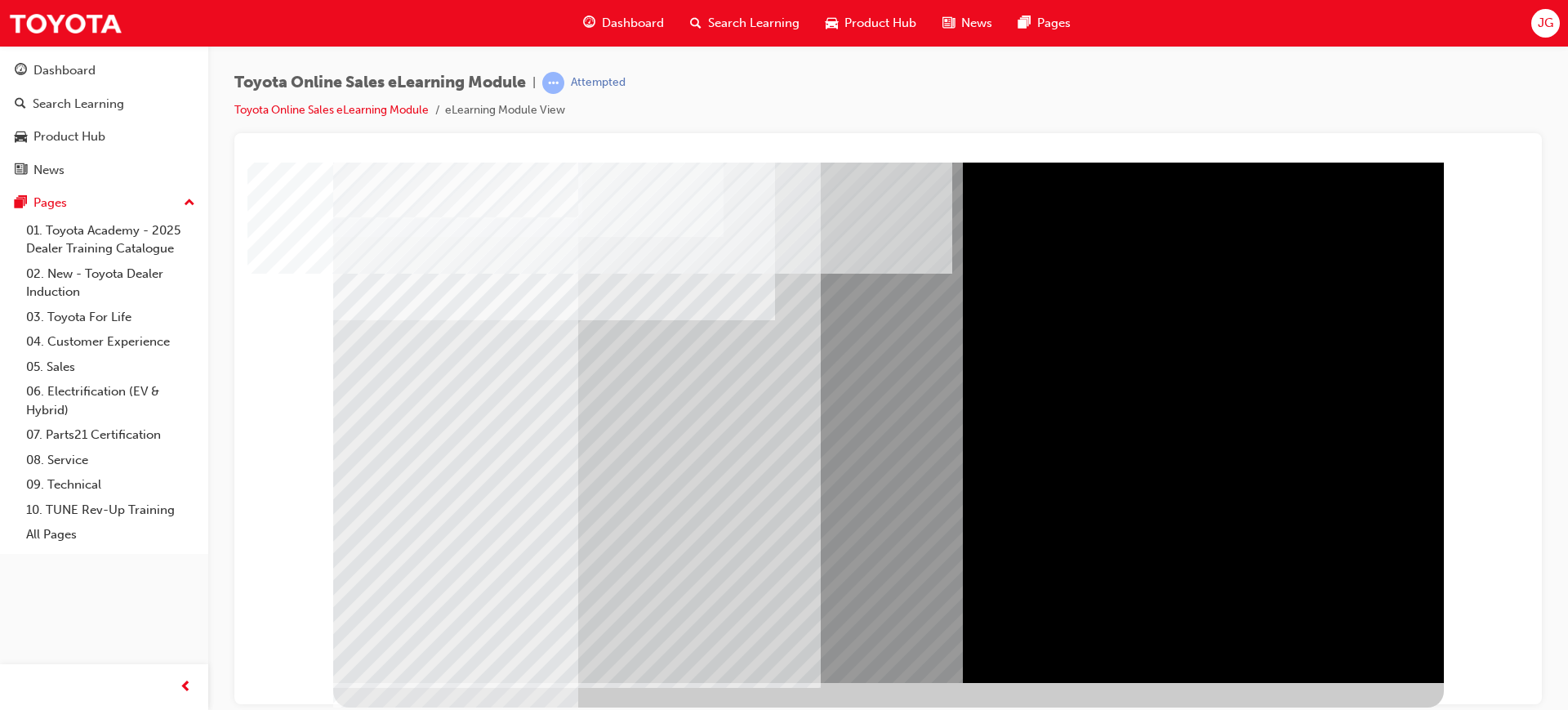 click at bounding box center (385, 3768) 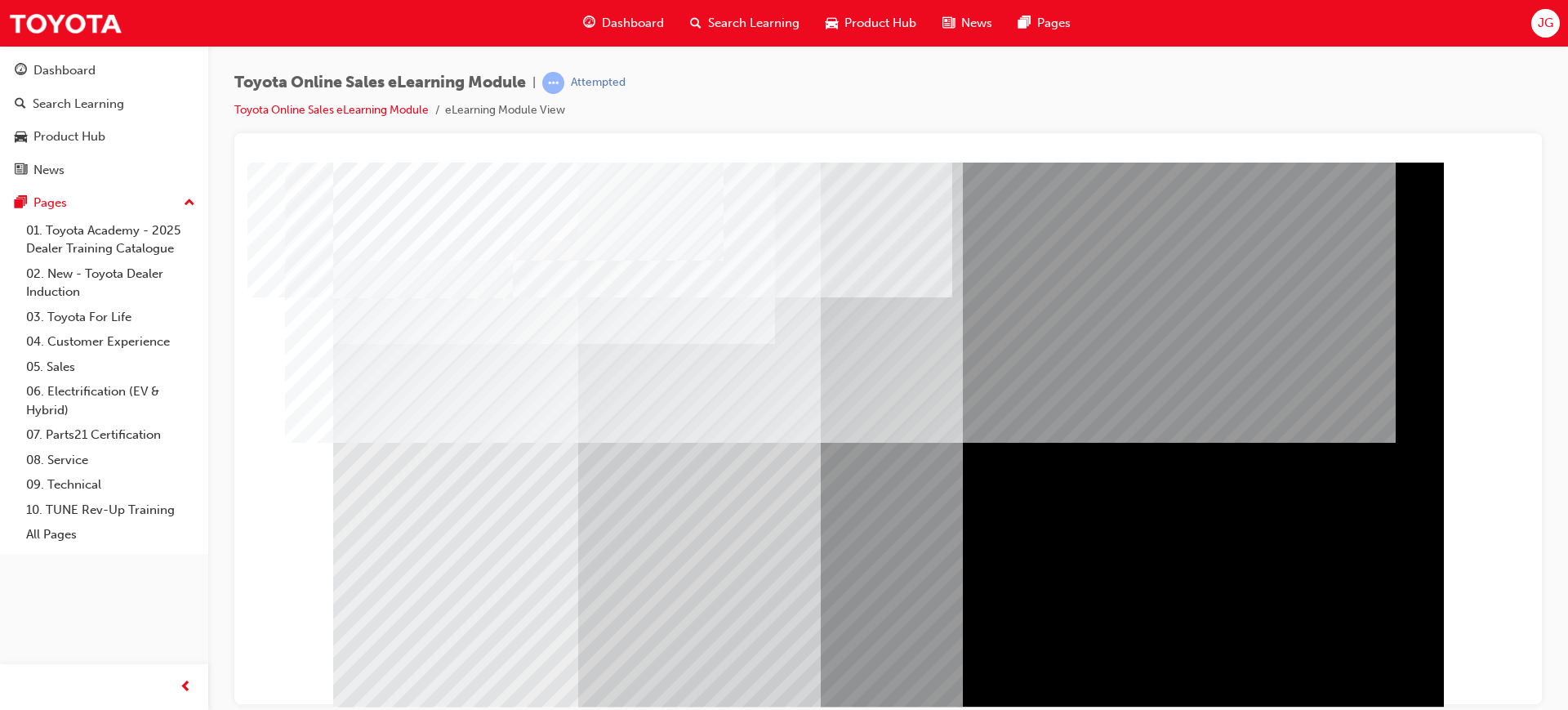 scroll, scrollTop: 68, scrollLeft: 0, axis: vertical 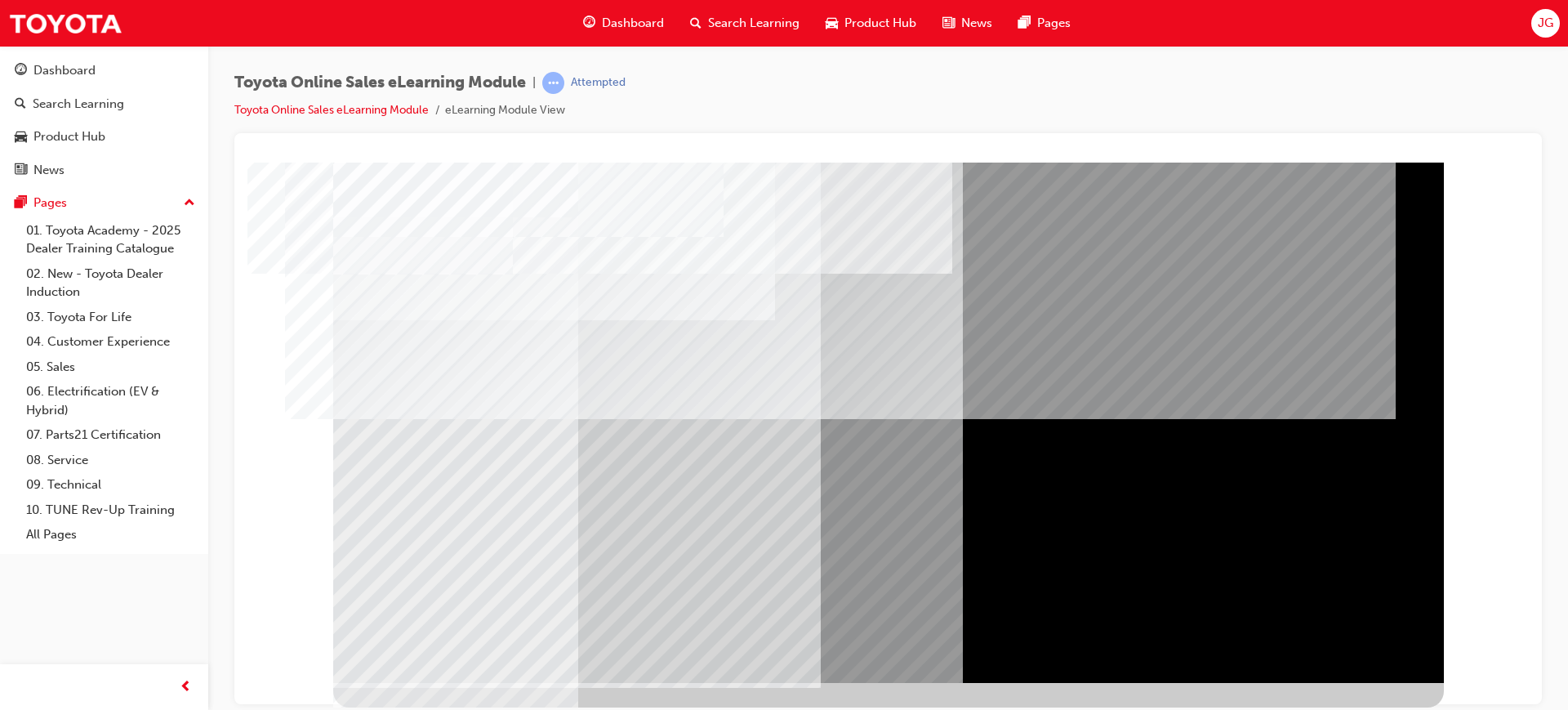 click at bounding box center [385, 4115] 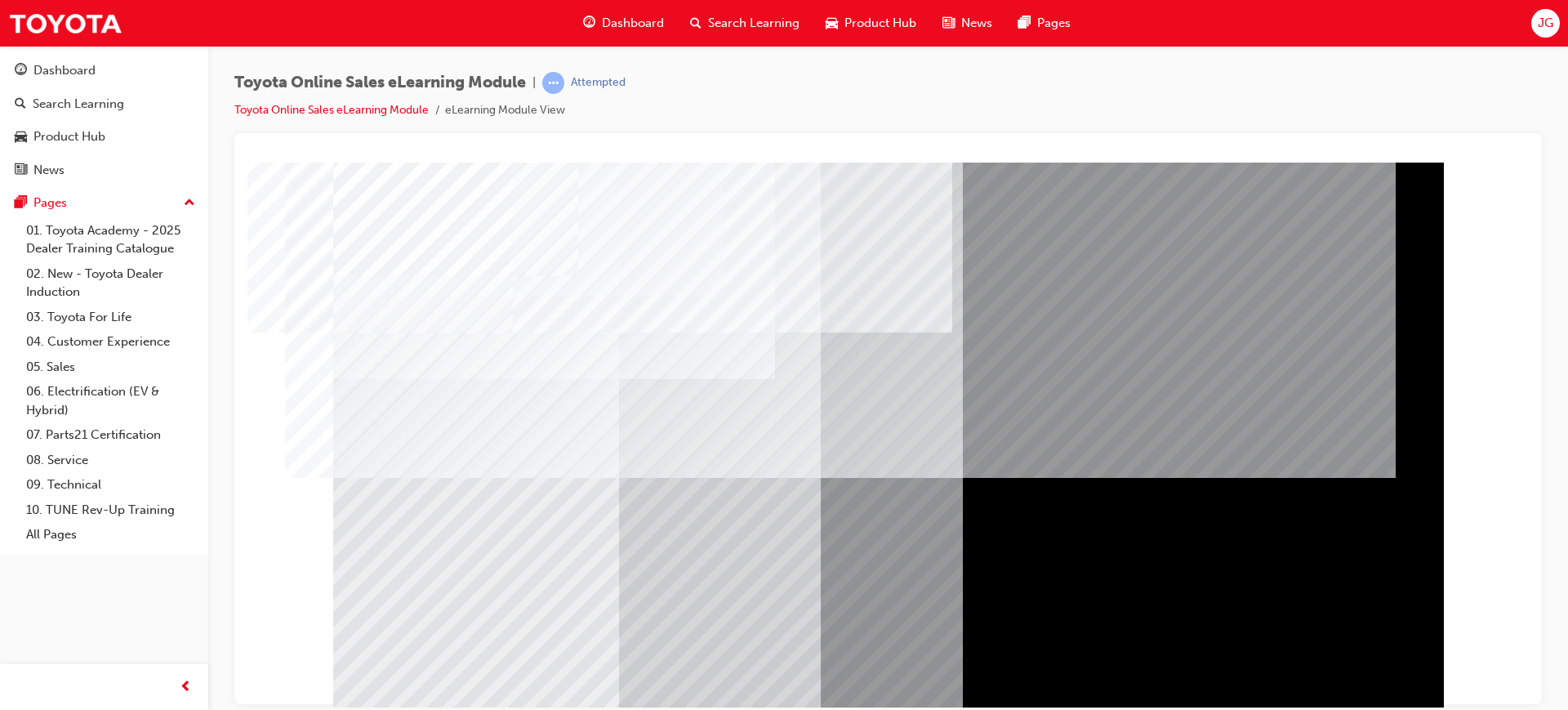 scroll, scrollTop: 68, scrollLeft: 0, axis: vertical 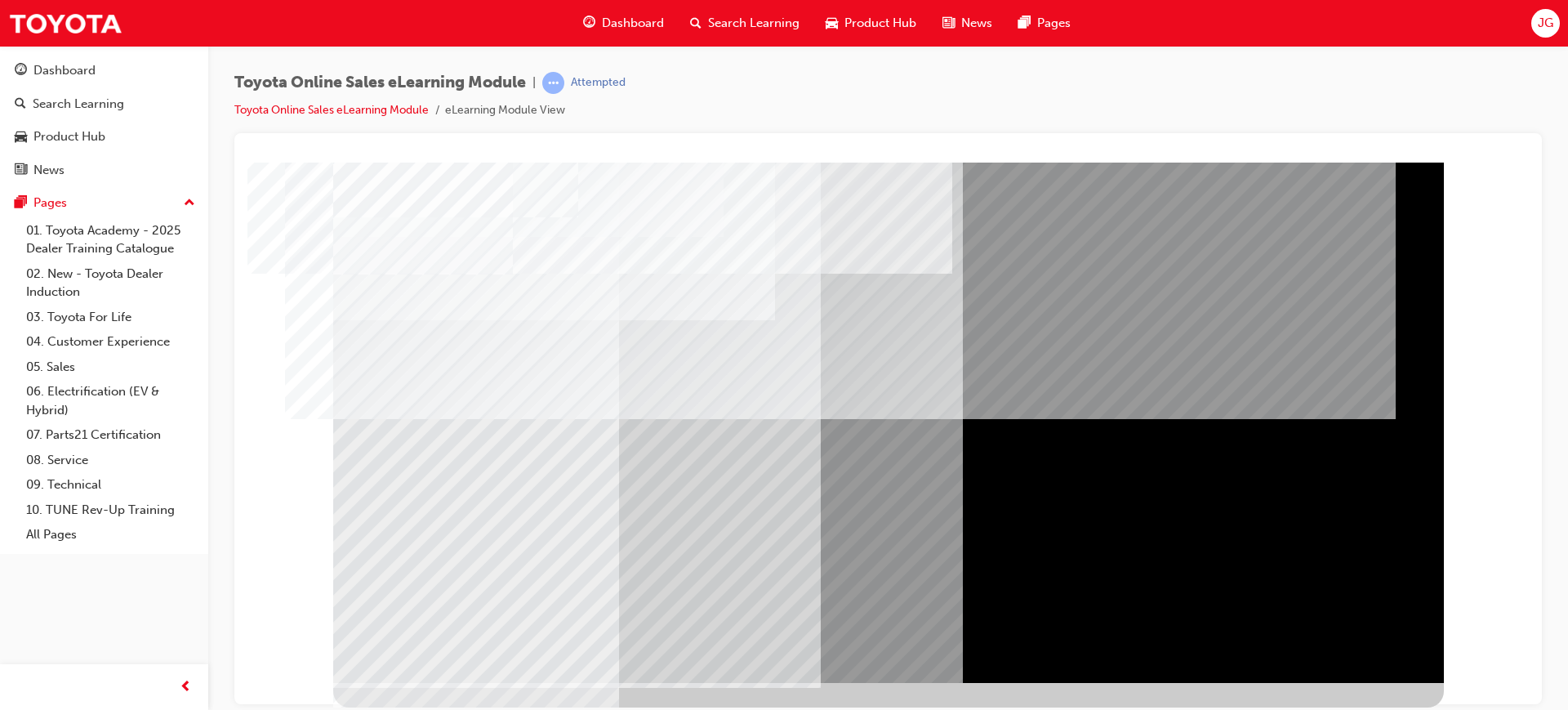 click at bounding box center (385, 4207) 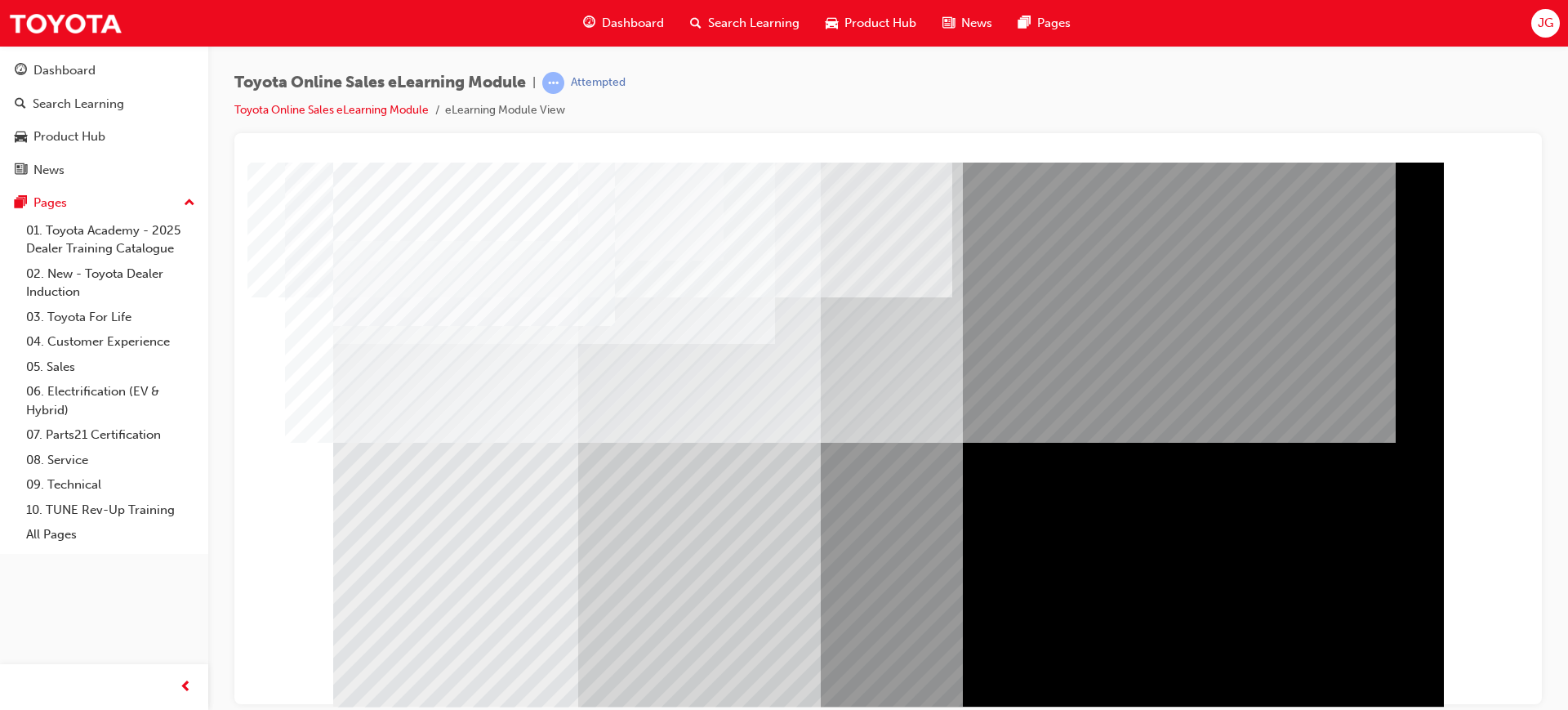 scroll, scrollTop: 68, scrollLeft: 0, axis: vertical 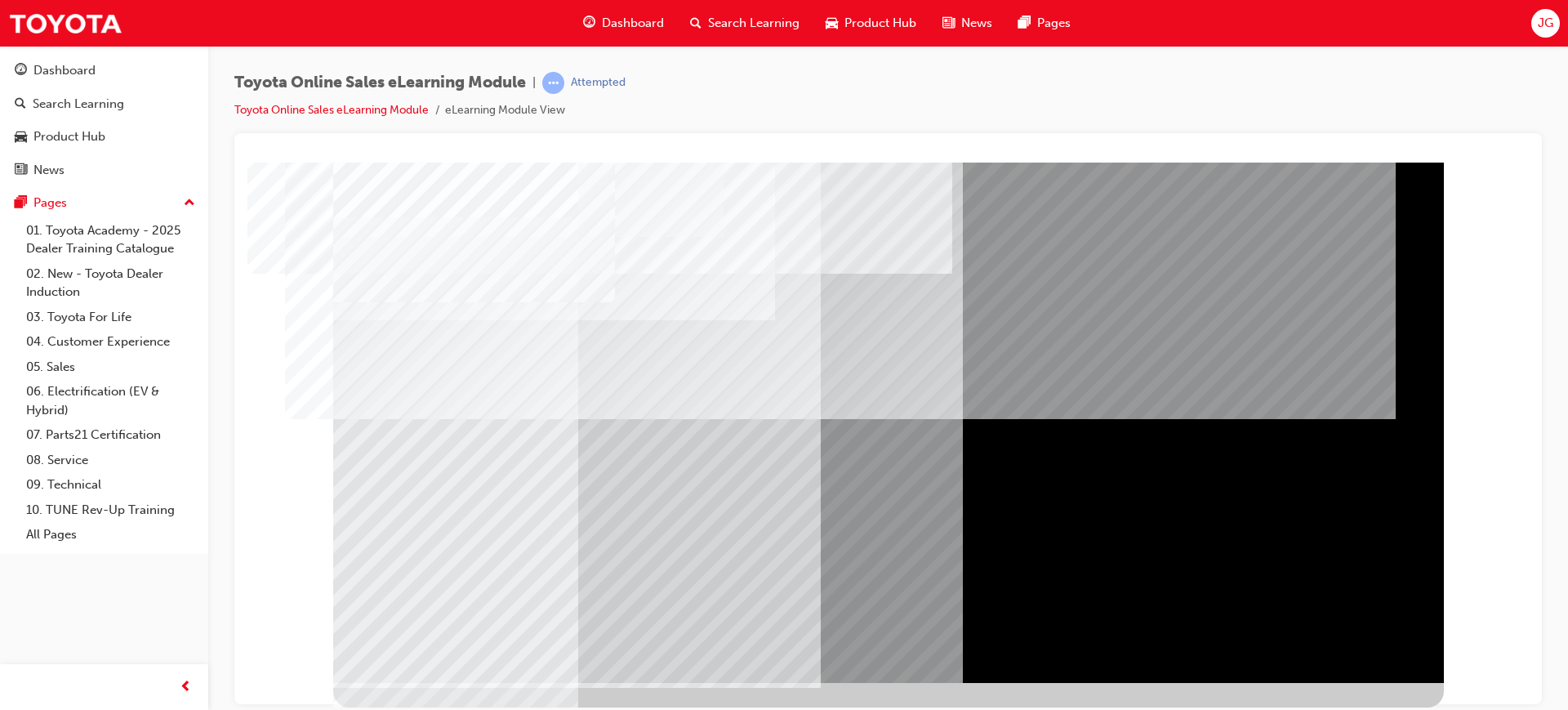 click at bounding box center (385, 4229) 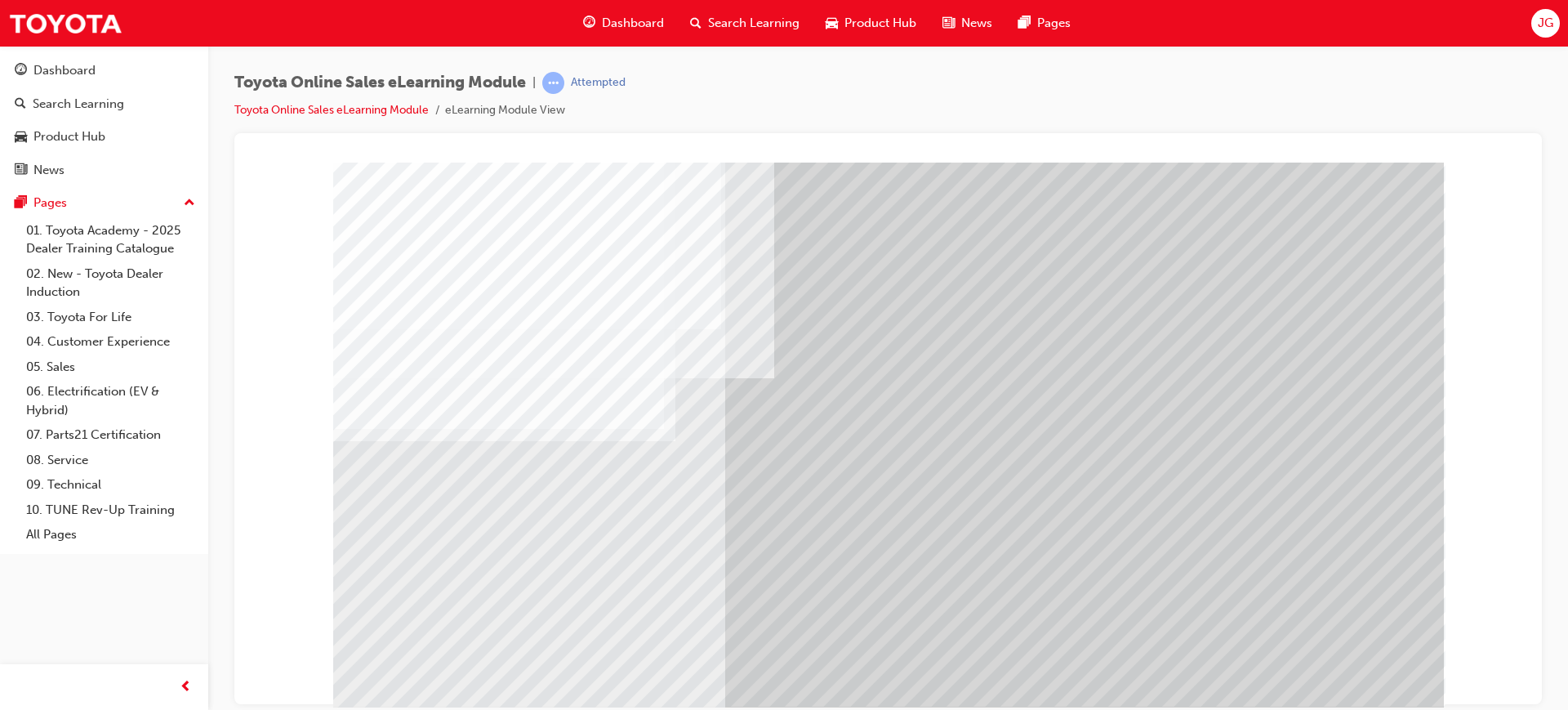 scroll, scrollTop: 68, scrollLeft: 0, axis: vertical 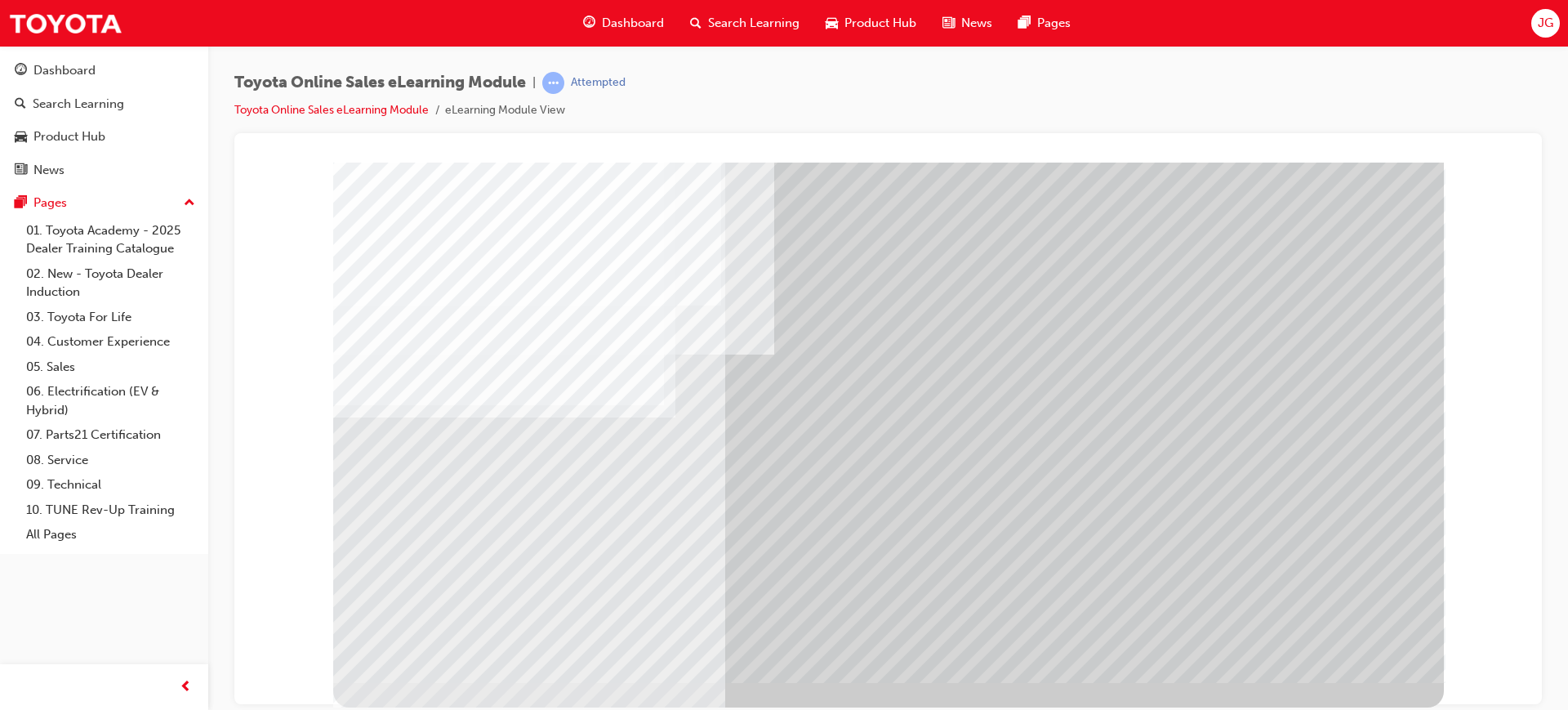 click at bounding box center (385, 4932) 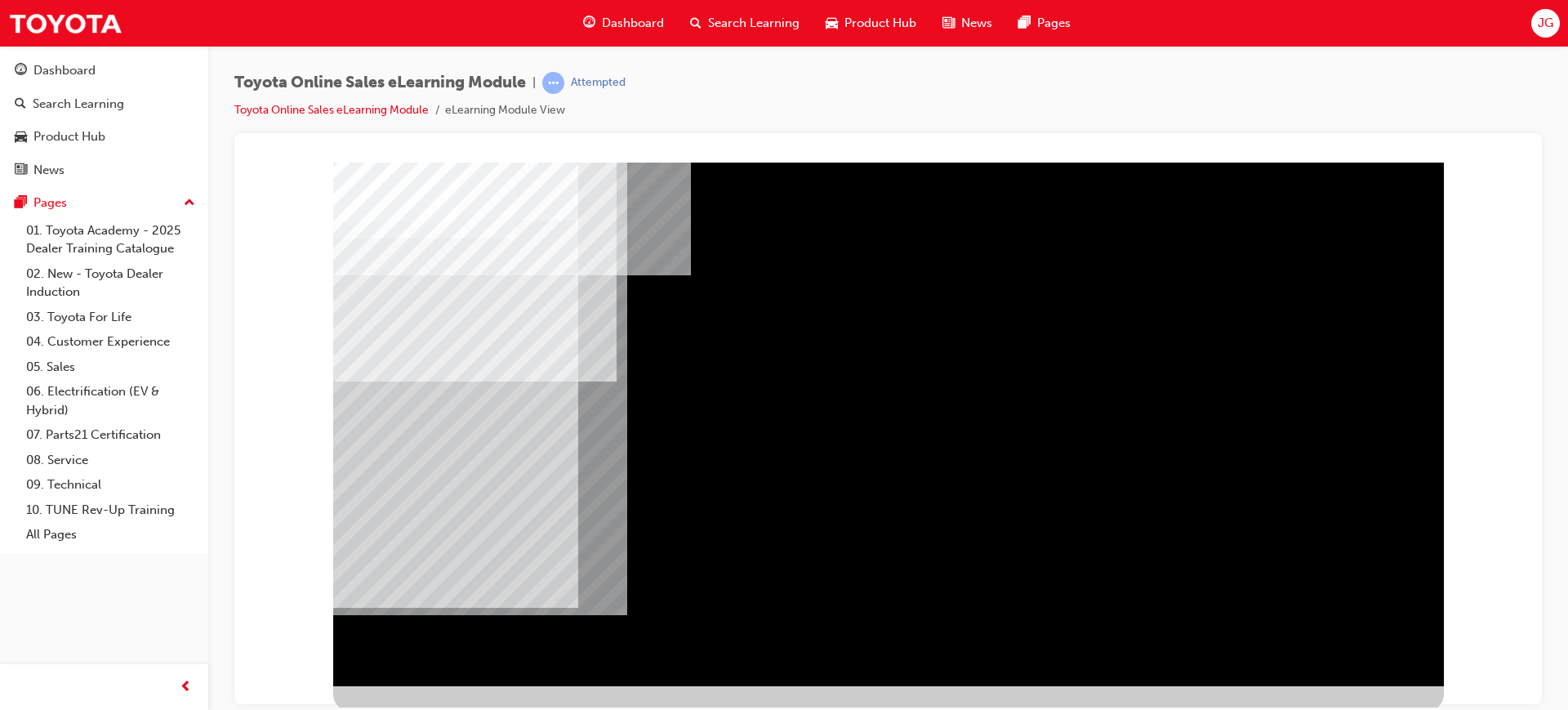 scroll, scrollTop: 68, scrollLeft: 0, axis: vertical 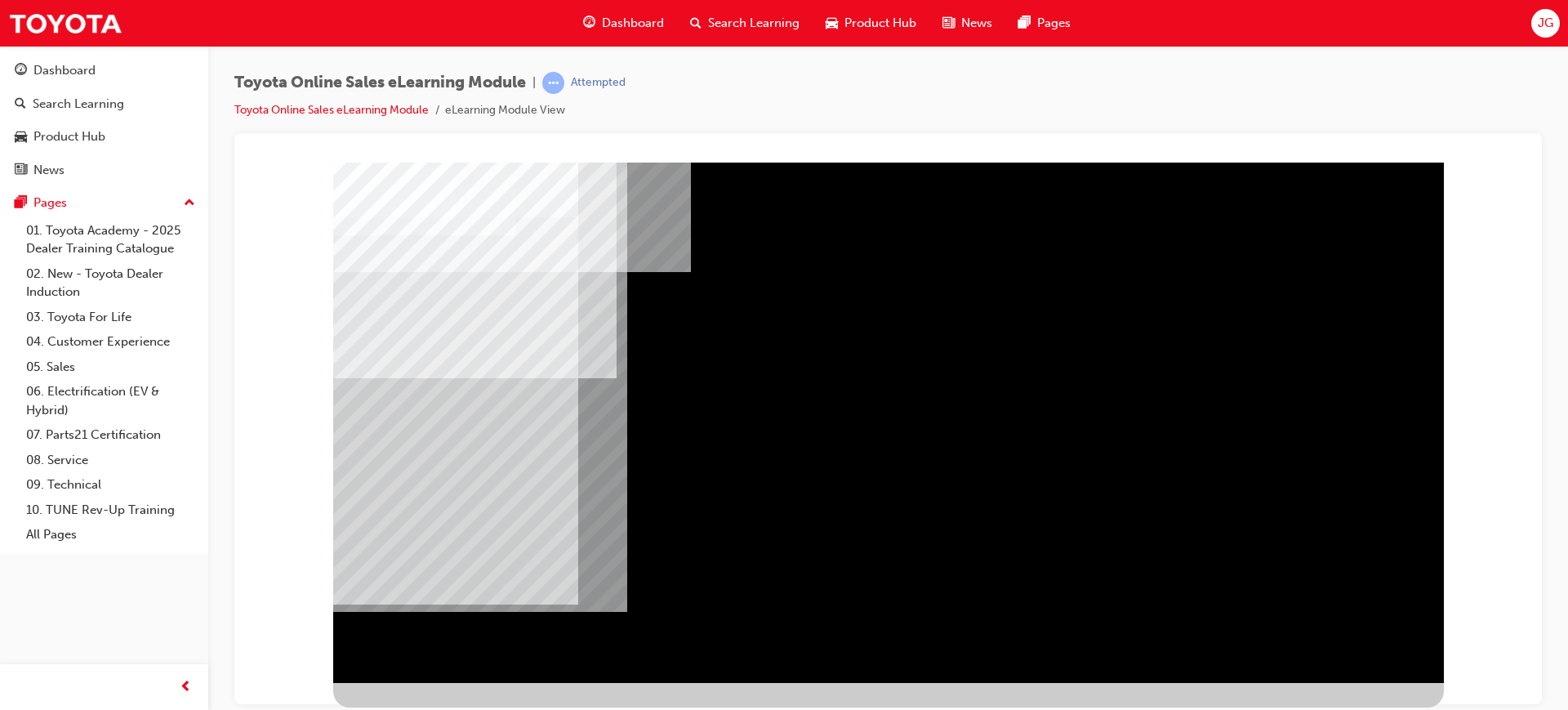 click at bounding box center [385, 2315] 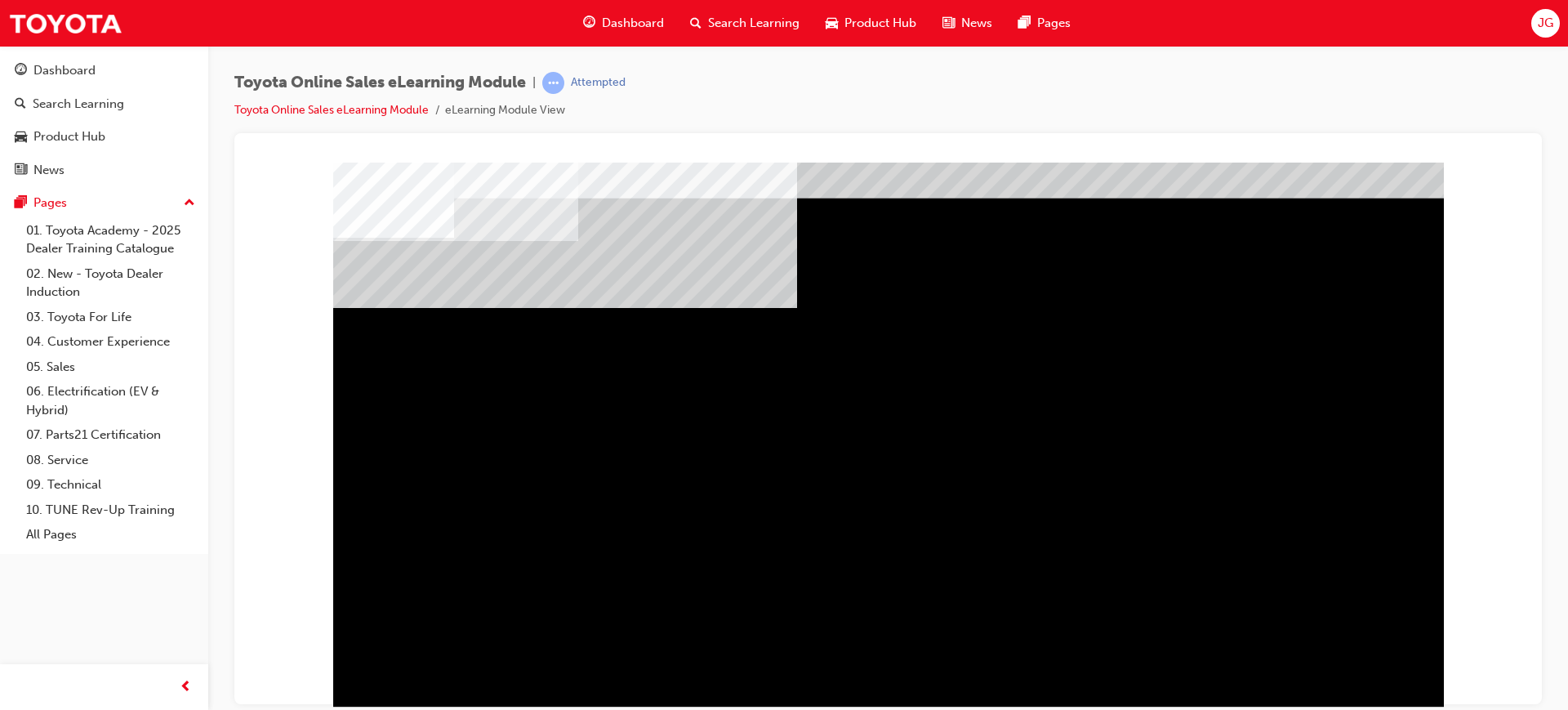 scroll, scrollTop: 68, scrollLeft: 0, axis: vertical 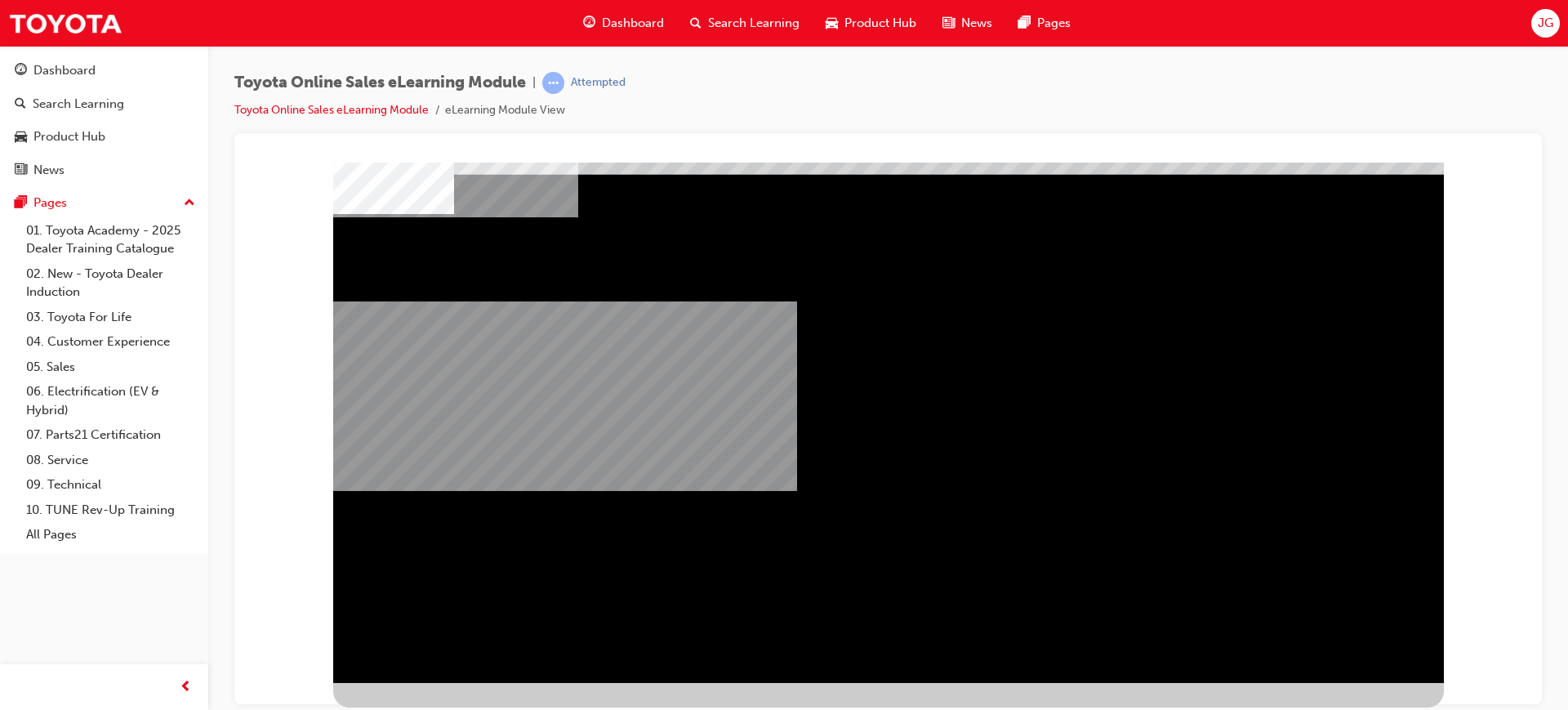 click at bounding box center [385, 2030] 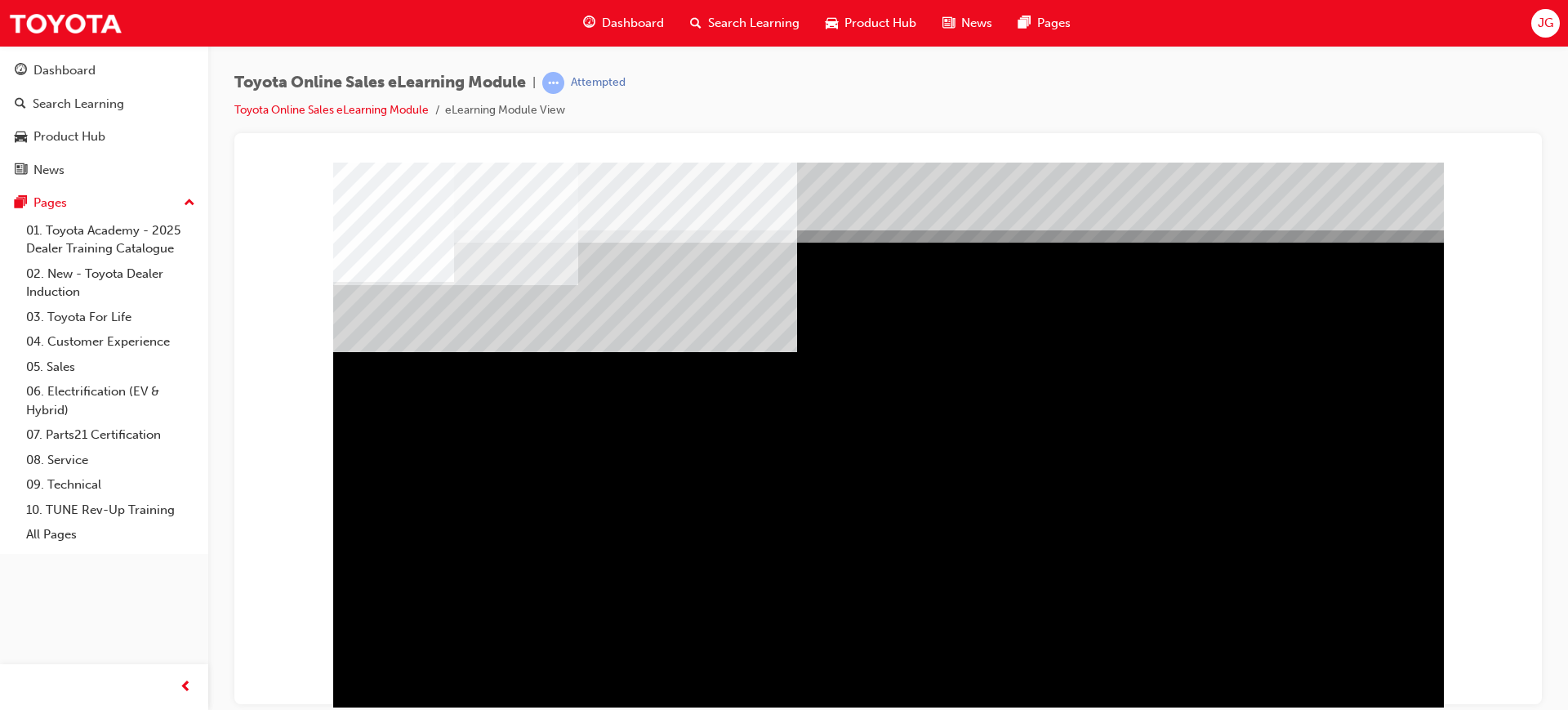 scroll, scrollTop: 68, scrollLeft: 0, axis: vertical 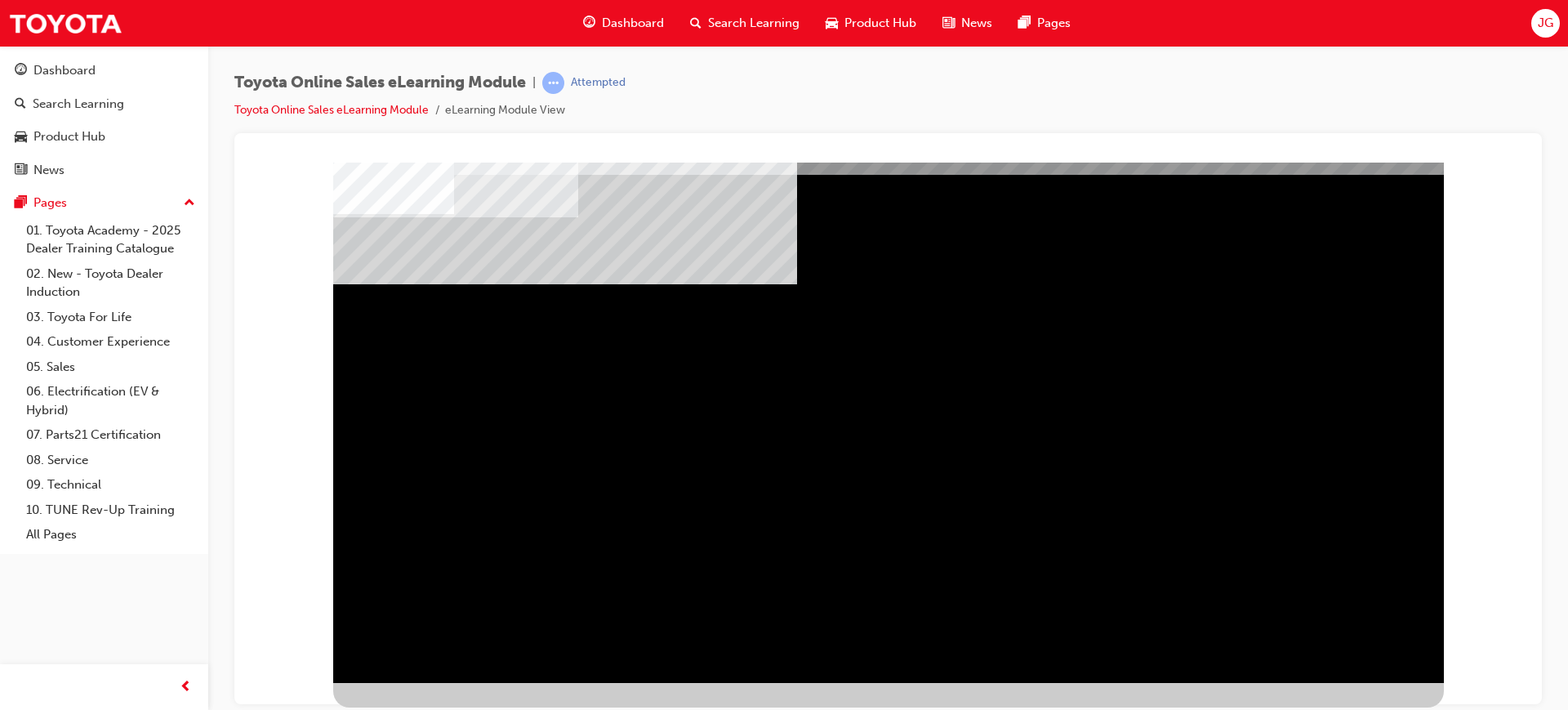 click at bounding box center [385, 1917] 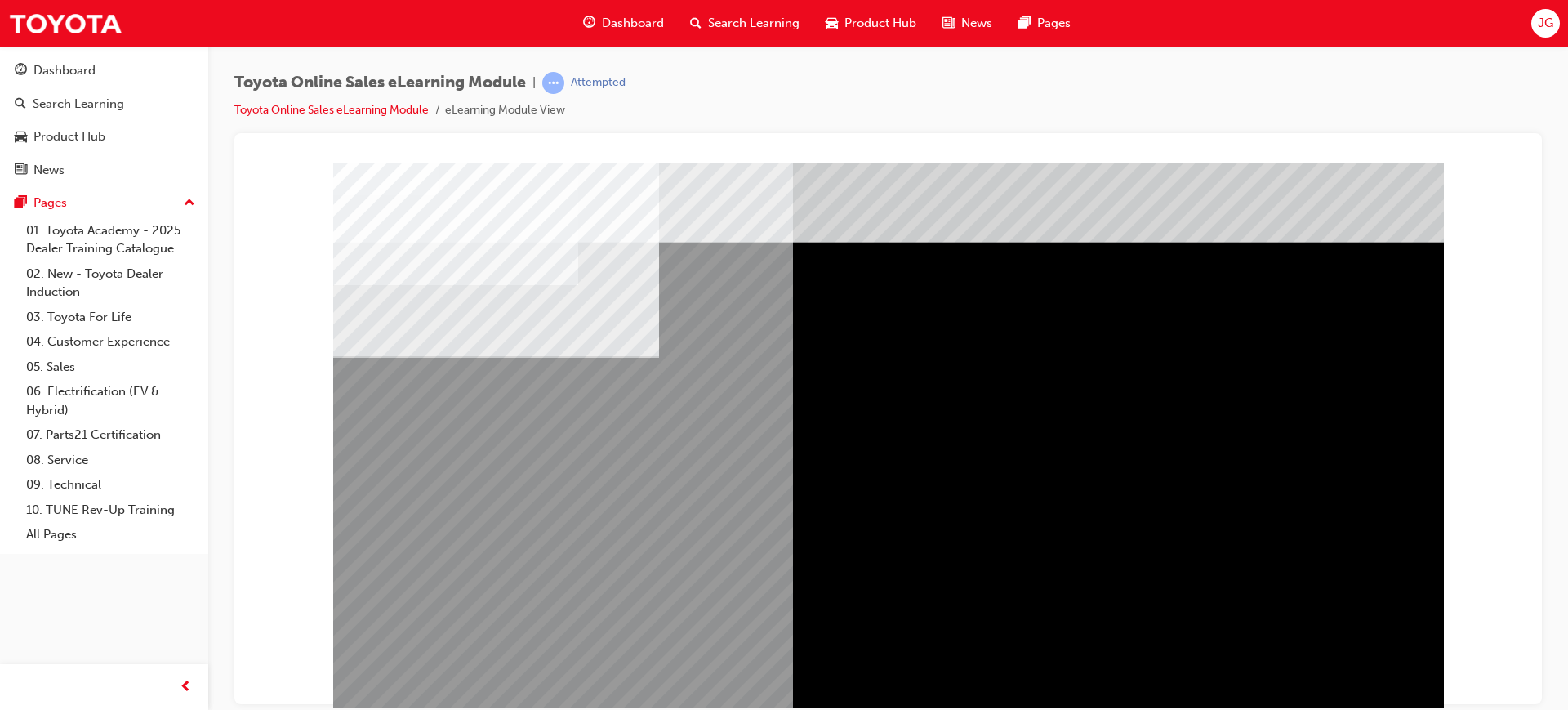 click at bounding box center (496, 1182) 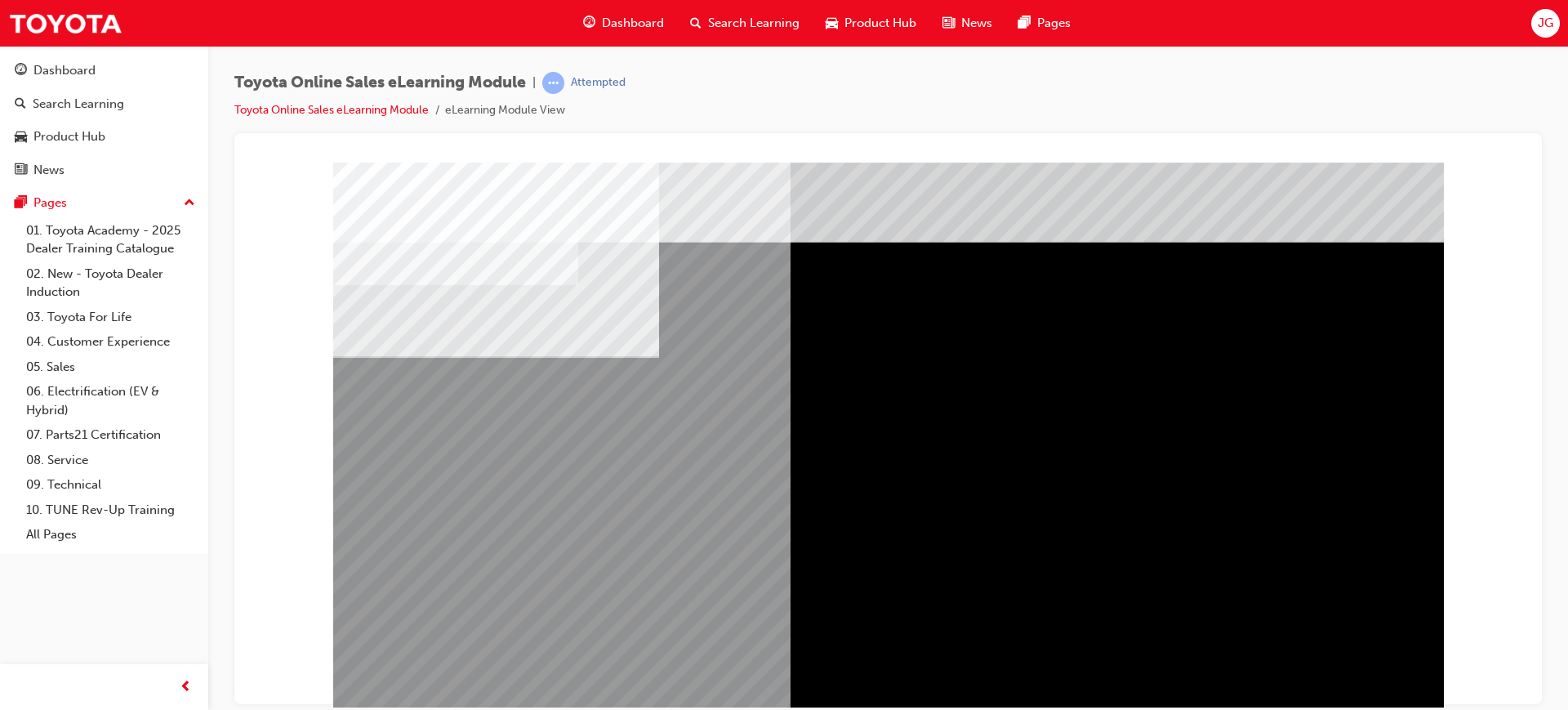 click at bounding box center (496, 1349) 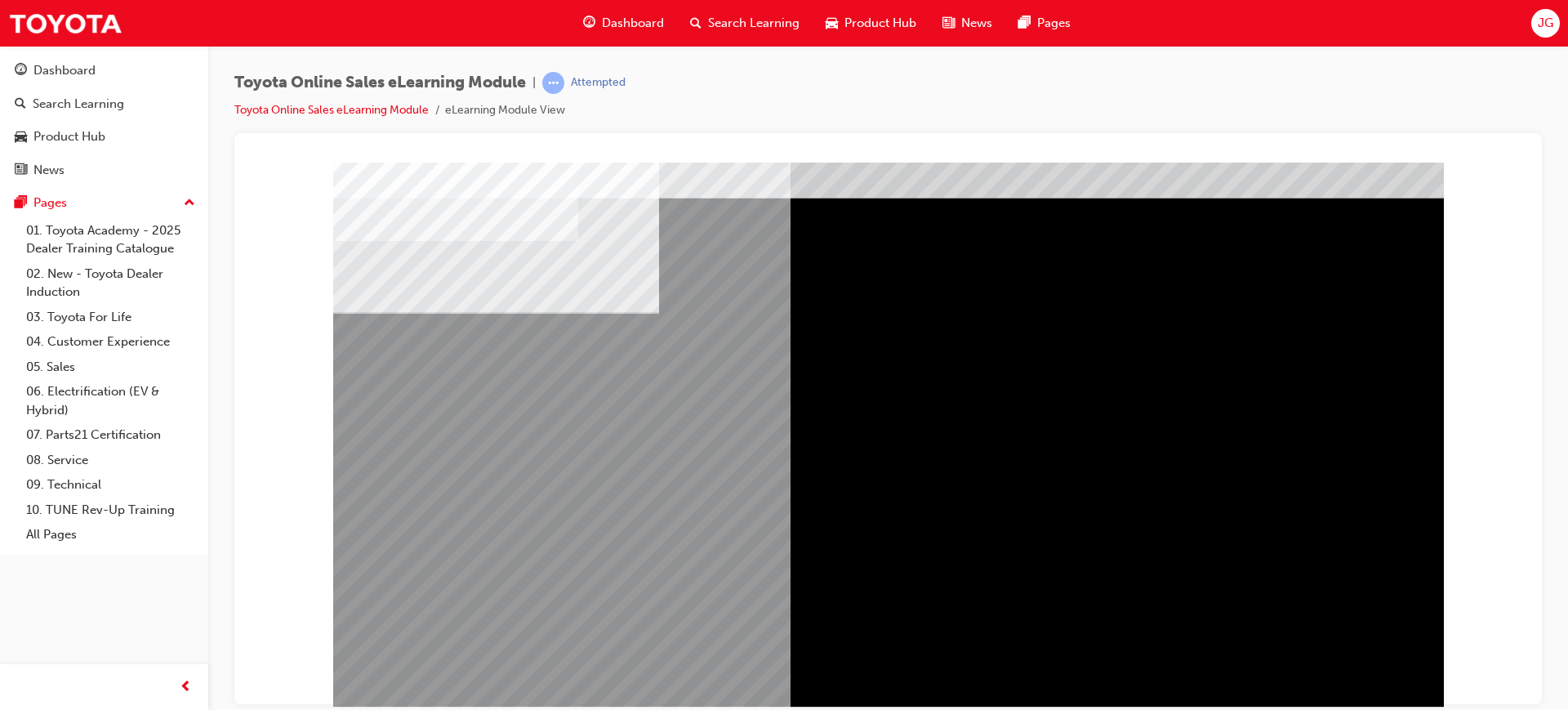 scroll, scrollTop: 68, scrollLeft: 0, axis: vertical 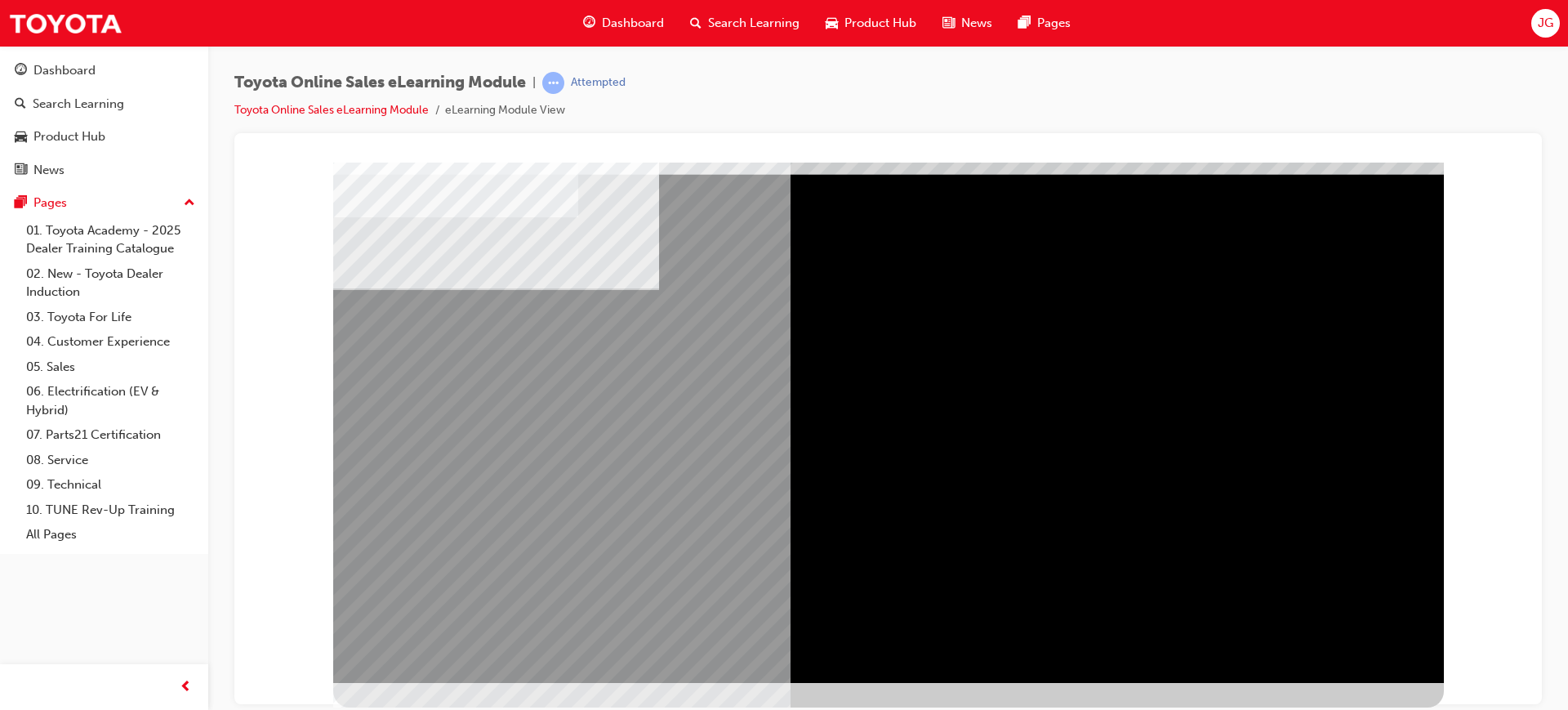 click at bounding box center (385, 1016) 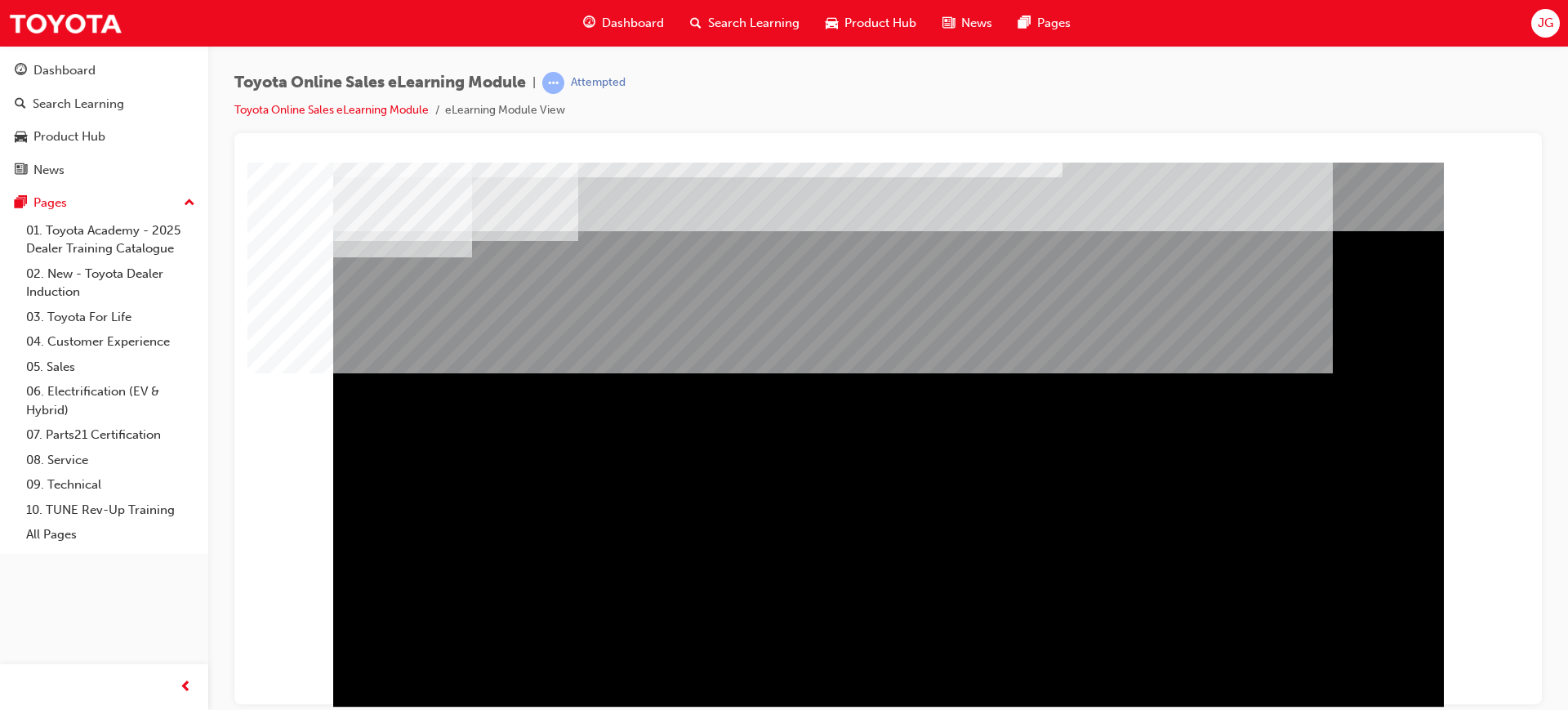 scroll, scrollTop: 68, scrollLeft: 0, axis: vertical 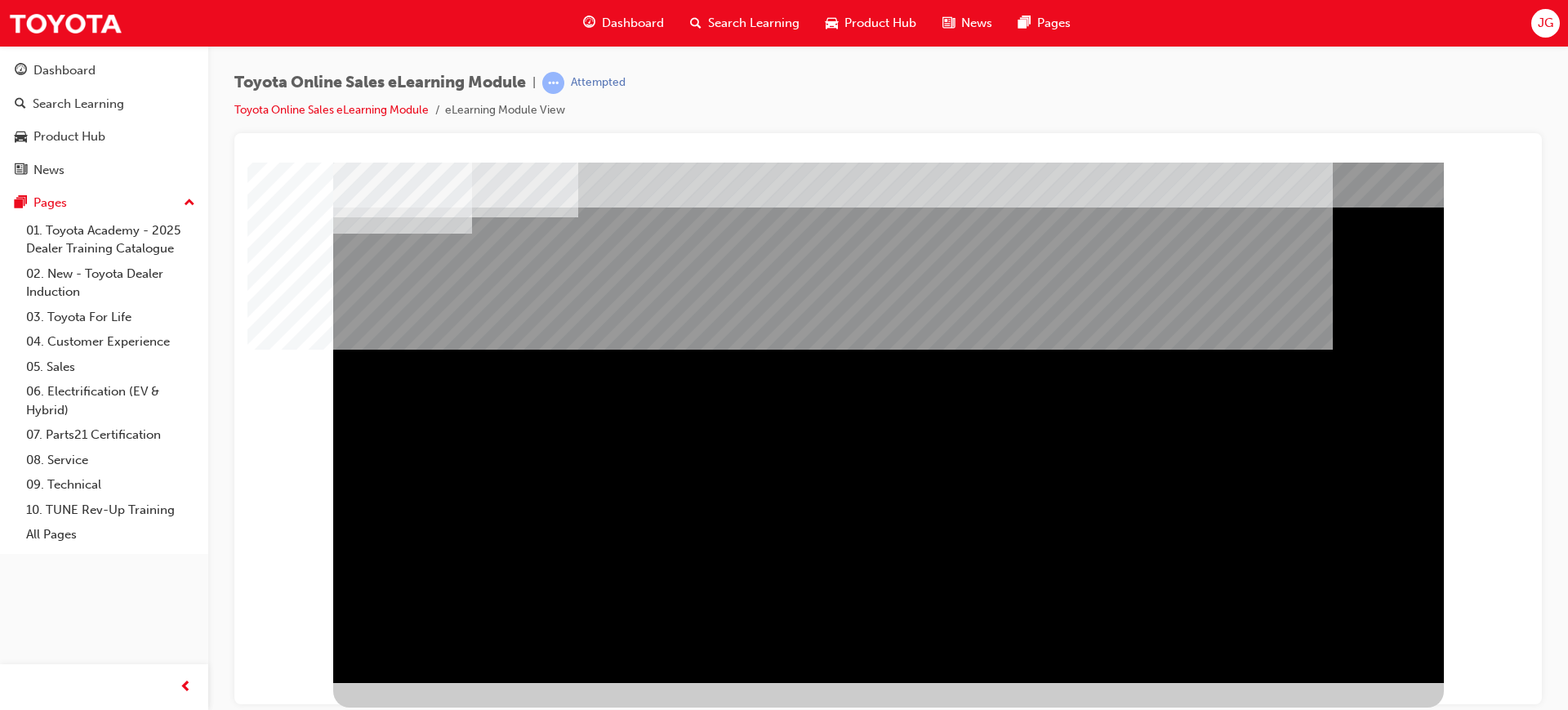 click at bounding box center [385, 1030] 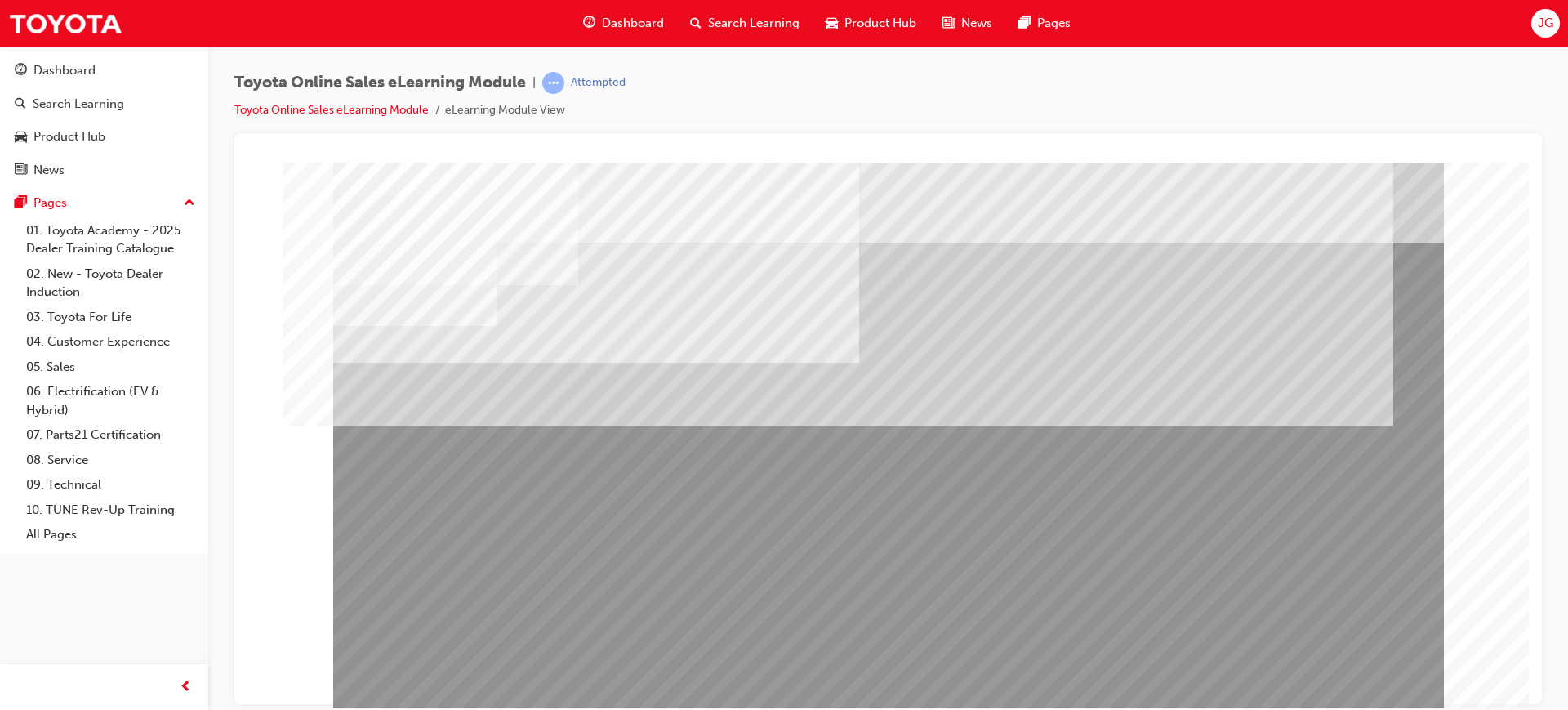 scroll, scrollTop: 68, scrollLeft: 0, axis: vertical 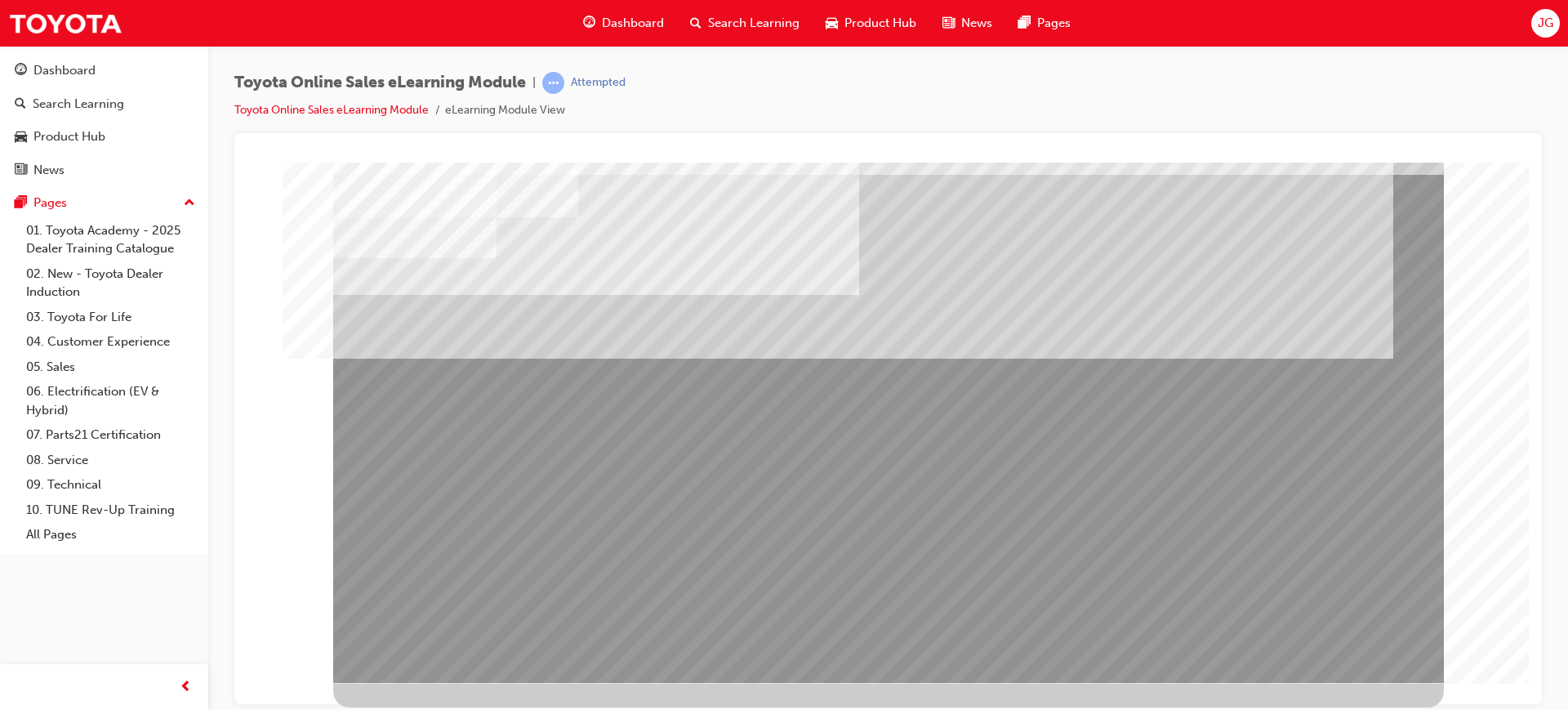 click at bounding box center [415, 1852] 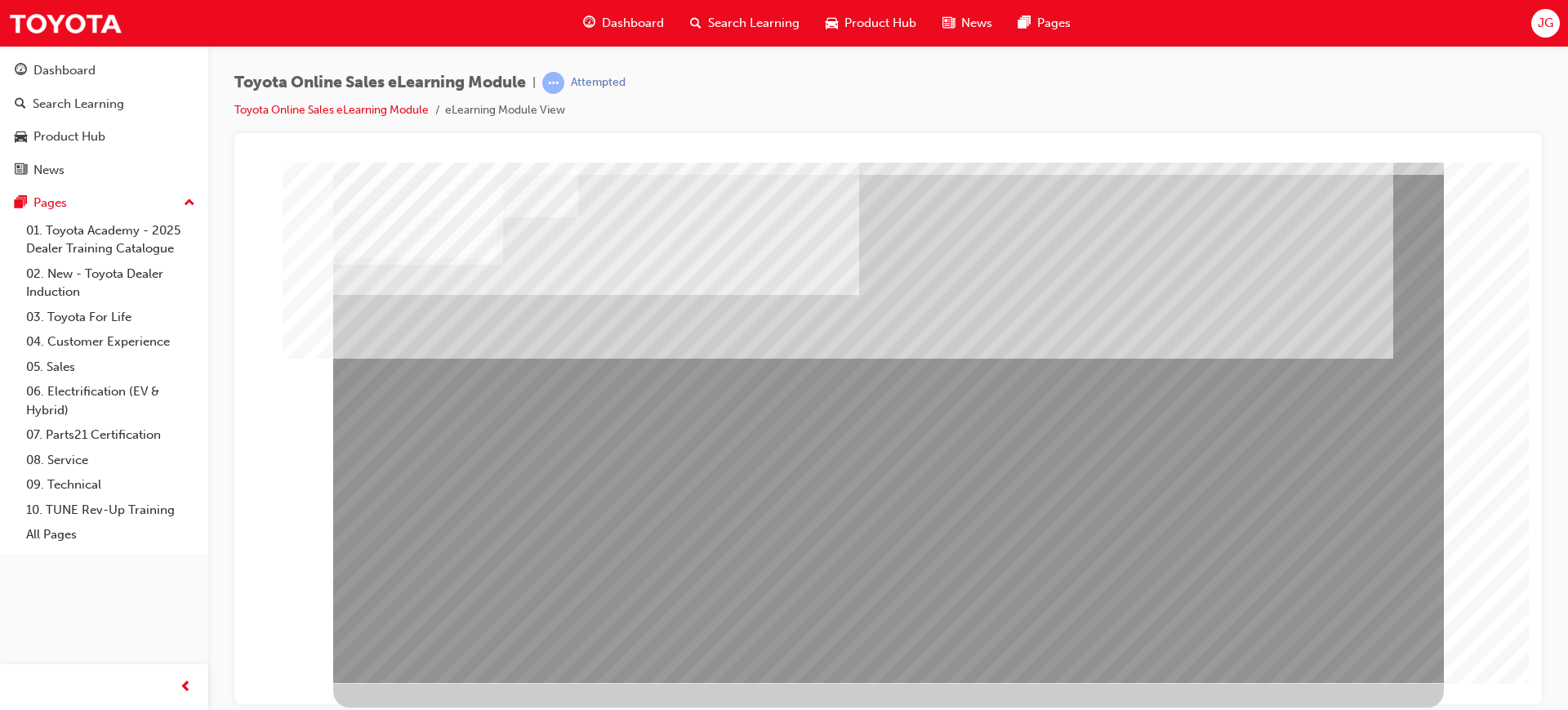 click at bounding box center (415, 2179) 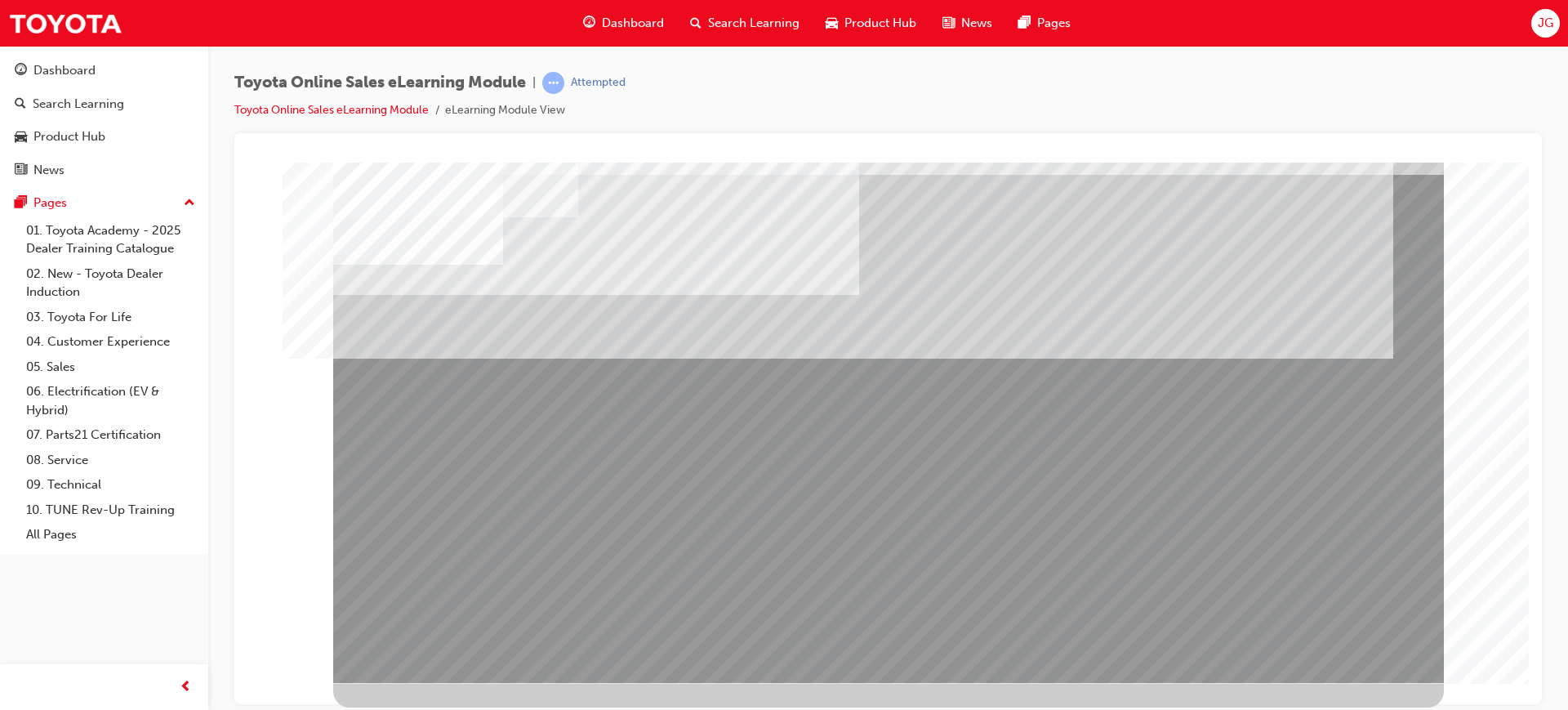 click at bounding box center (385, 2439) 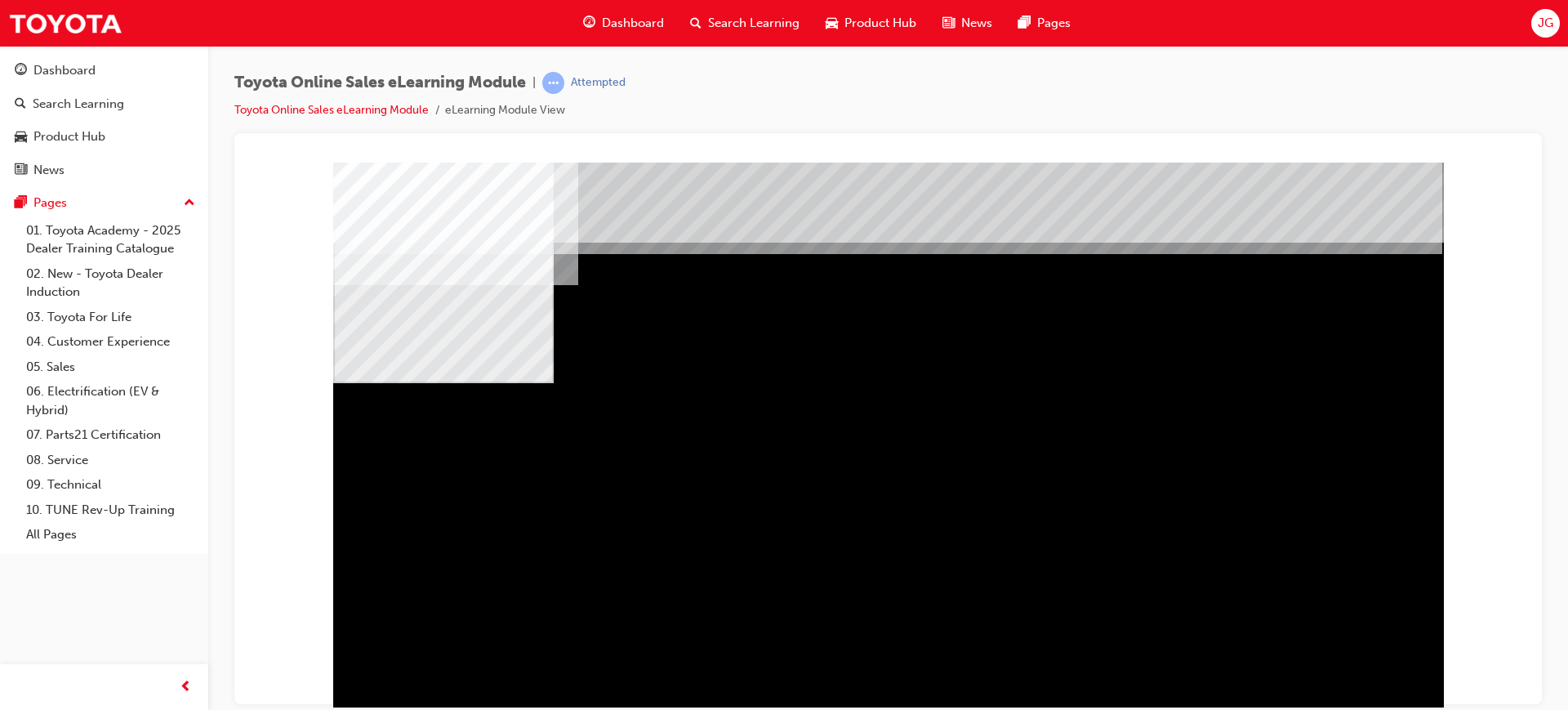 click at bounding box center [440, 1058] 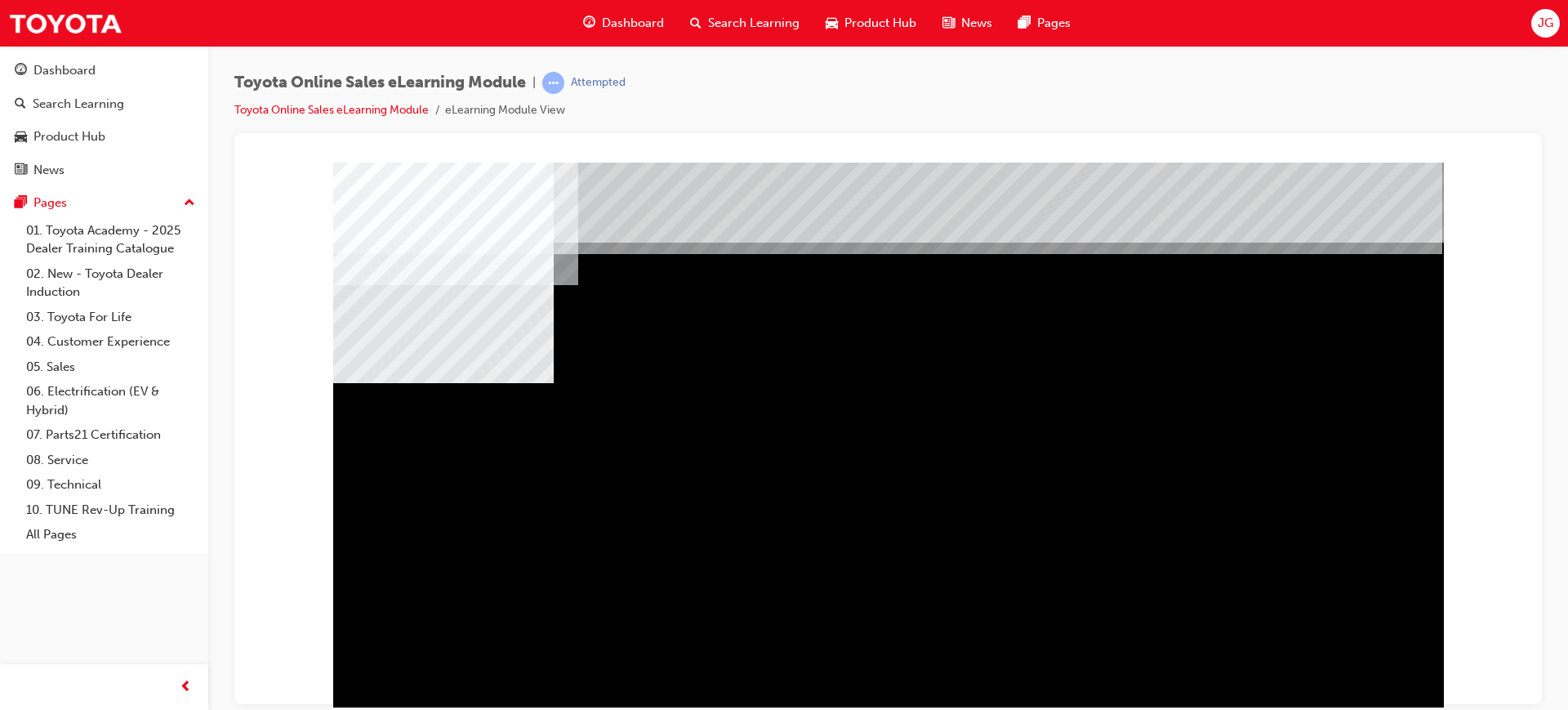 click at bounding box center (440, 1272) 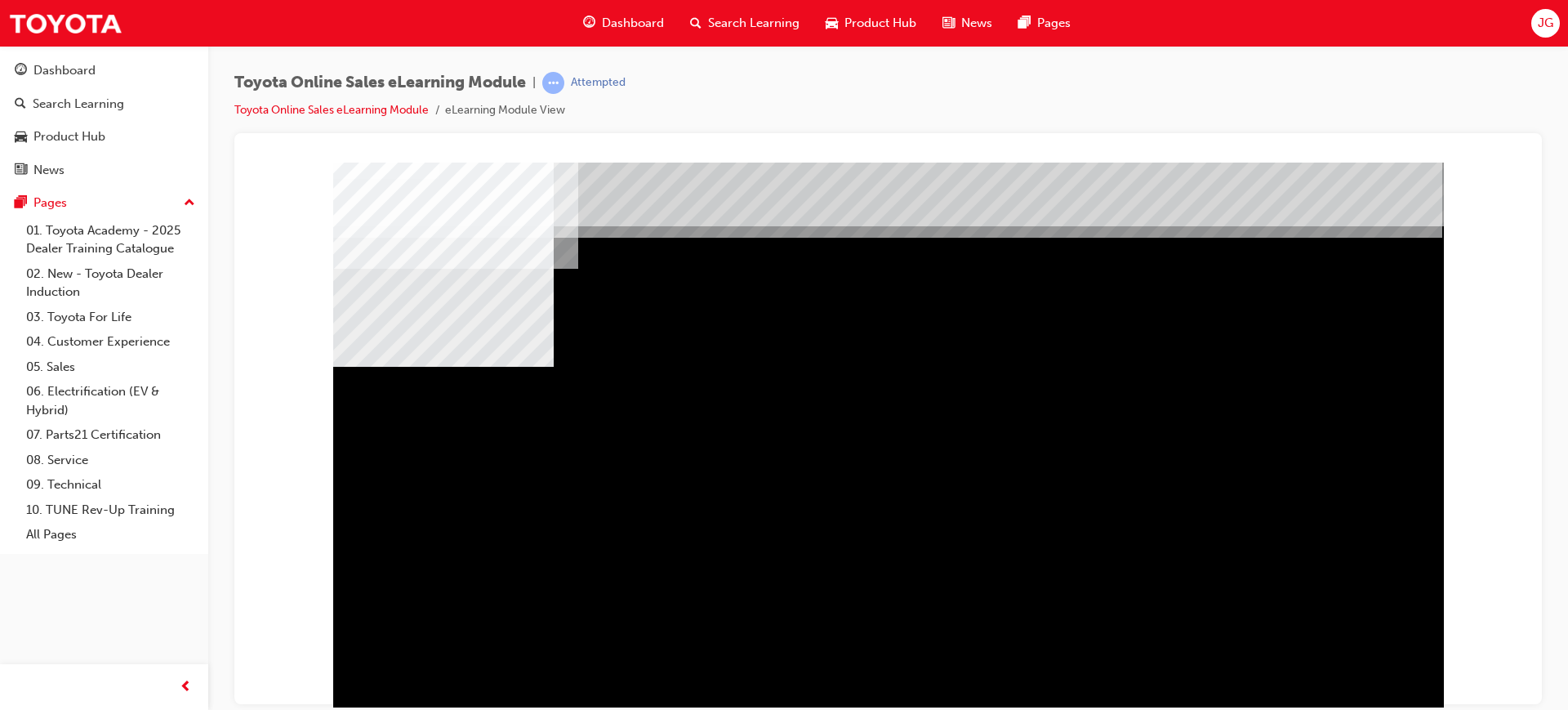 scroll, scrollTop: 68, scrollLeft: 0, axis: vertical 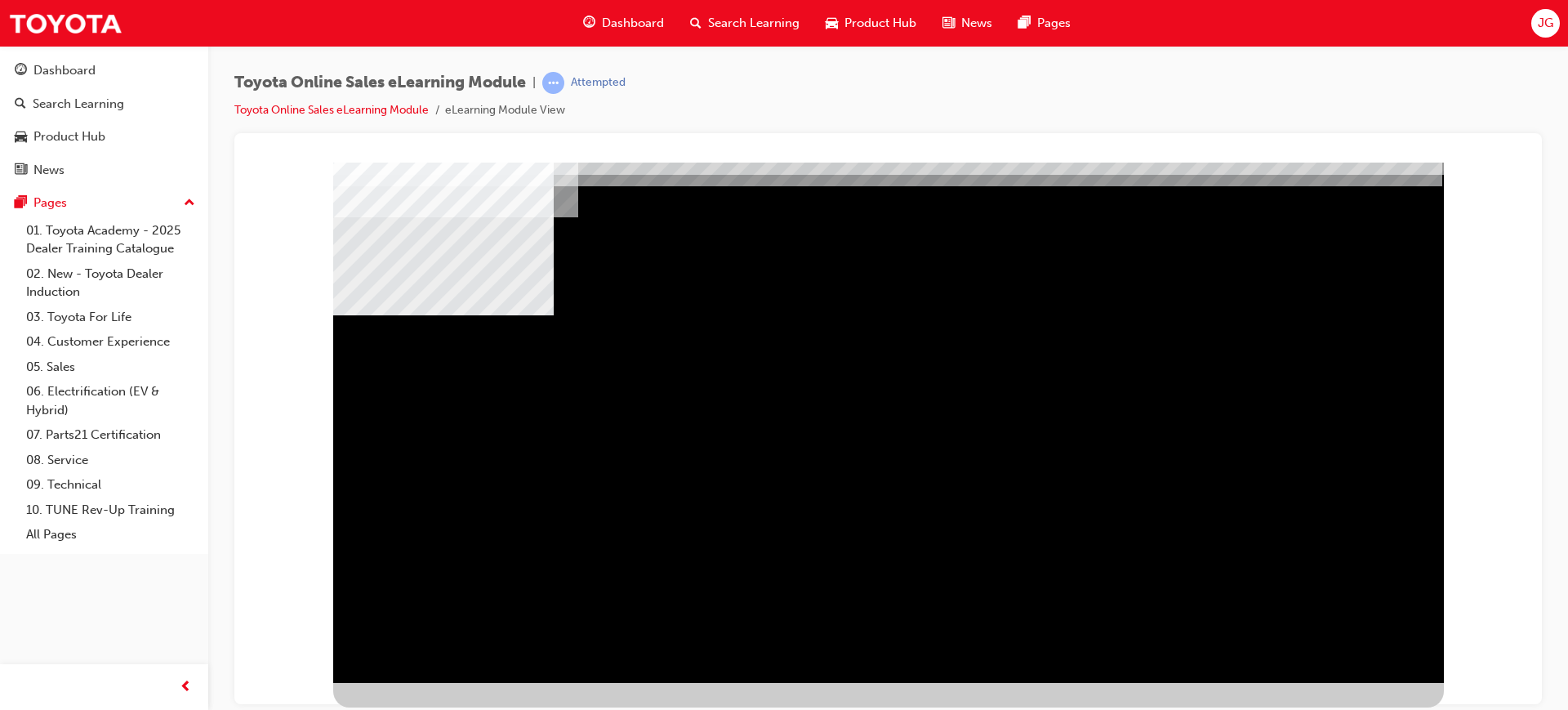 click at bounding box center (385, 1540) 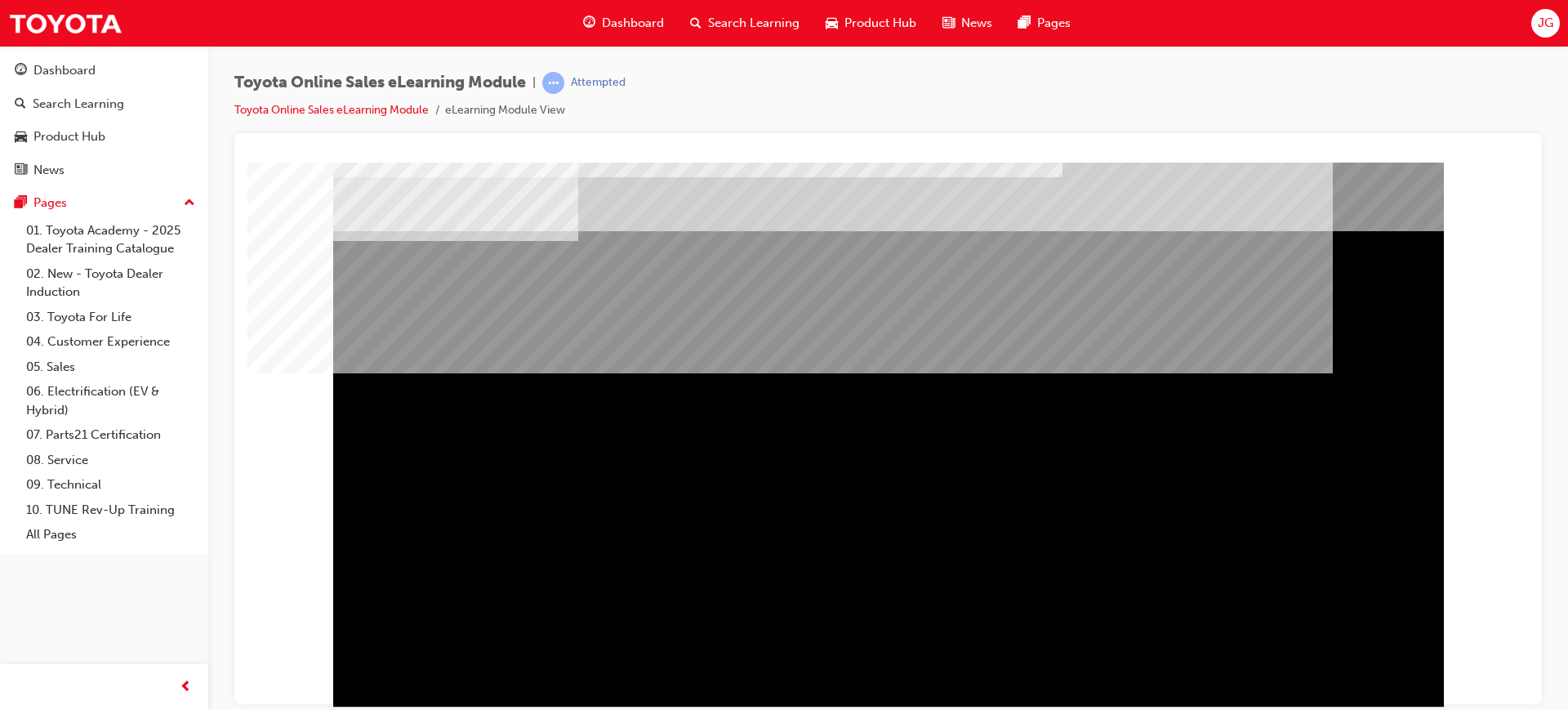 scroll, scrollTop: 68, scrollLeft: 0, axis: vertical 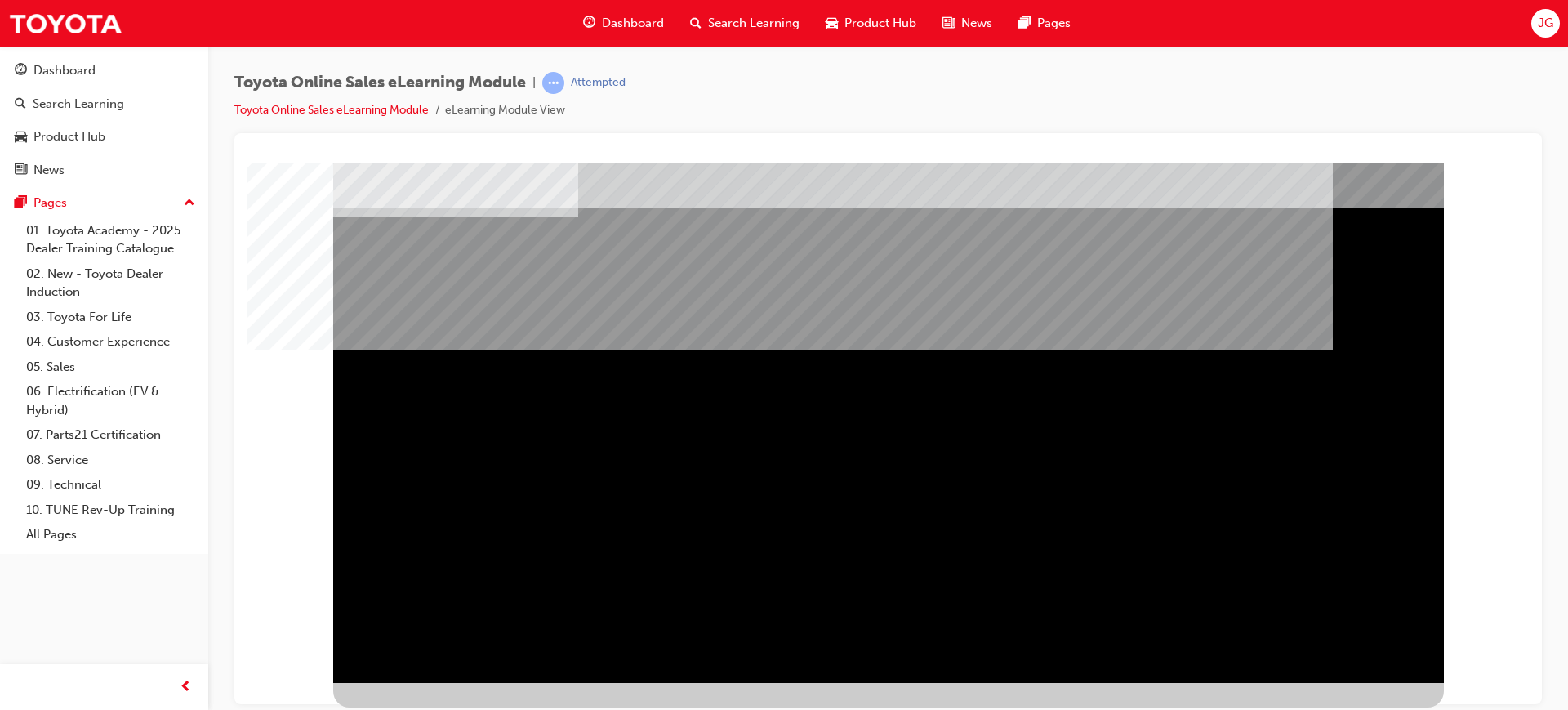 click at bounding box center (385, 898) 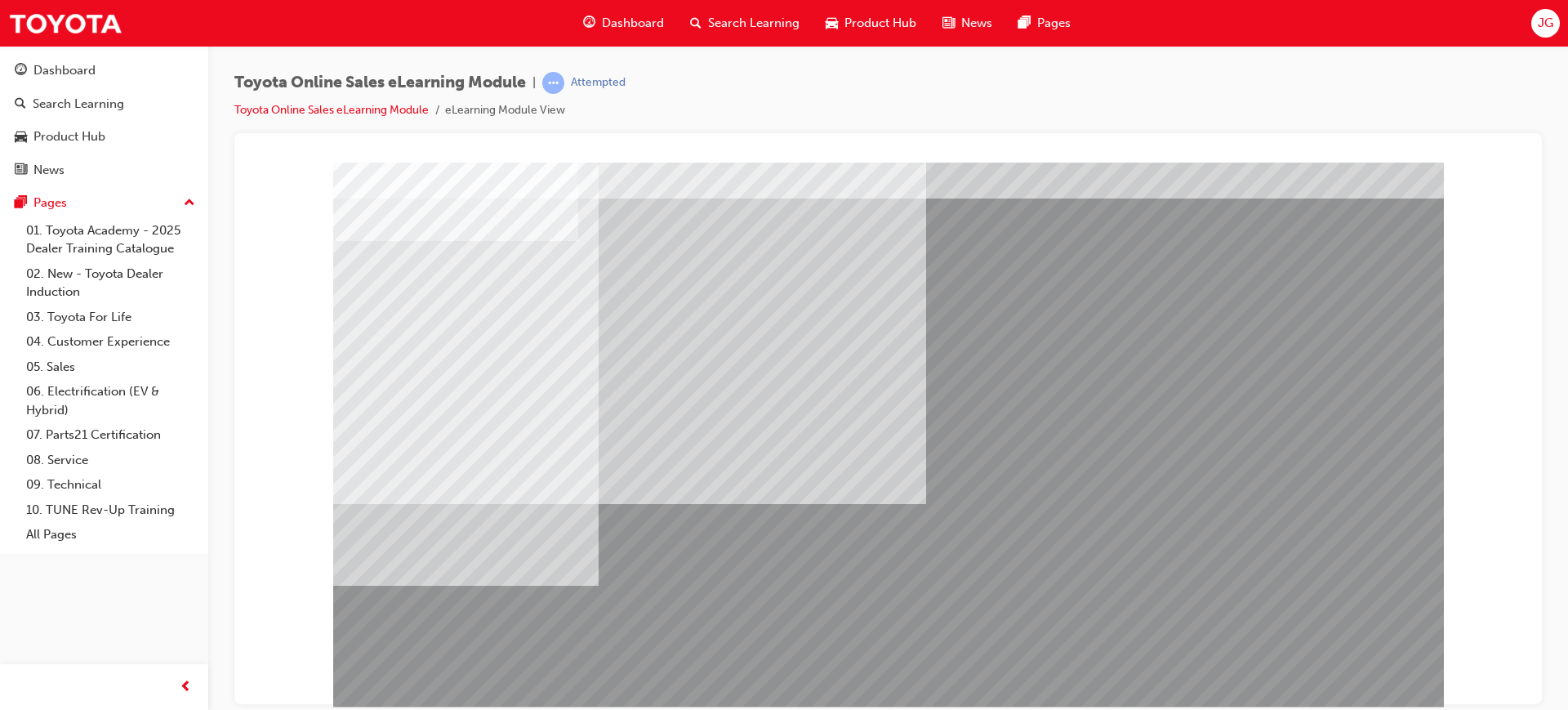 scroll, scrollTop: 68, scrollLeft: 0, axis: vertical 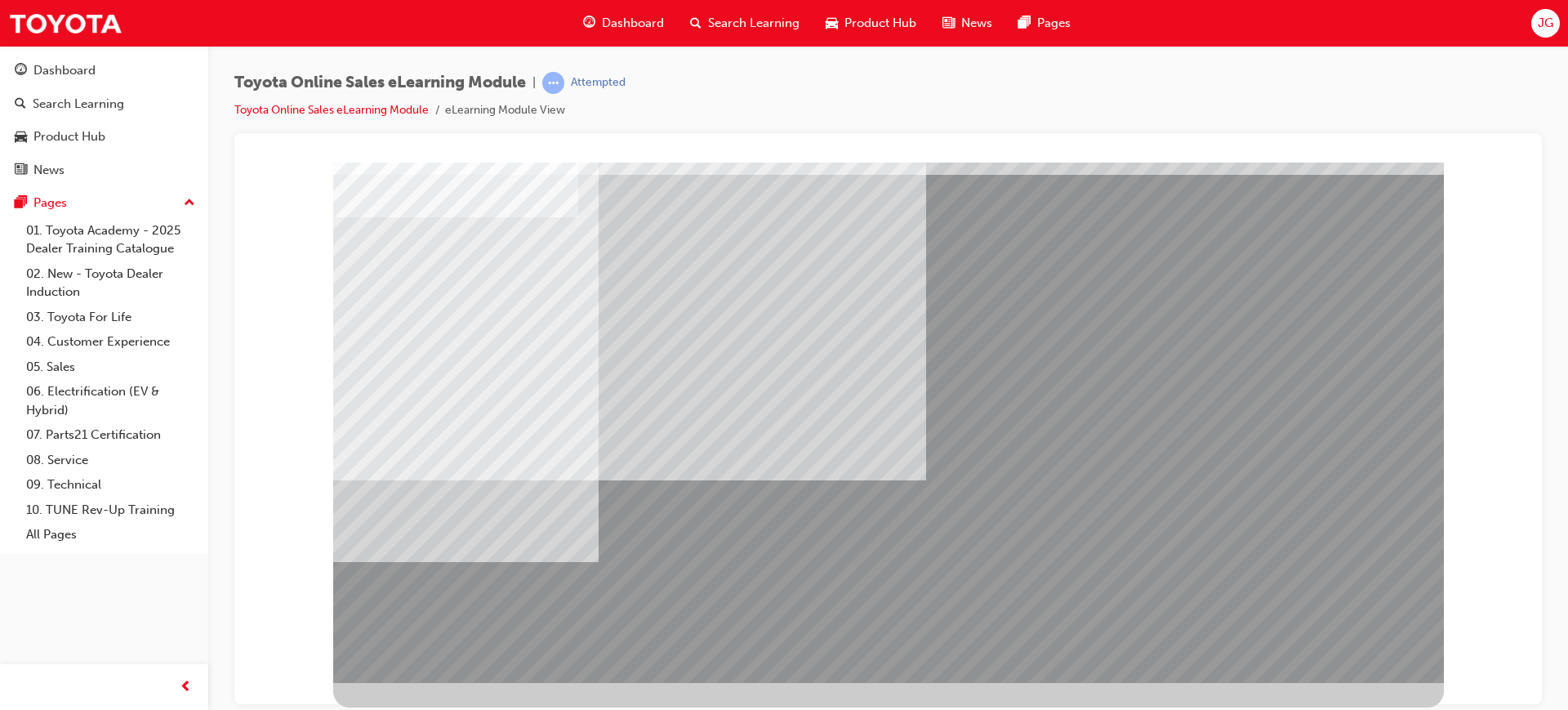 click at bounding box center (385, 2248) 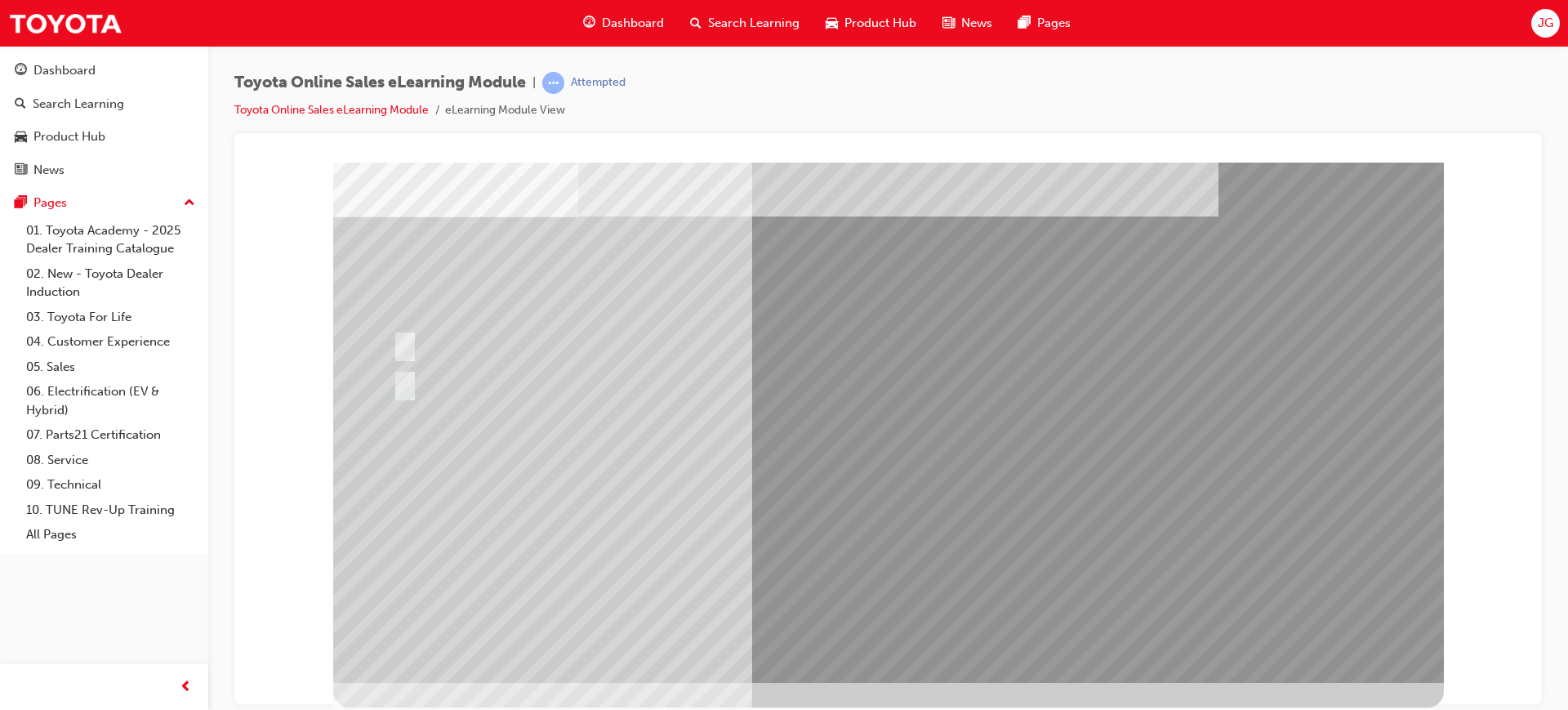 scroll, scrollTop: 0, scrollLeft: 0, axis: both 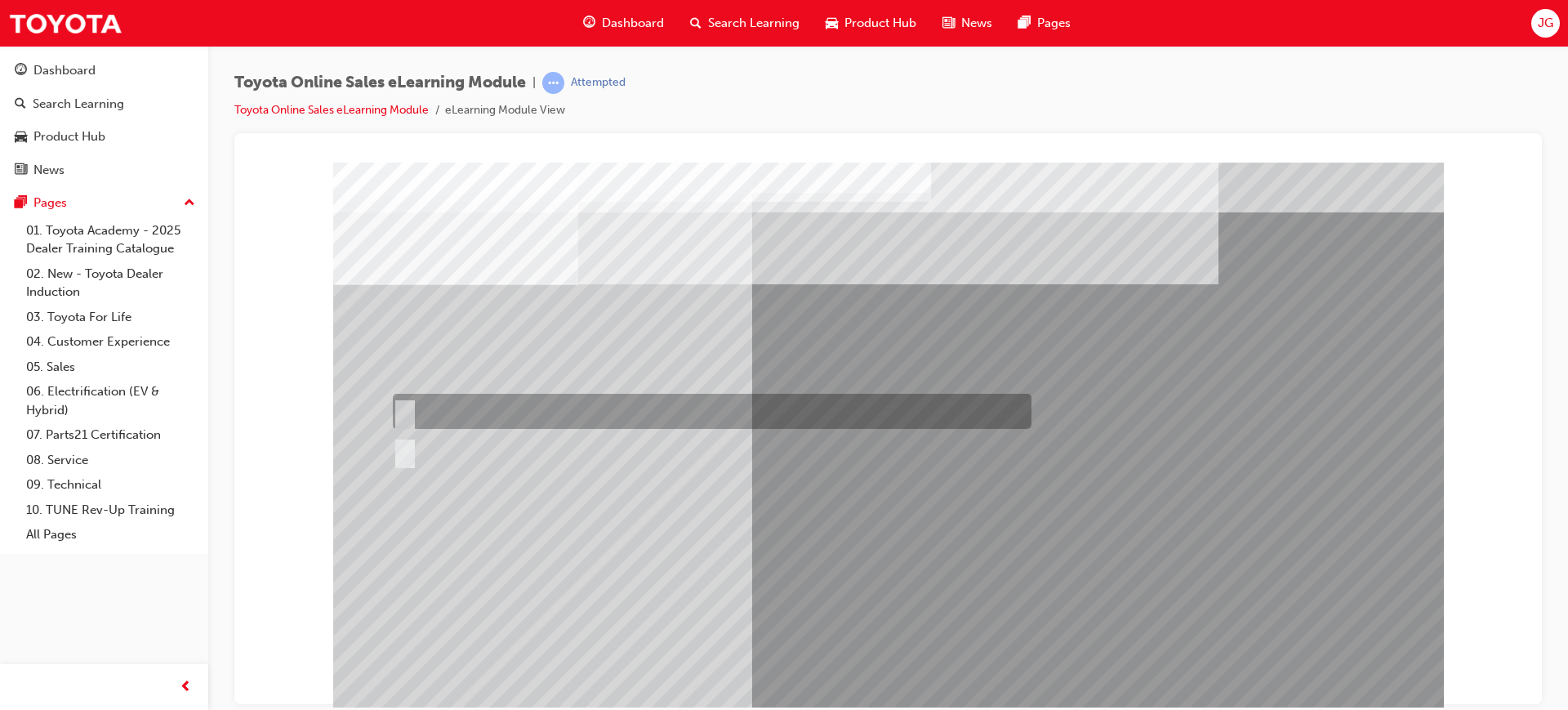 click at bounding box center [708, 411] 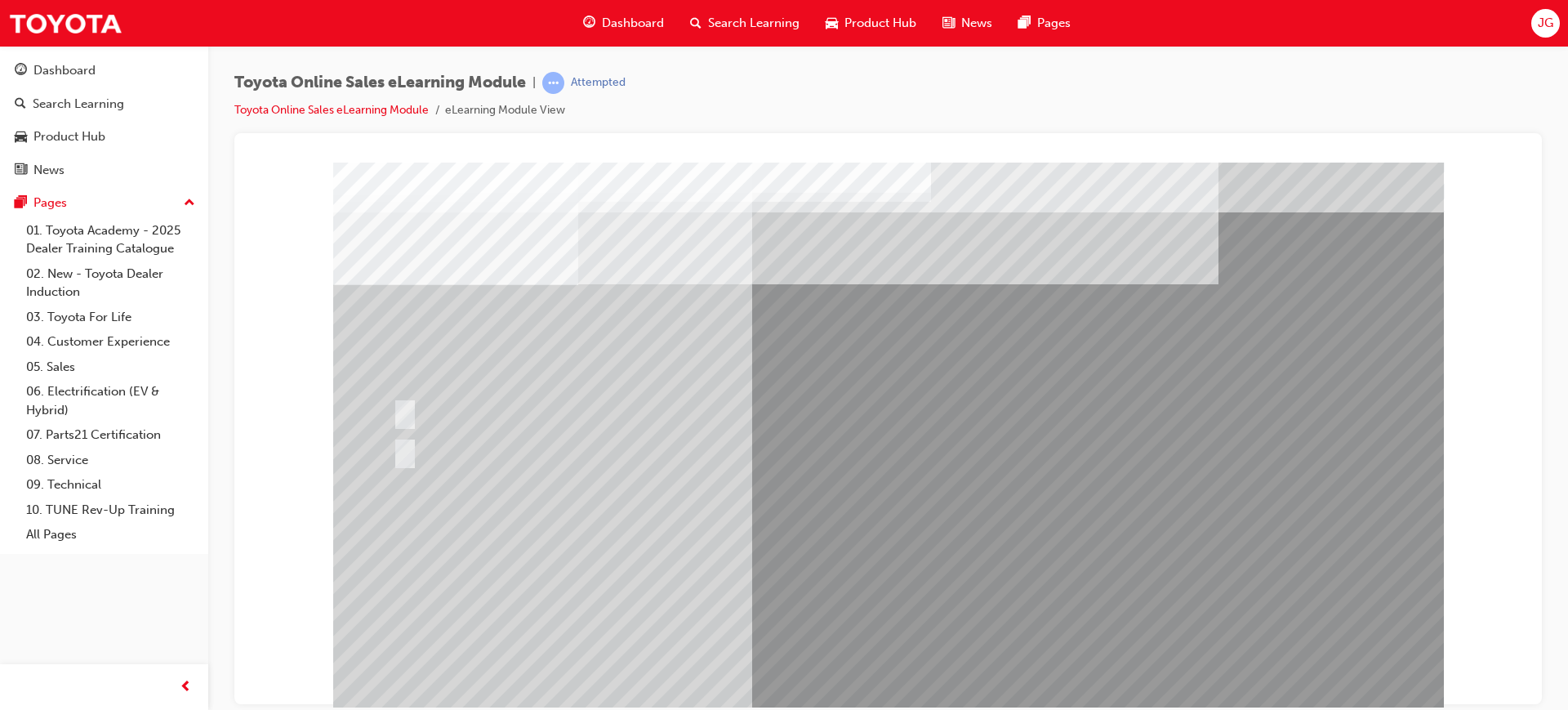 scroll, scrollTop: 68, scrollLeft: 0, axis: vertical 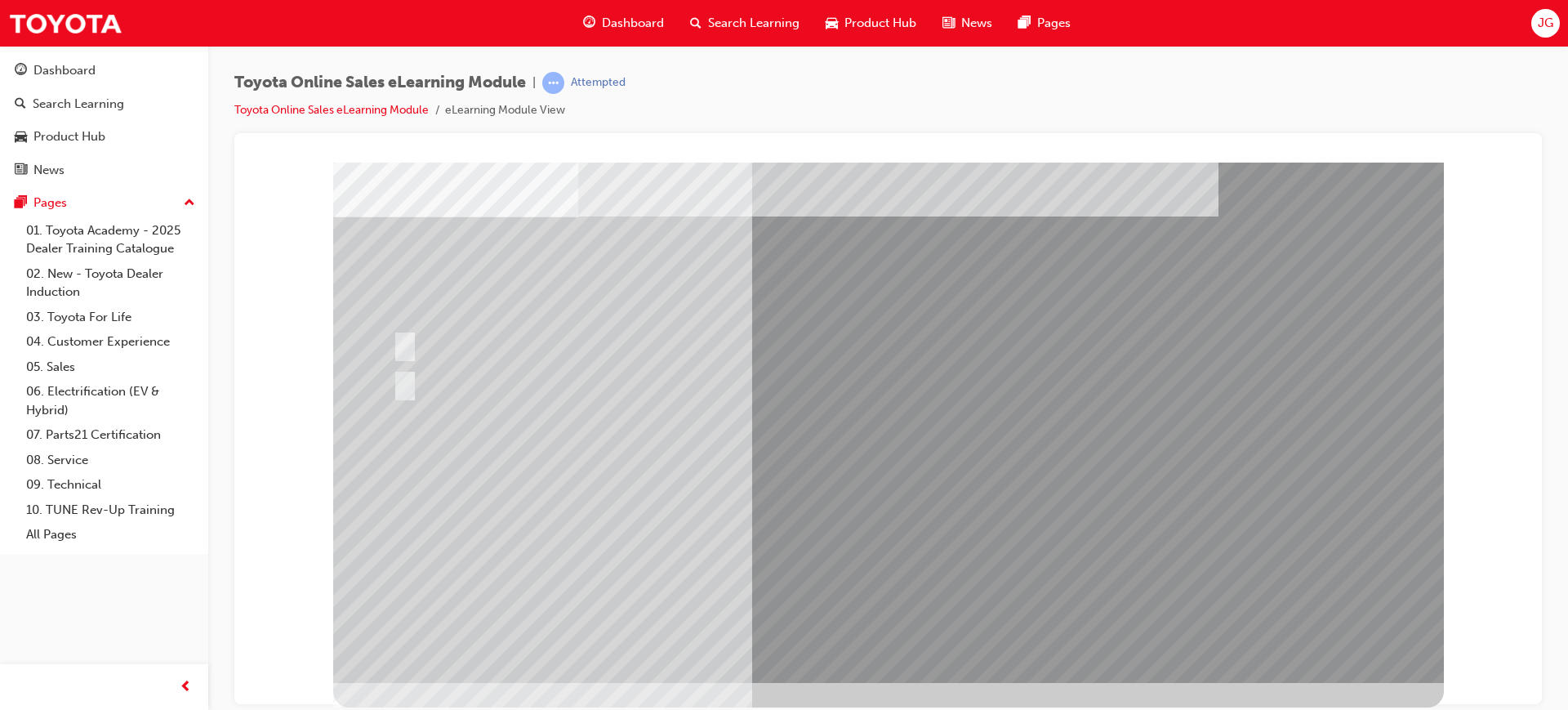 click at bounding box center (392, 2351) 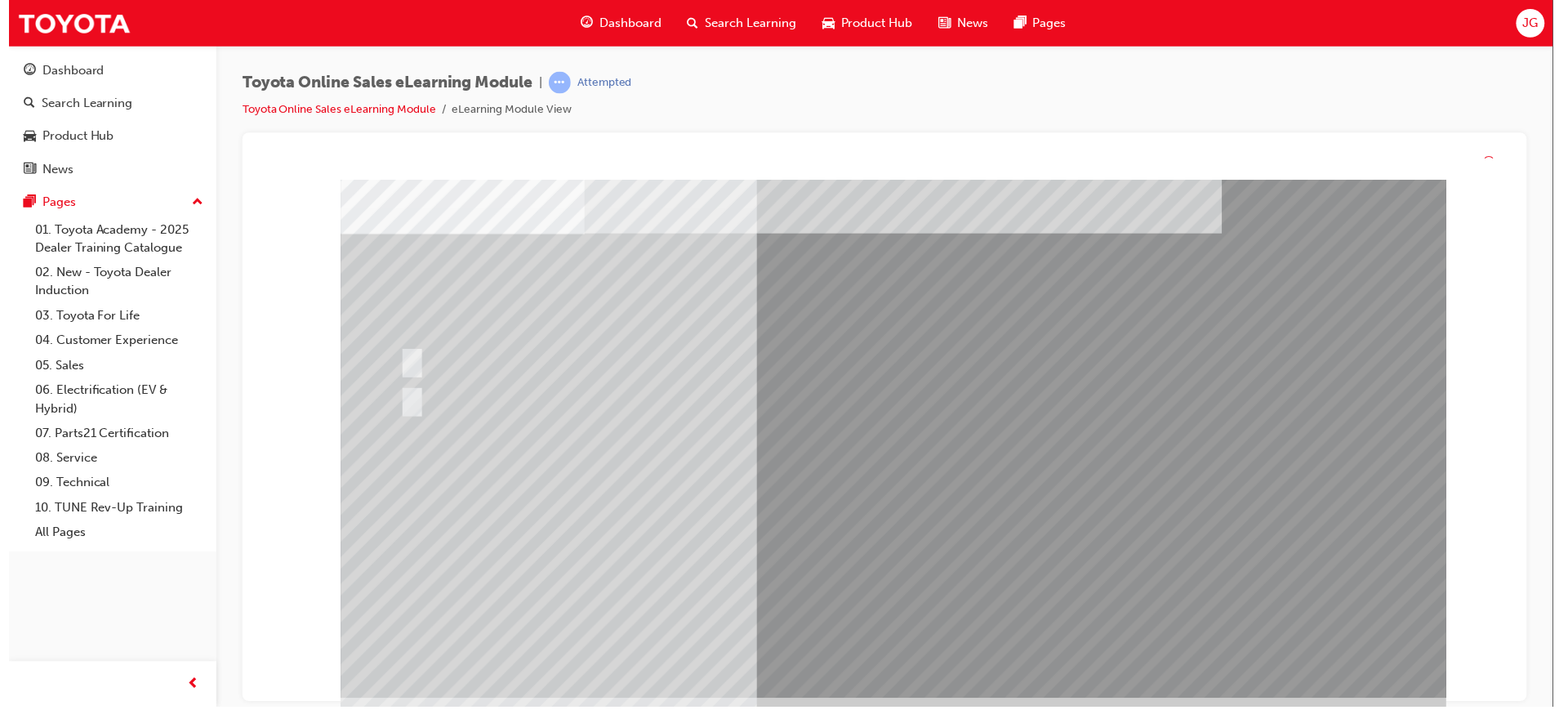 click at bounding box center [612, 2150] 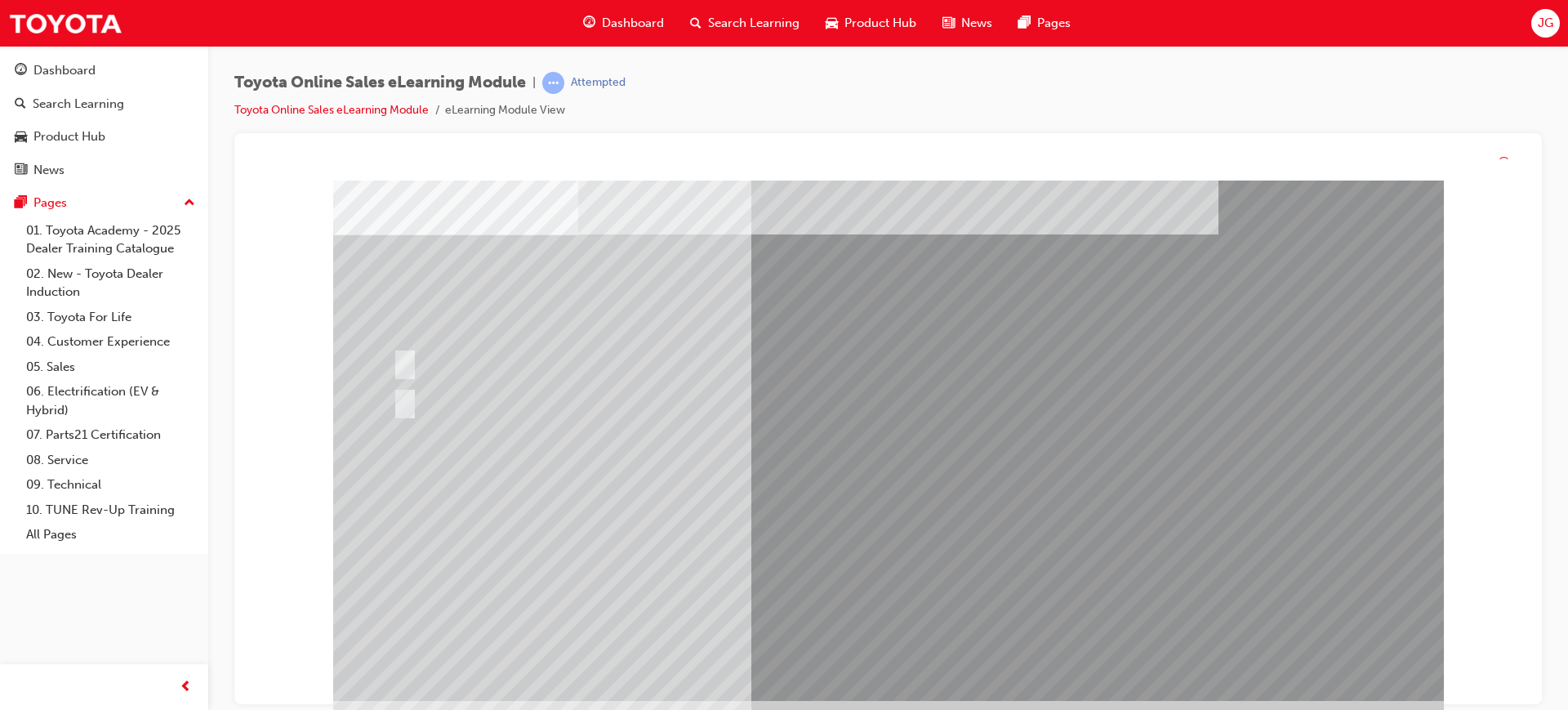 scroll, scrollTop: 0, scrollLeft: 0, axis: both 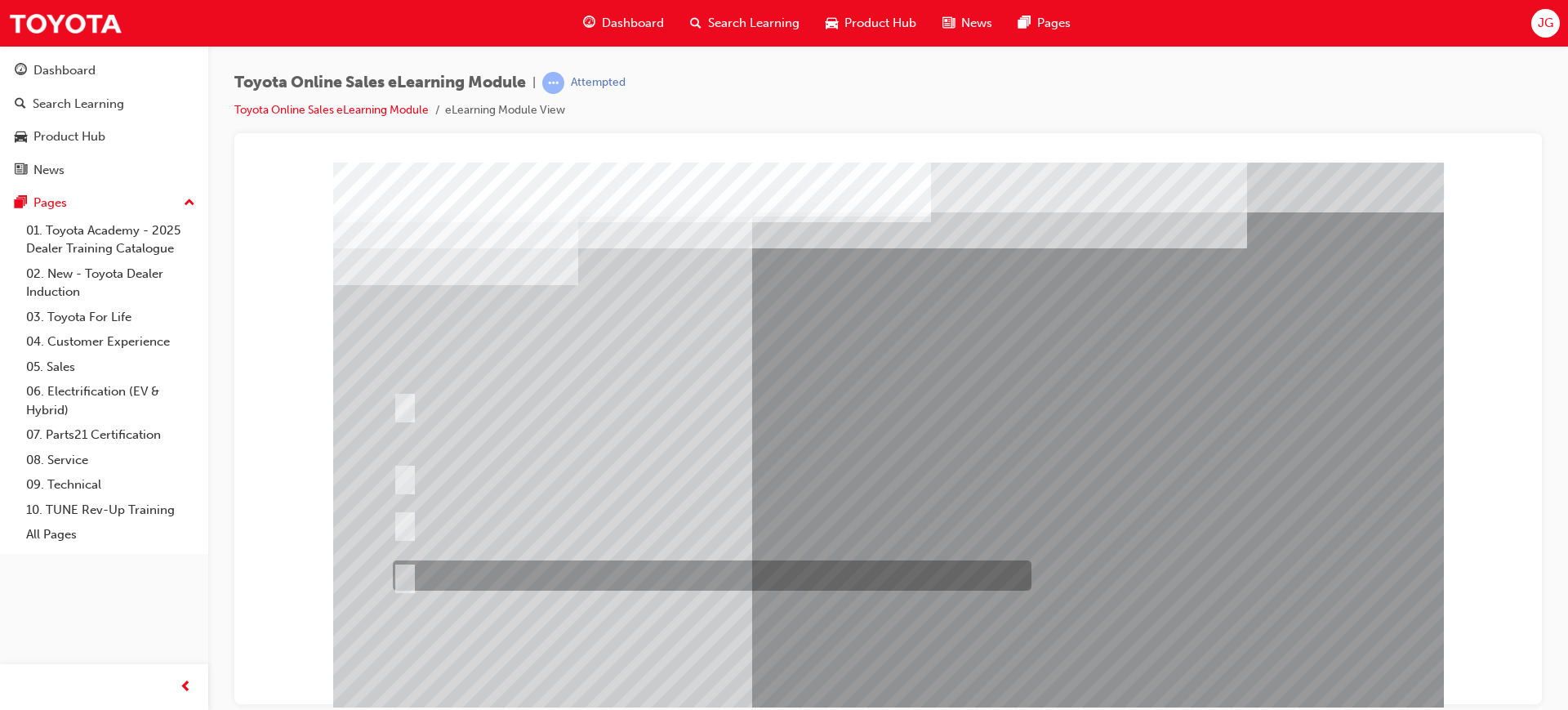 click at bounding box center (708, 575) 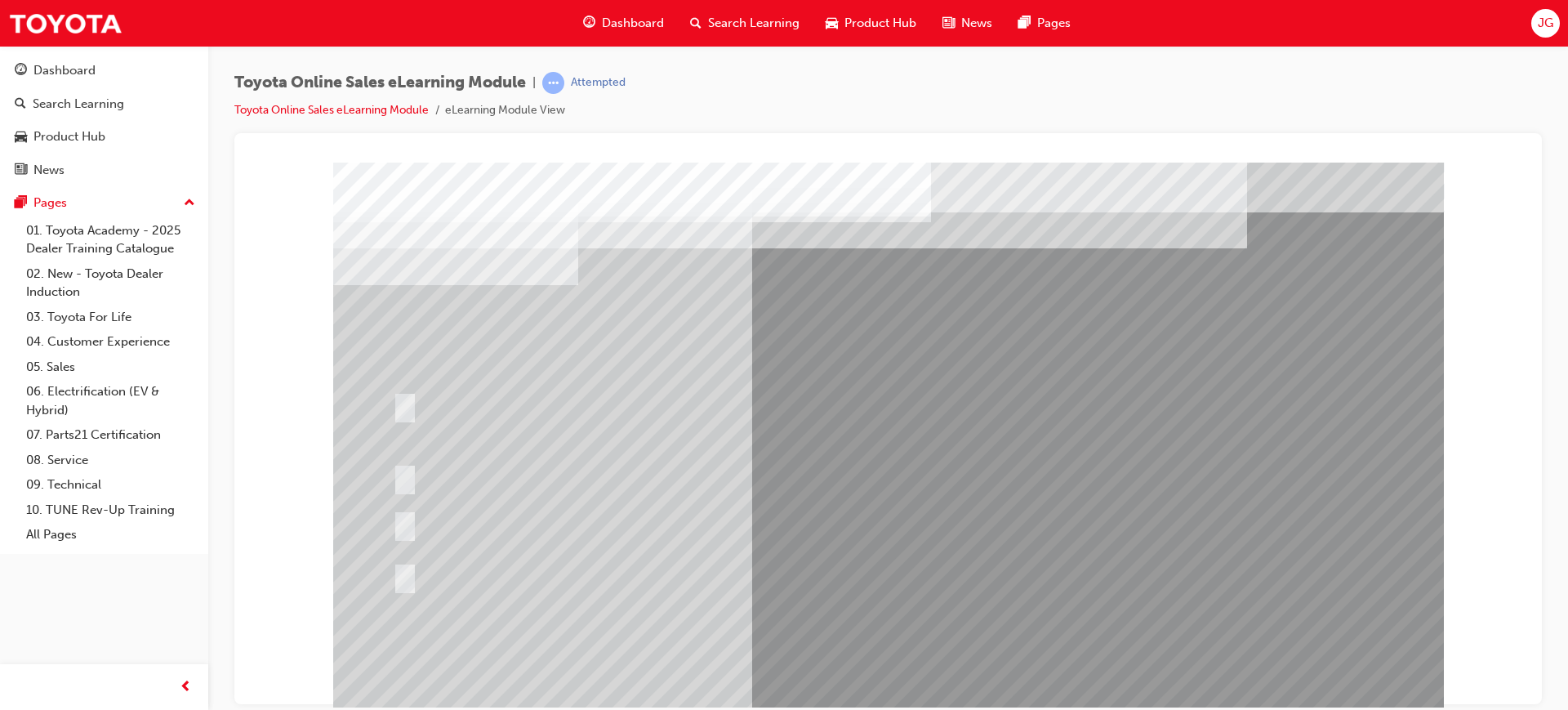 scroll, scrollTop: 68, scrollLeft: 0, axis: vertical 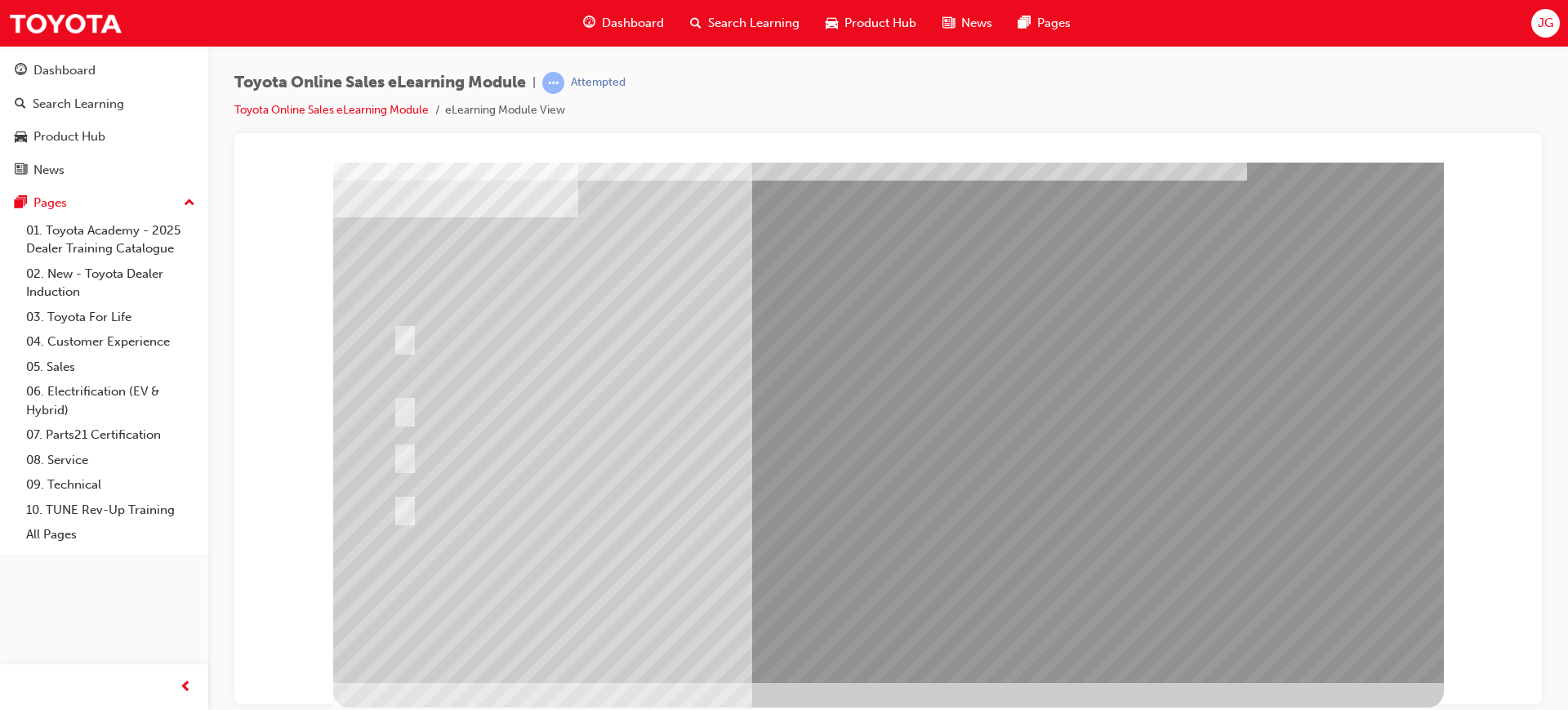 click at bounding box center [392, 2366] 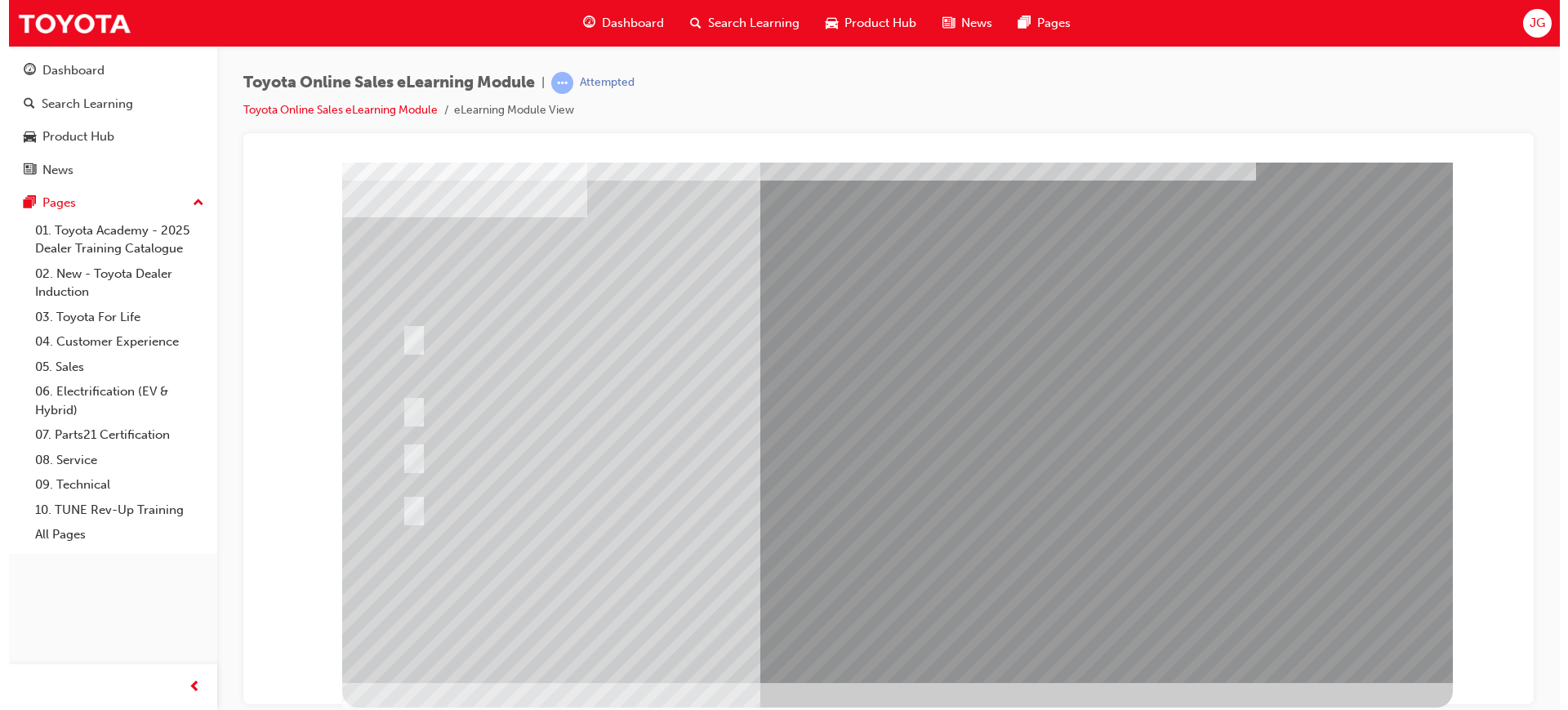 scroll, scrollTop: 0, scrollLeft: 0, axis: both 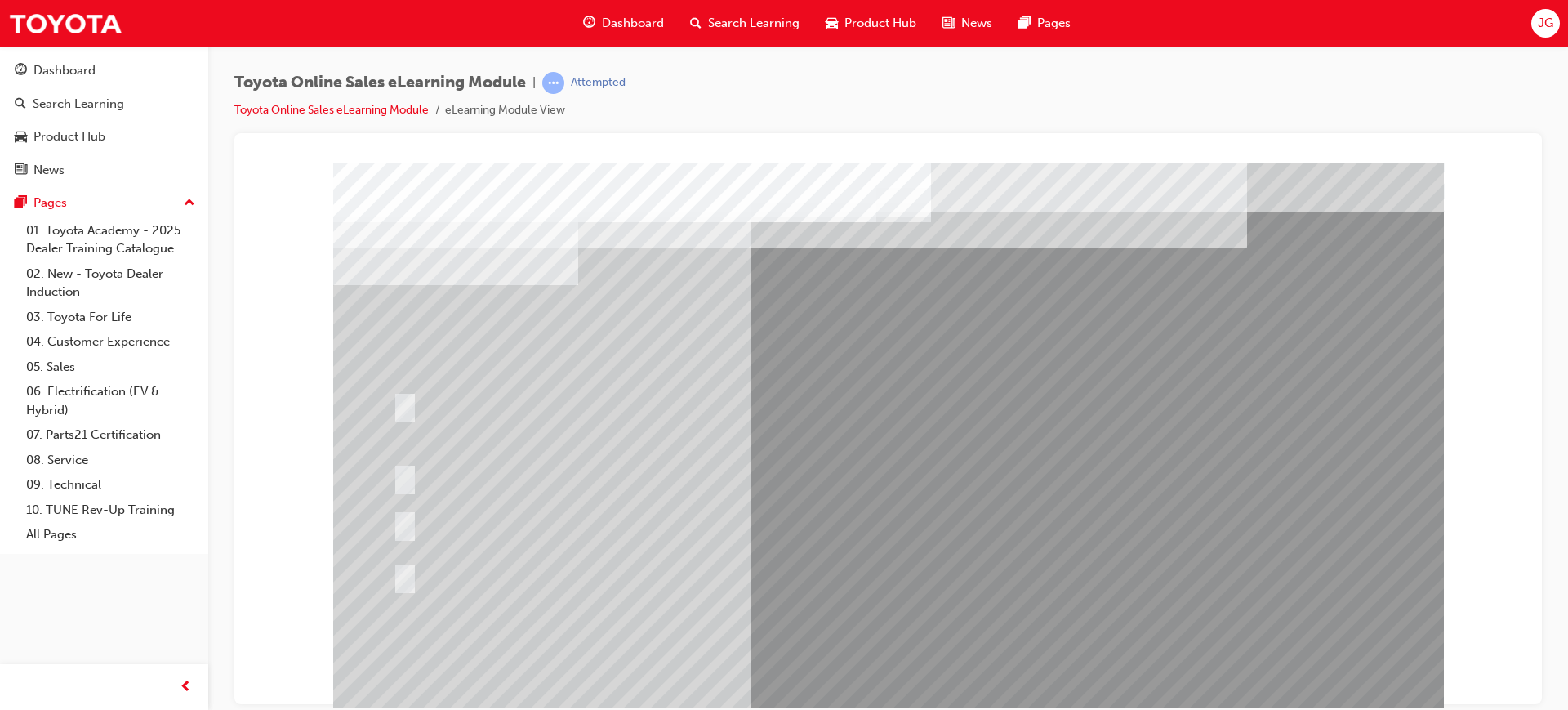 click at bounding box center (542, 1755) 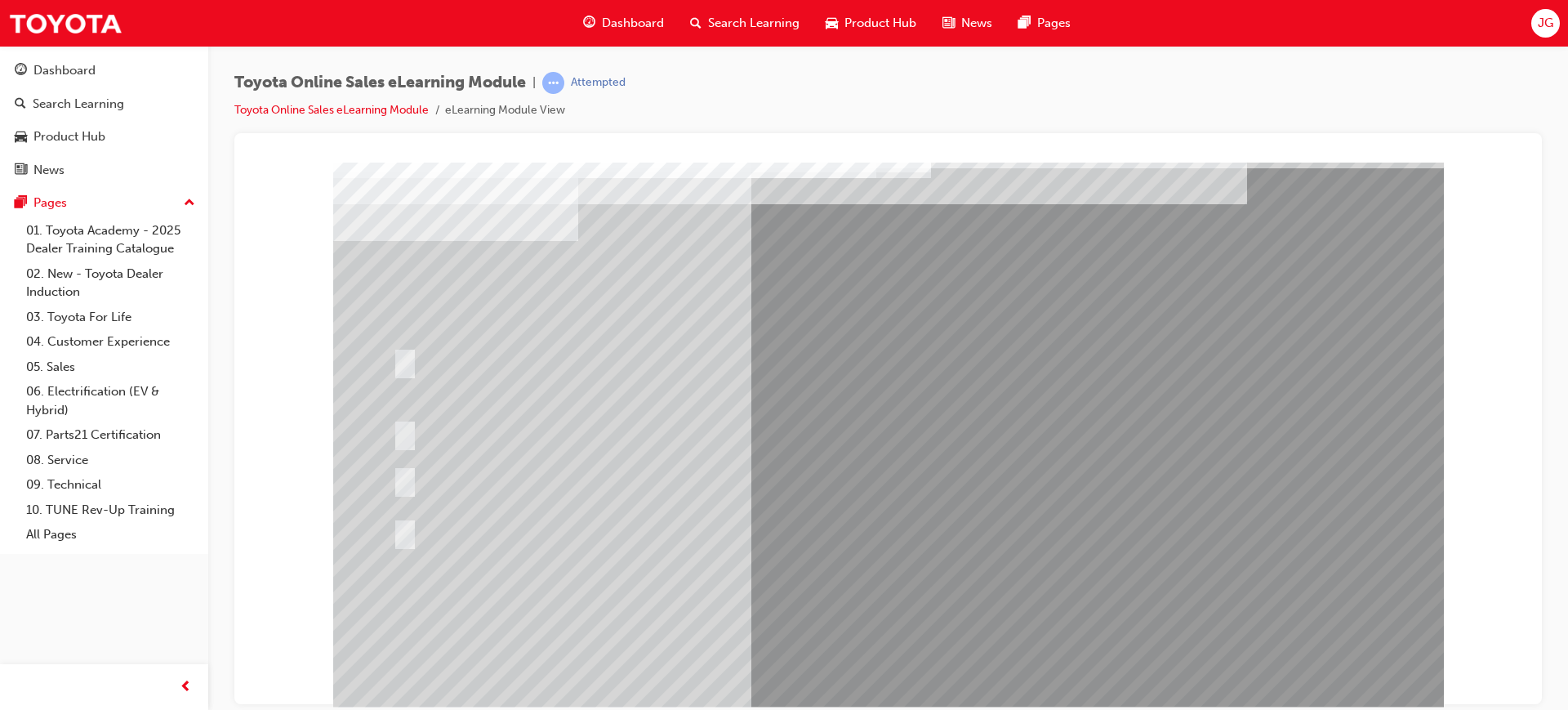 scroll, scrollTop: 68, scrollLeft: 0, axis: vertical 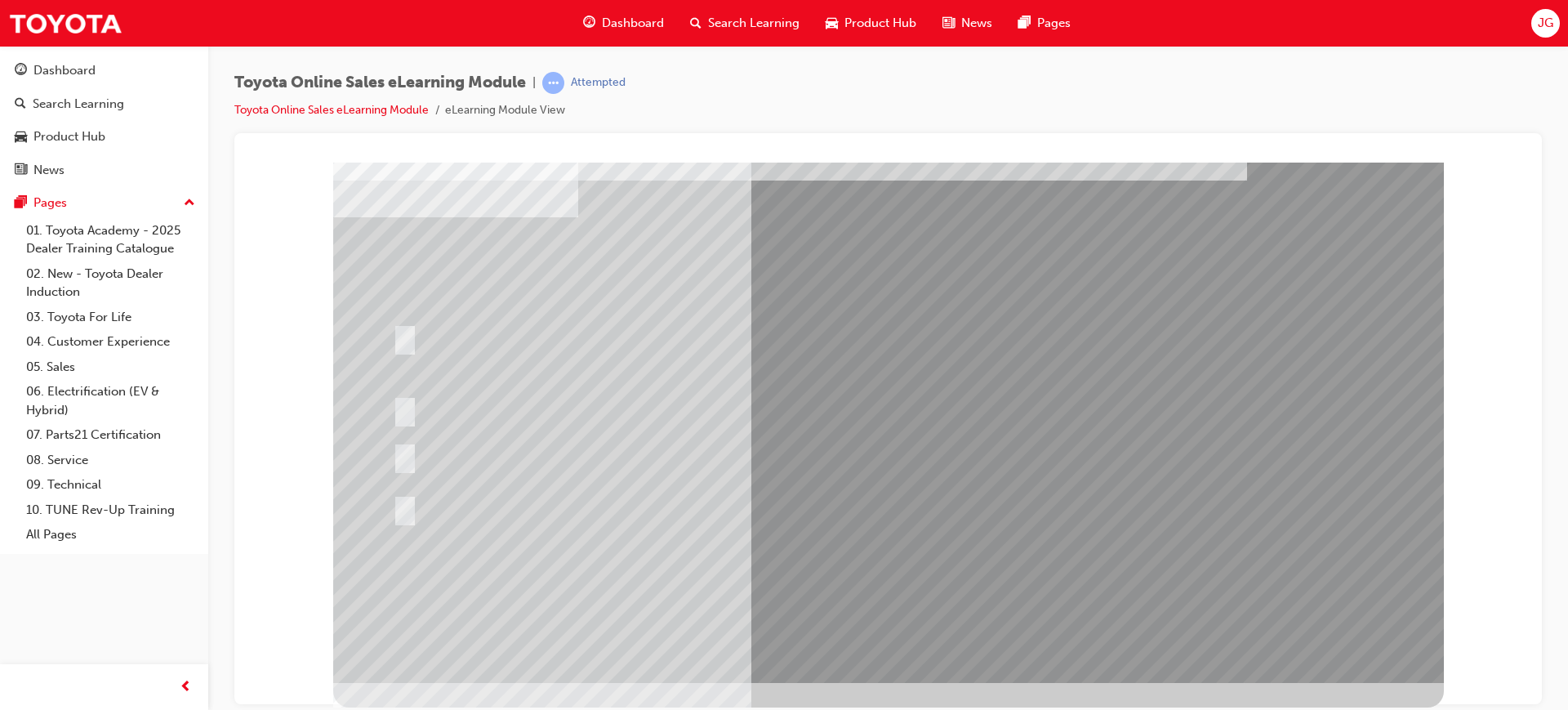 click at bounding box center [392, 2366] 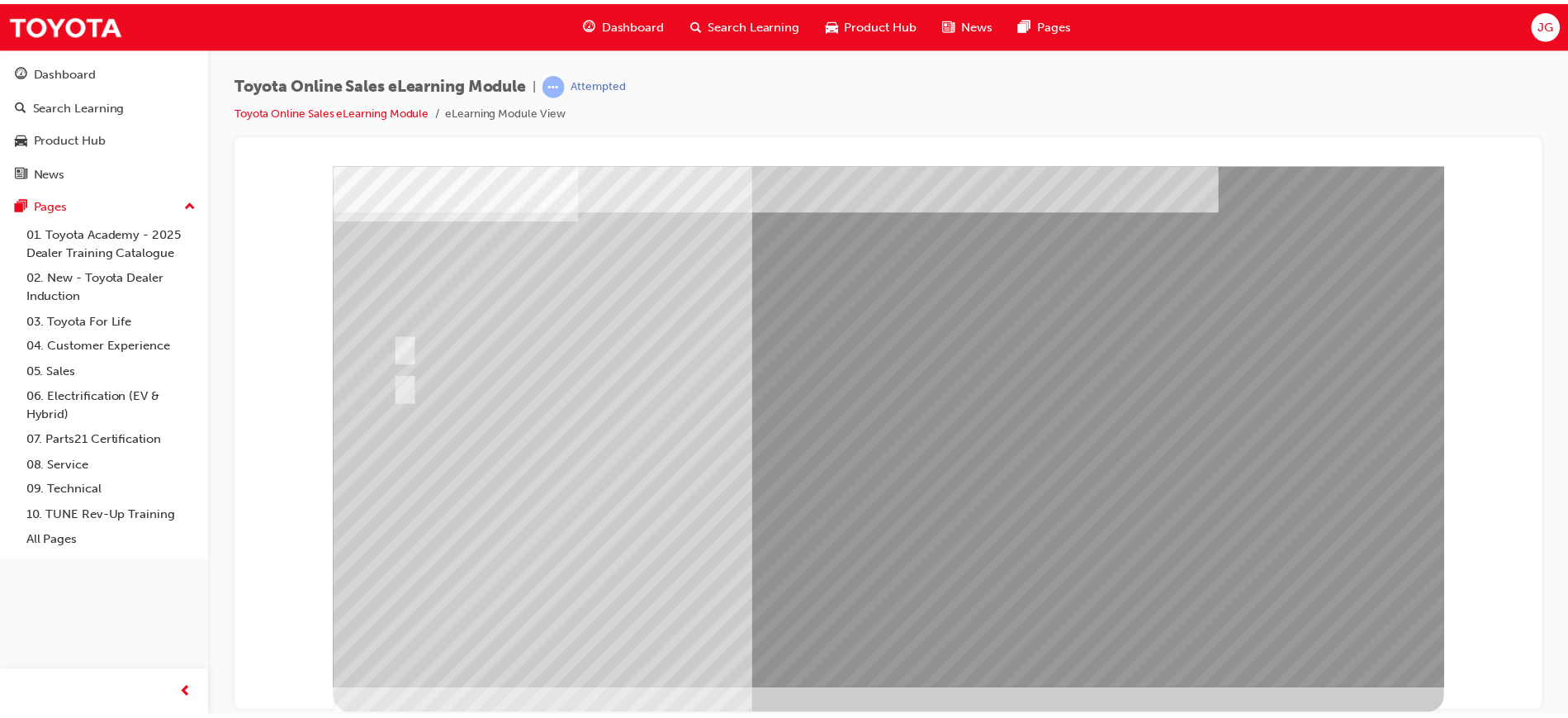scroll, scrollTop: 0, scrollLeft: 0, axis: both 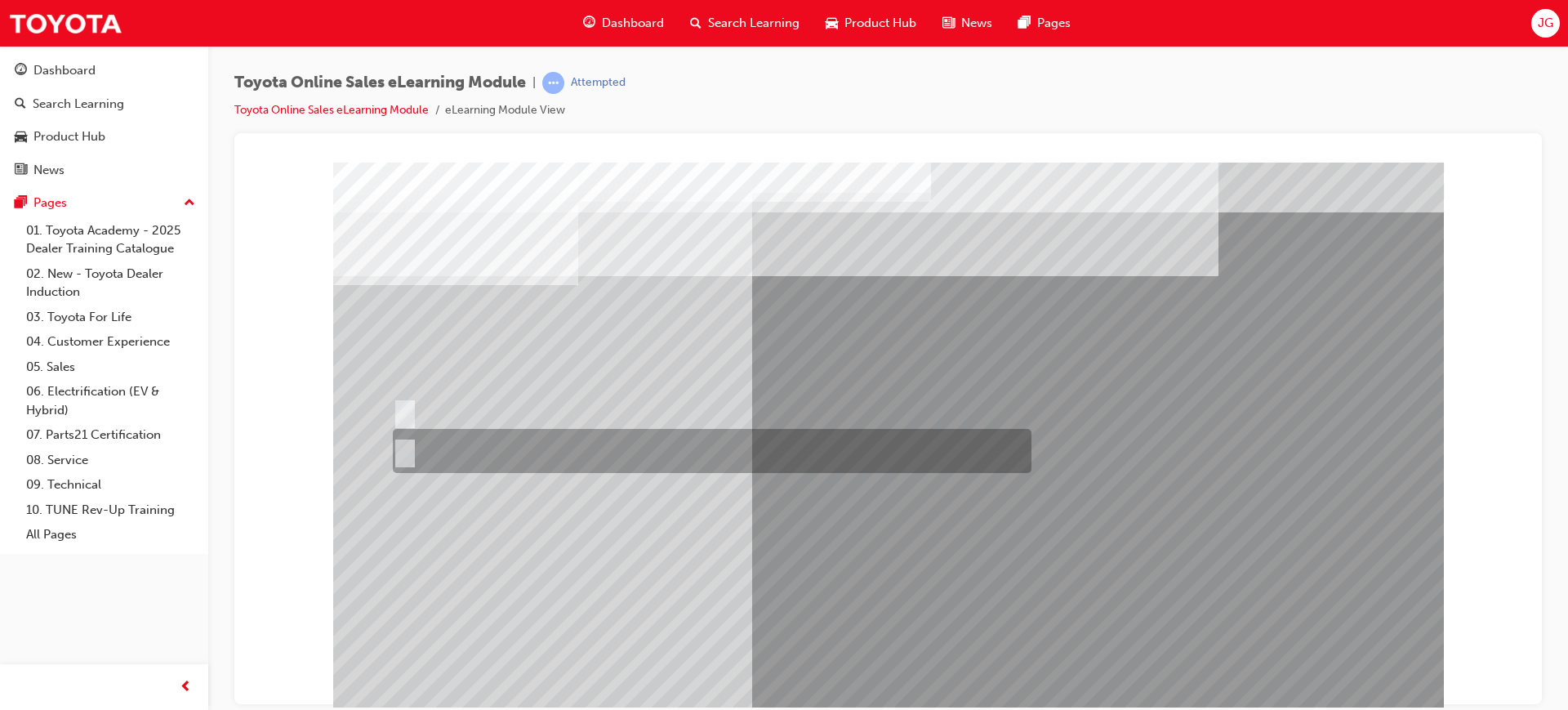 click at bounding box center (708, 451) 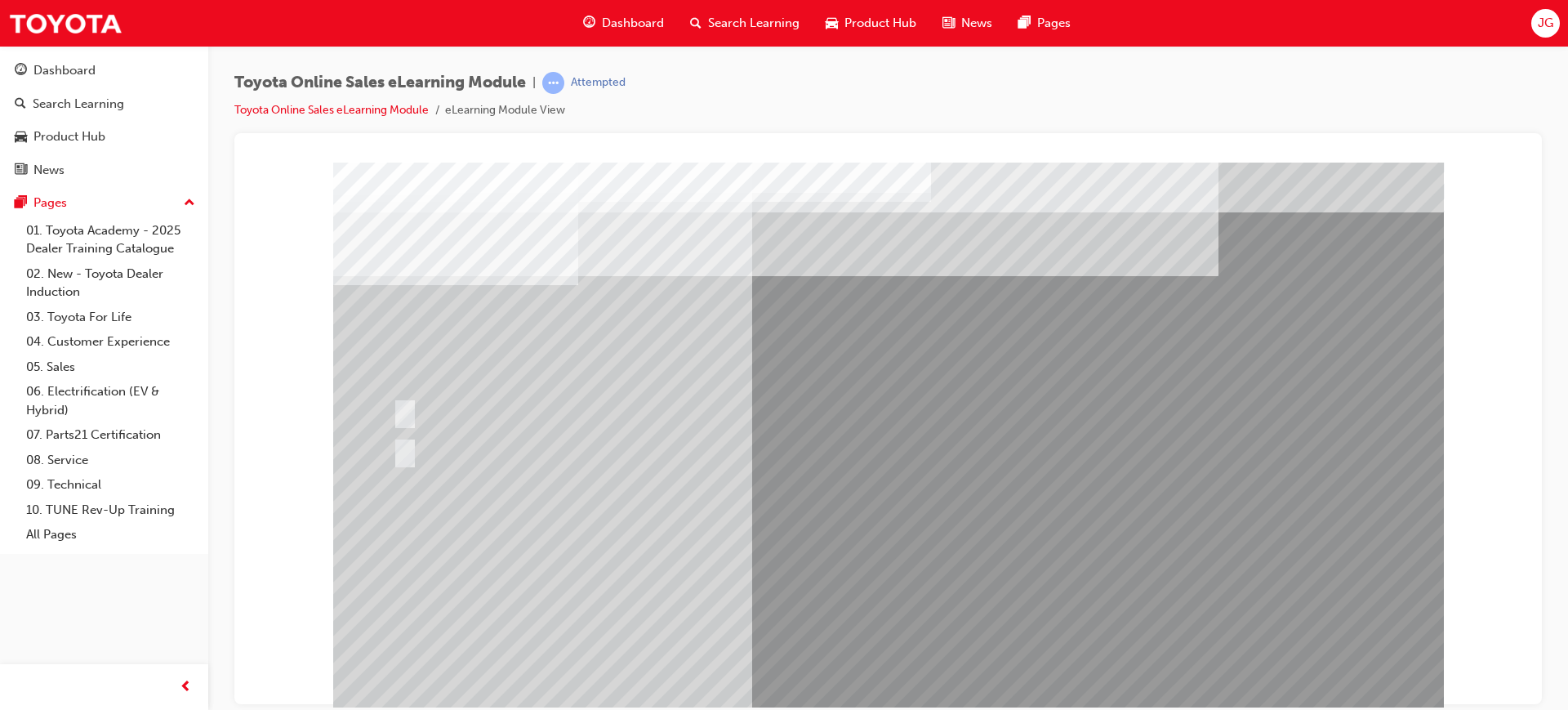 click at bounding box center [392, 2411] 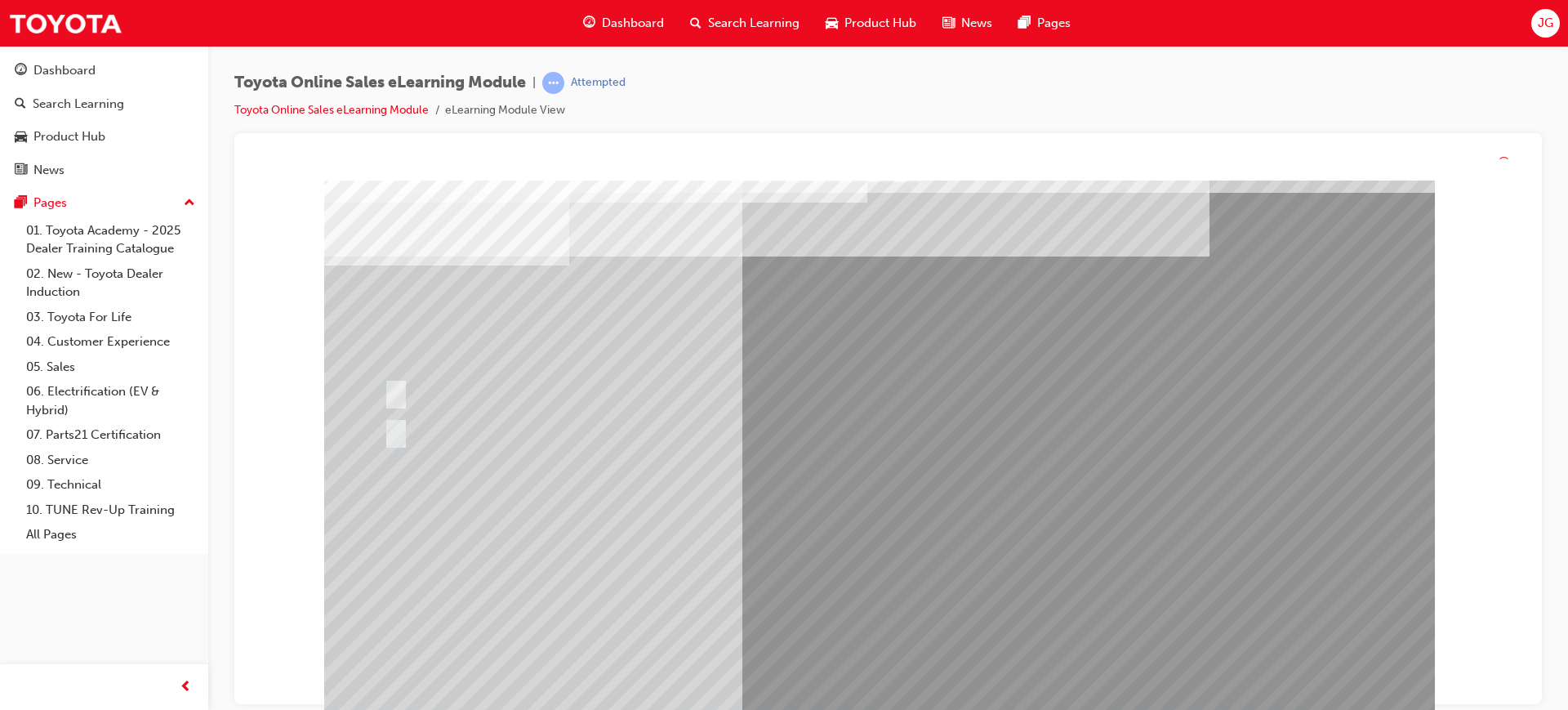 scroll, scrollTop: 22, scrollLeft: 0, axis: vertical 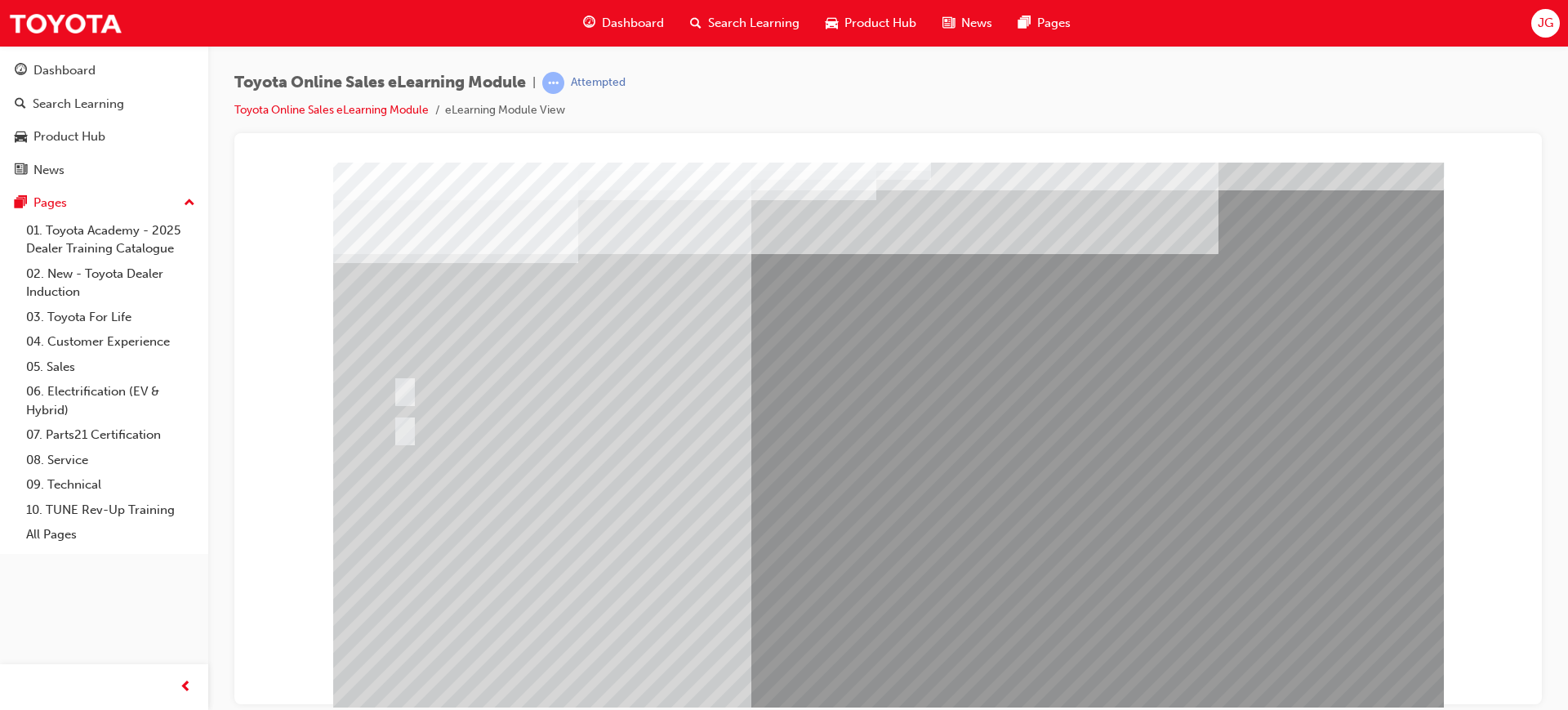 click at bounding box center [889, 1022] 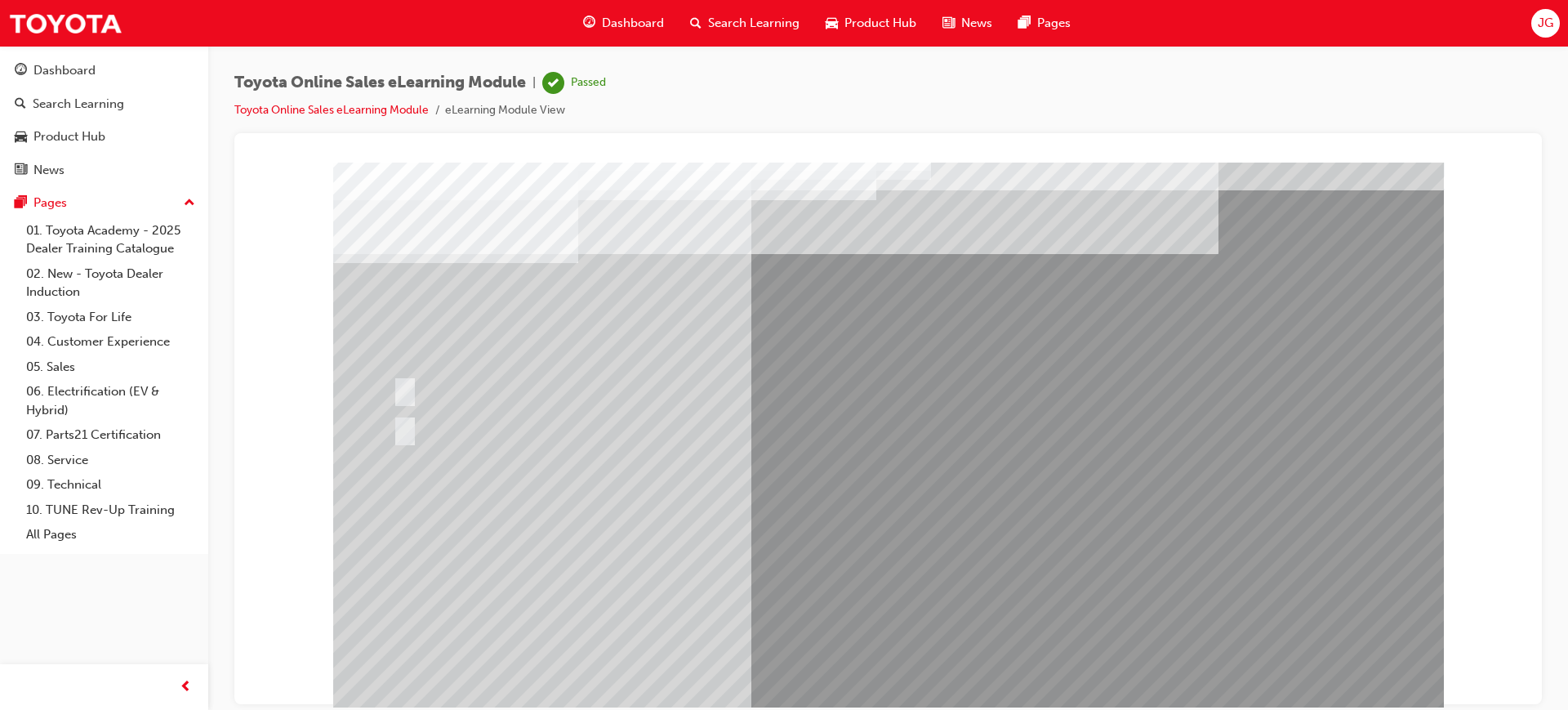 click at bounding box center (392, 2389) 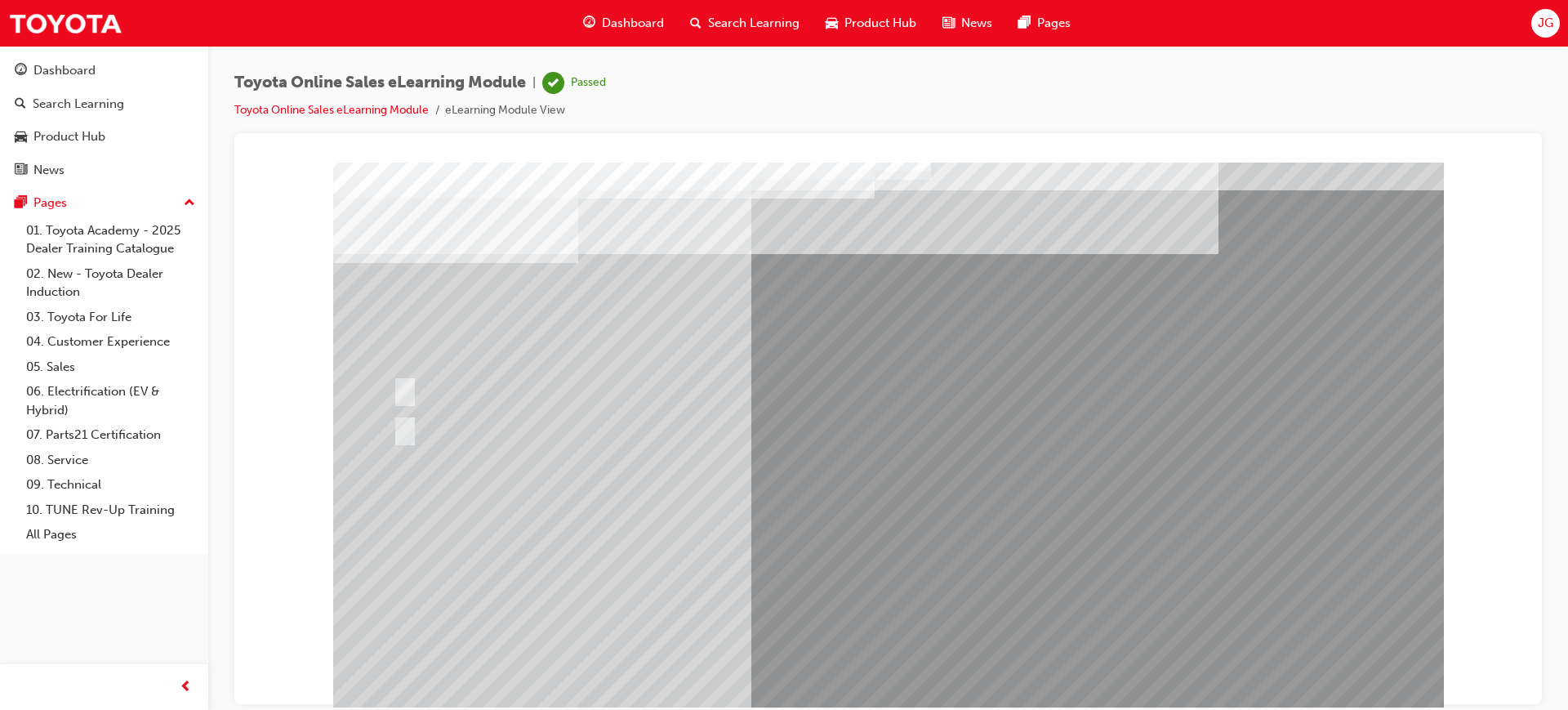 click at bounding box center [604, 2179] 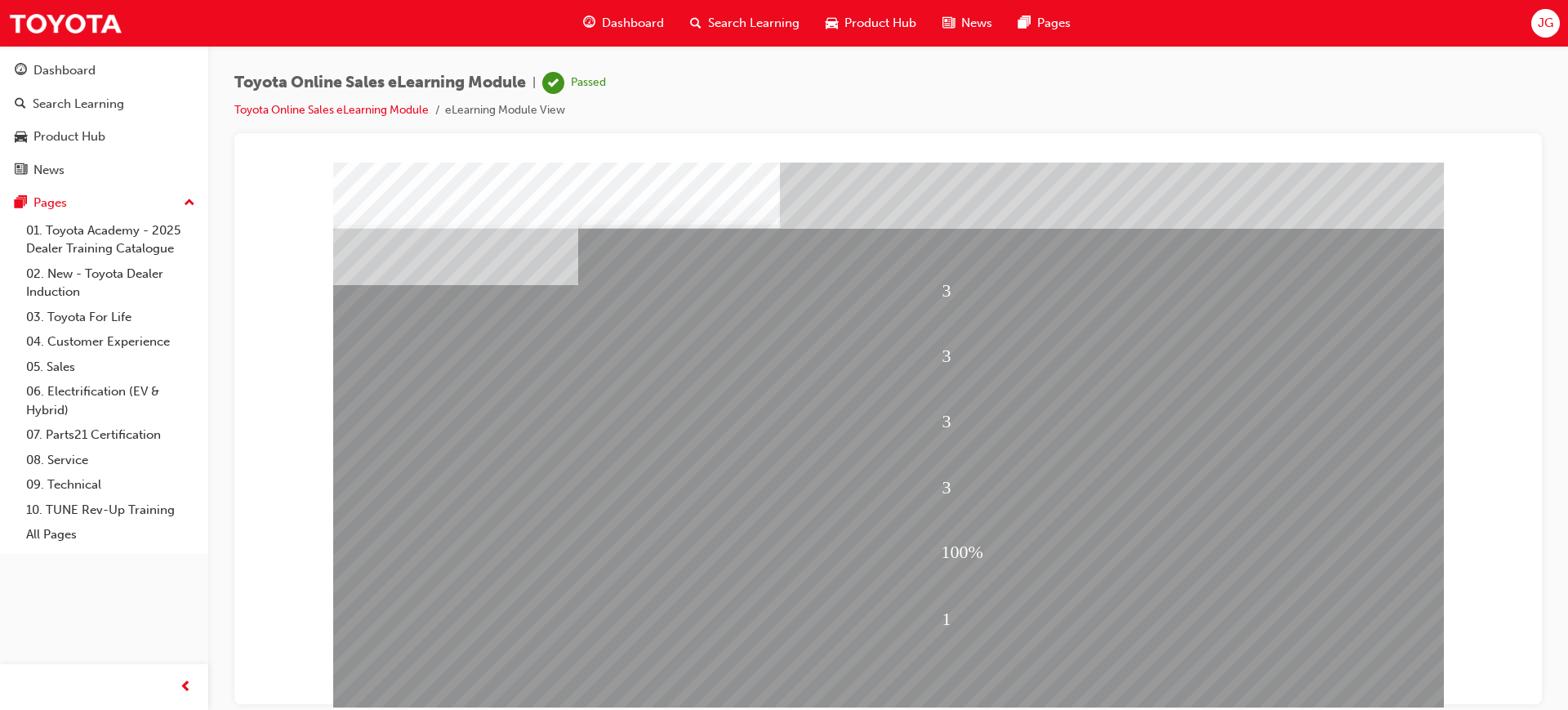 click at bounding box center [392, 1726] 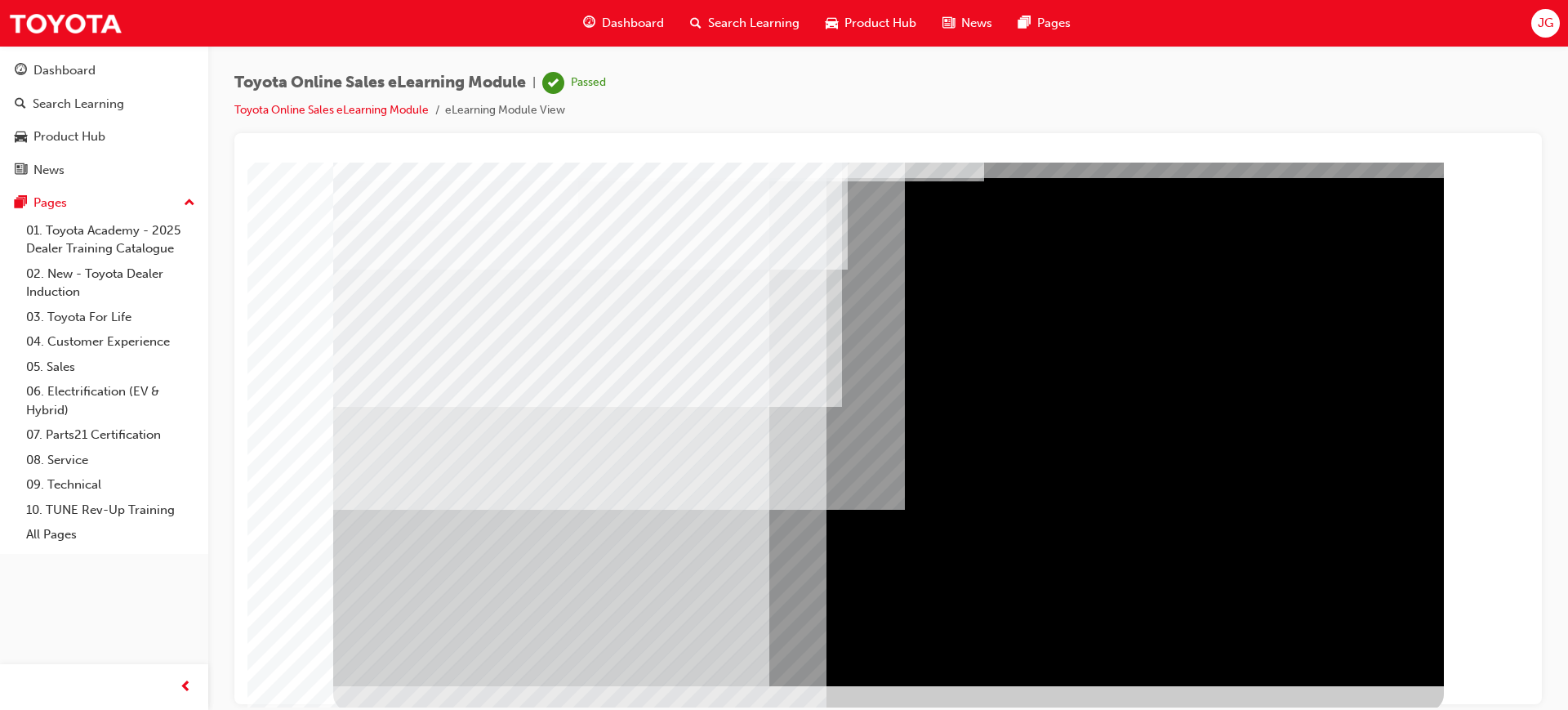 scroll, scrollTop: 68, scrollLeft: 0, axis: vertical 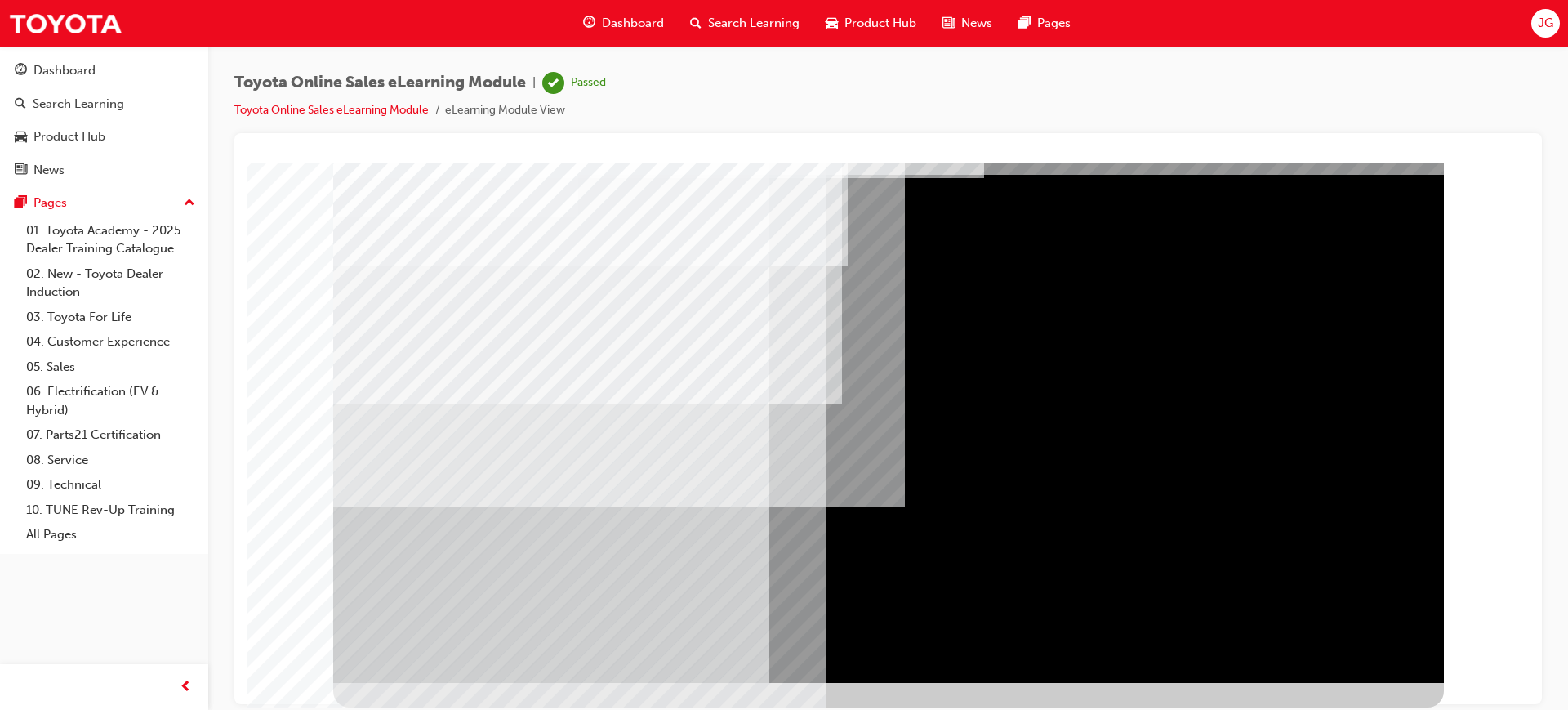 click at bounding box center (385, 2370) 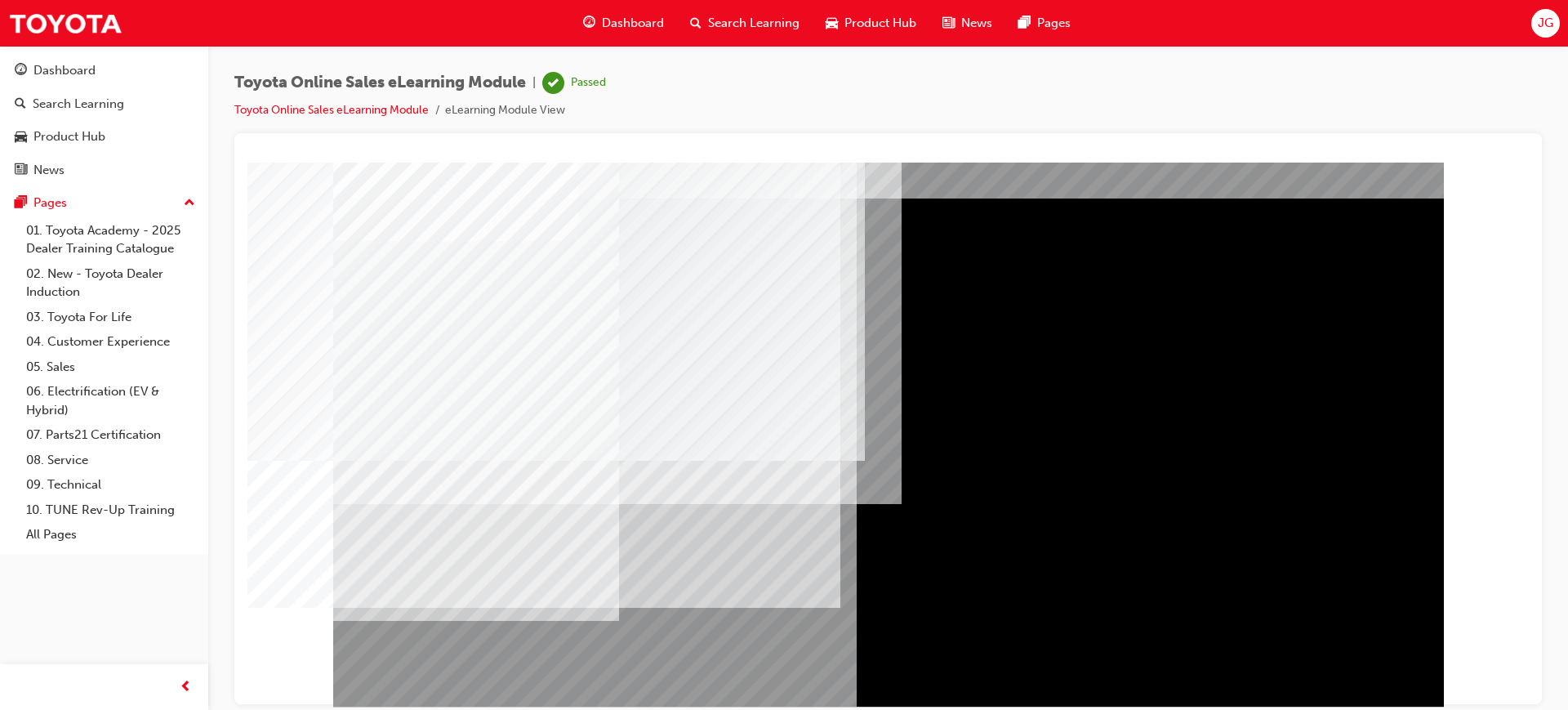 scroll, scrollTop: 68, scrollLeft: 0, axis: vertical 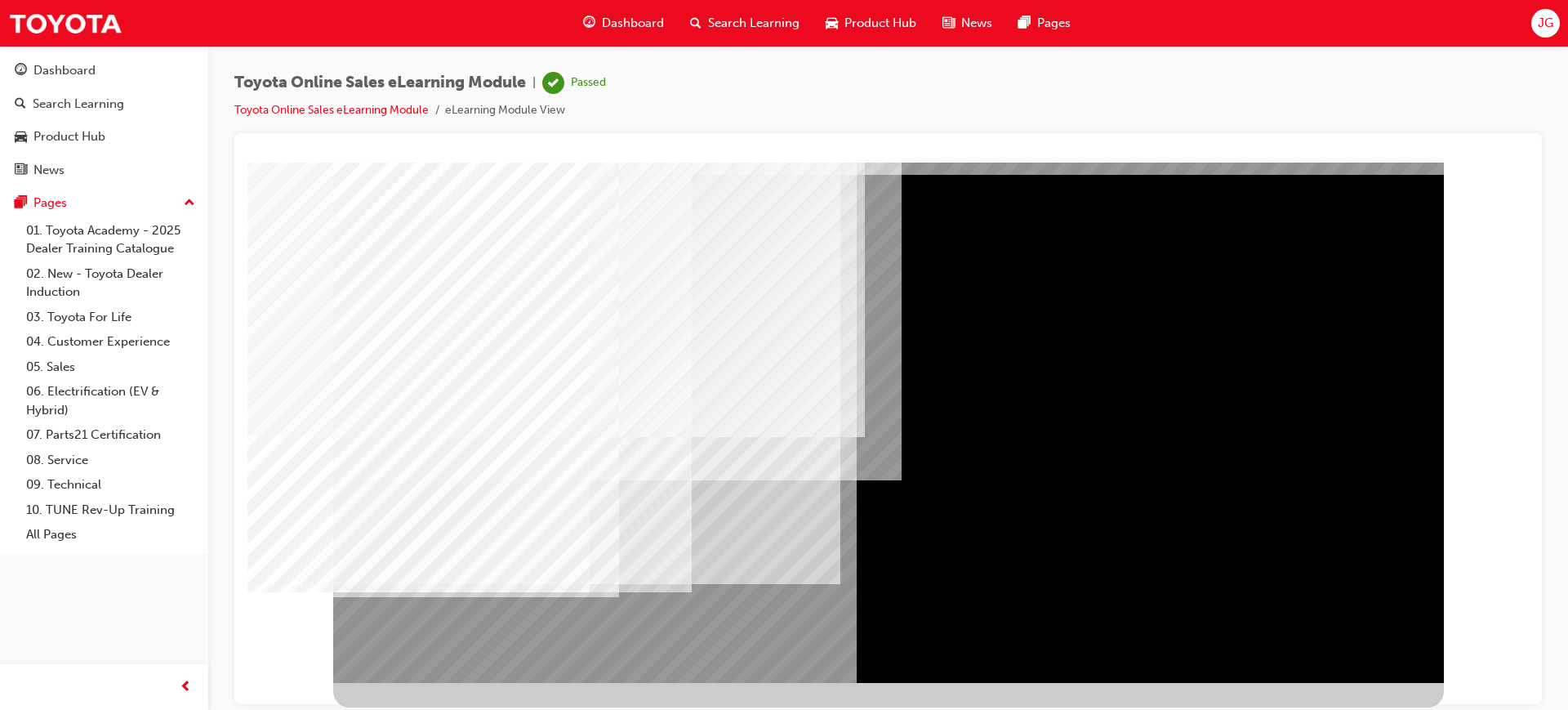 click at bounding box center [385, 3186] 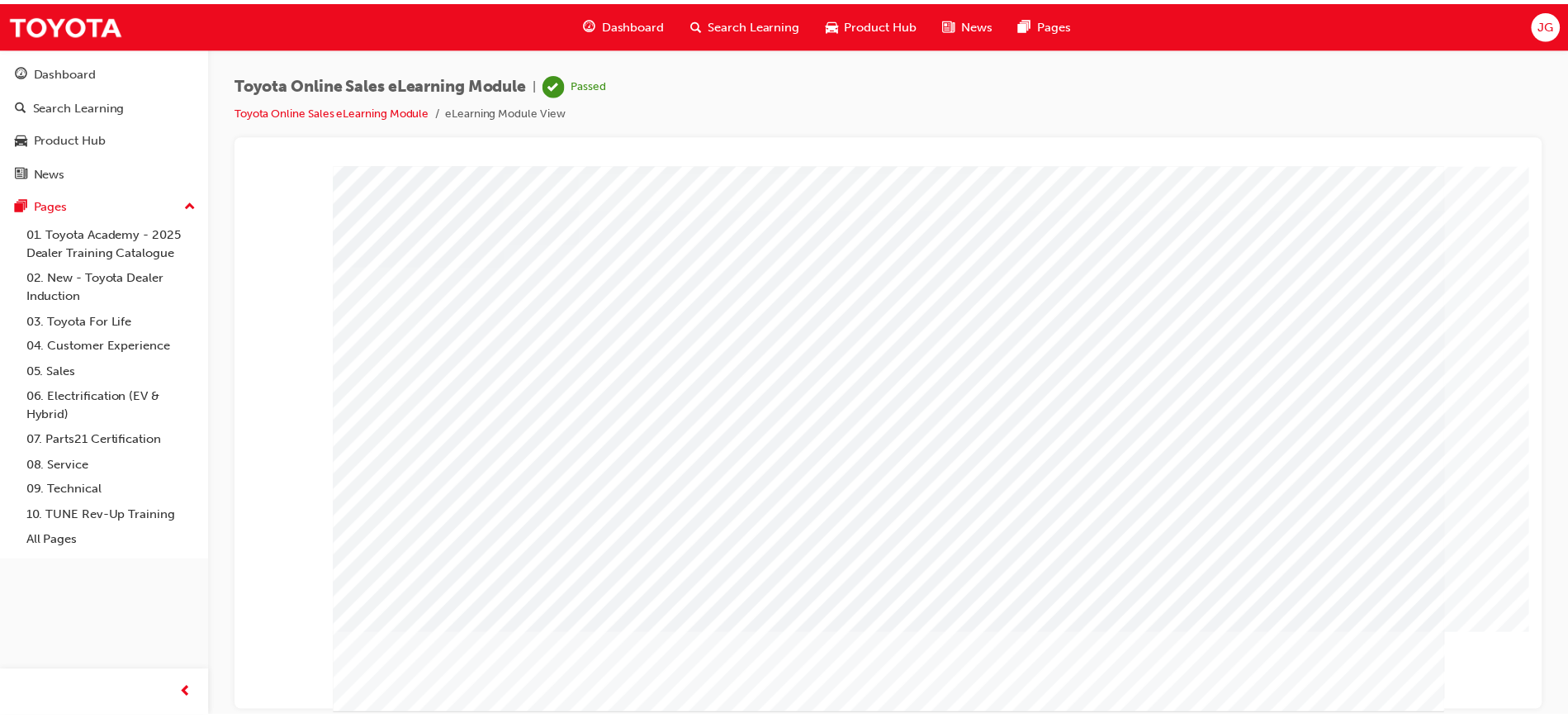 scroll, scrollTop: 69, scrollLeft: 0, axis: vertical 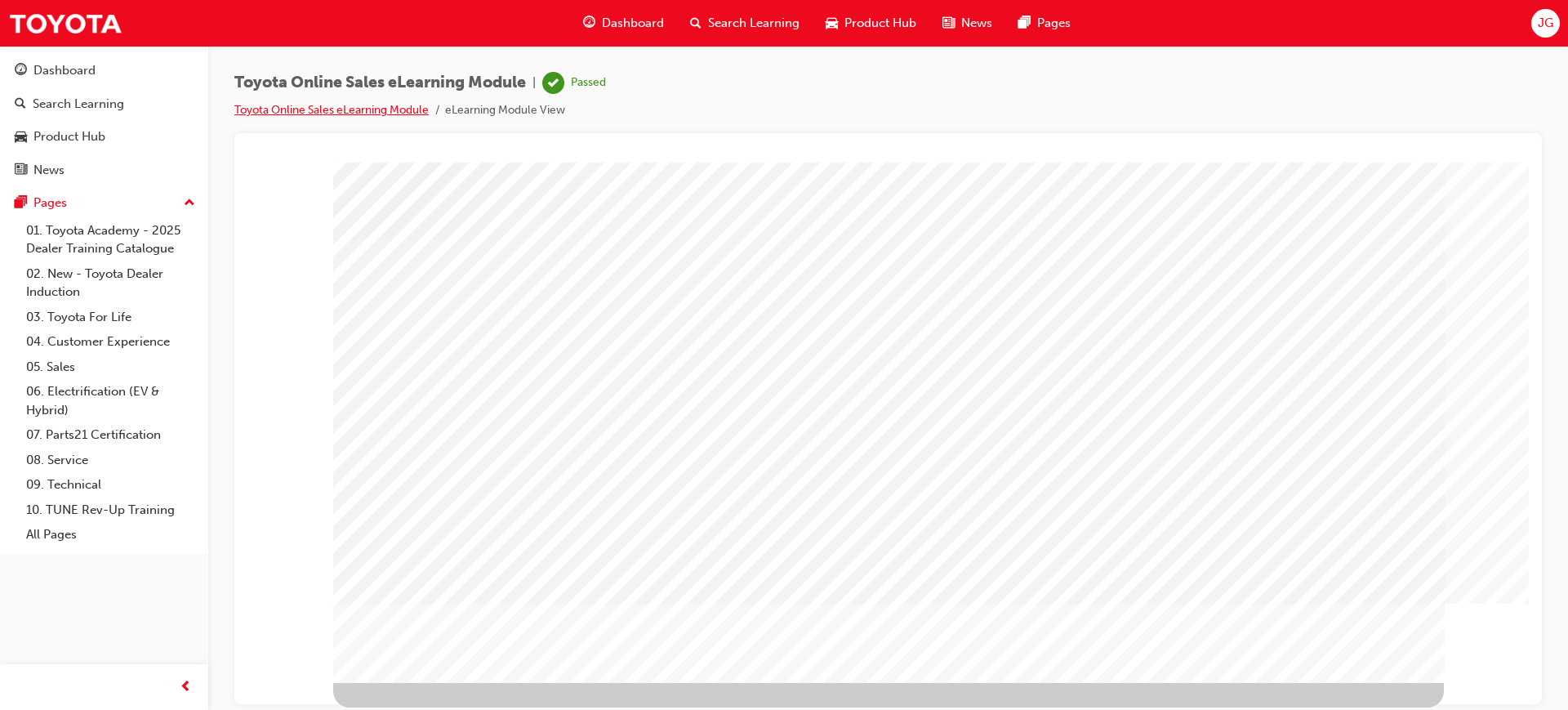 click on "Toyota Online Sales eLearning Module" at bounding box center (332, 109) 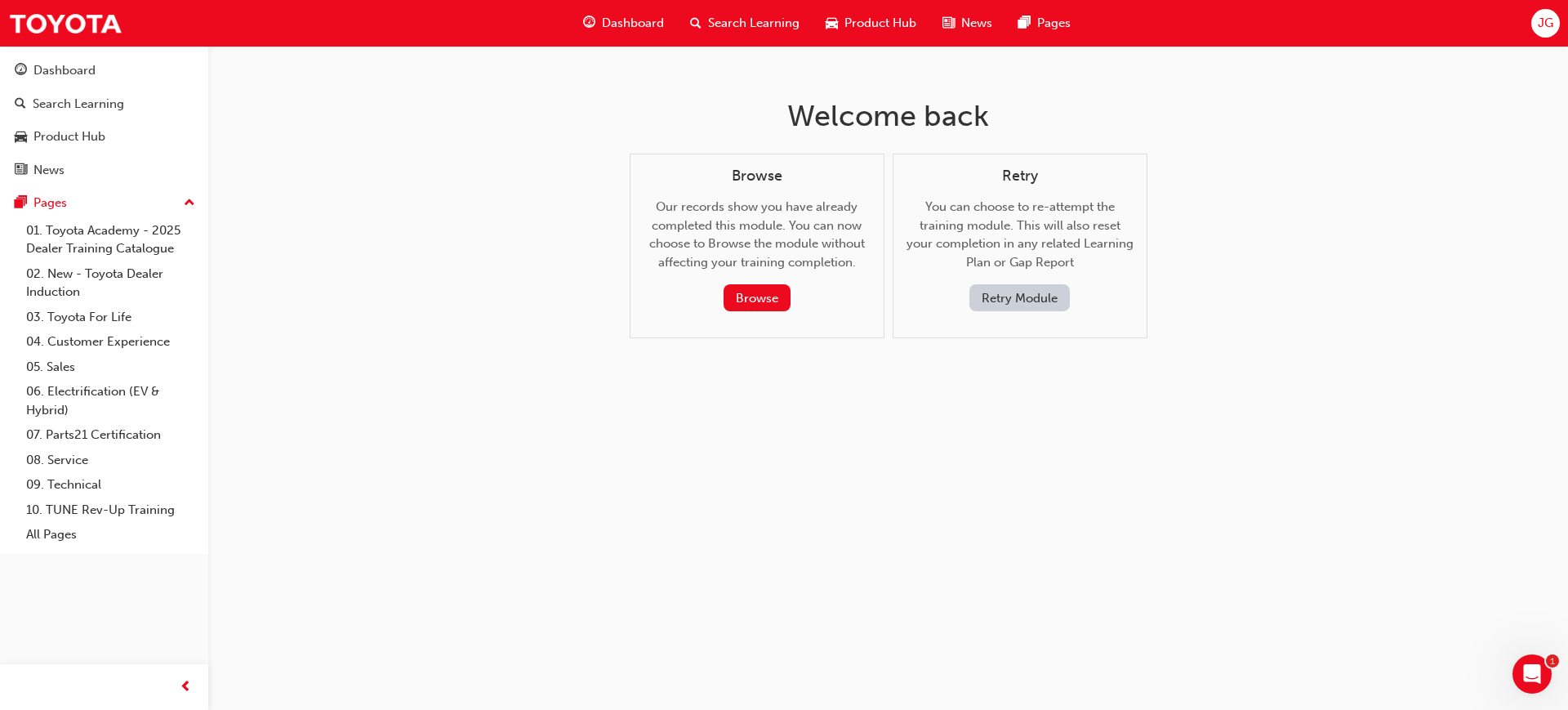 click on "Dashboard" at bounding box center (633, 23) 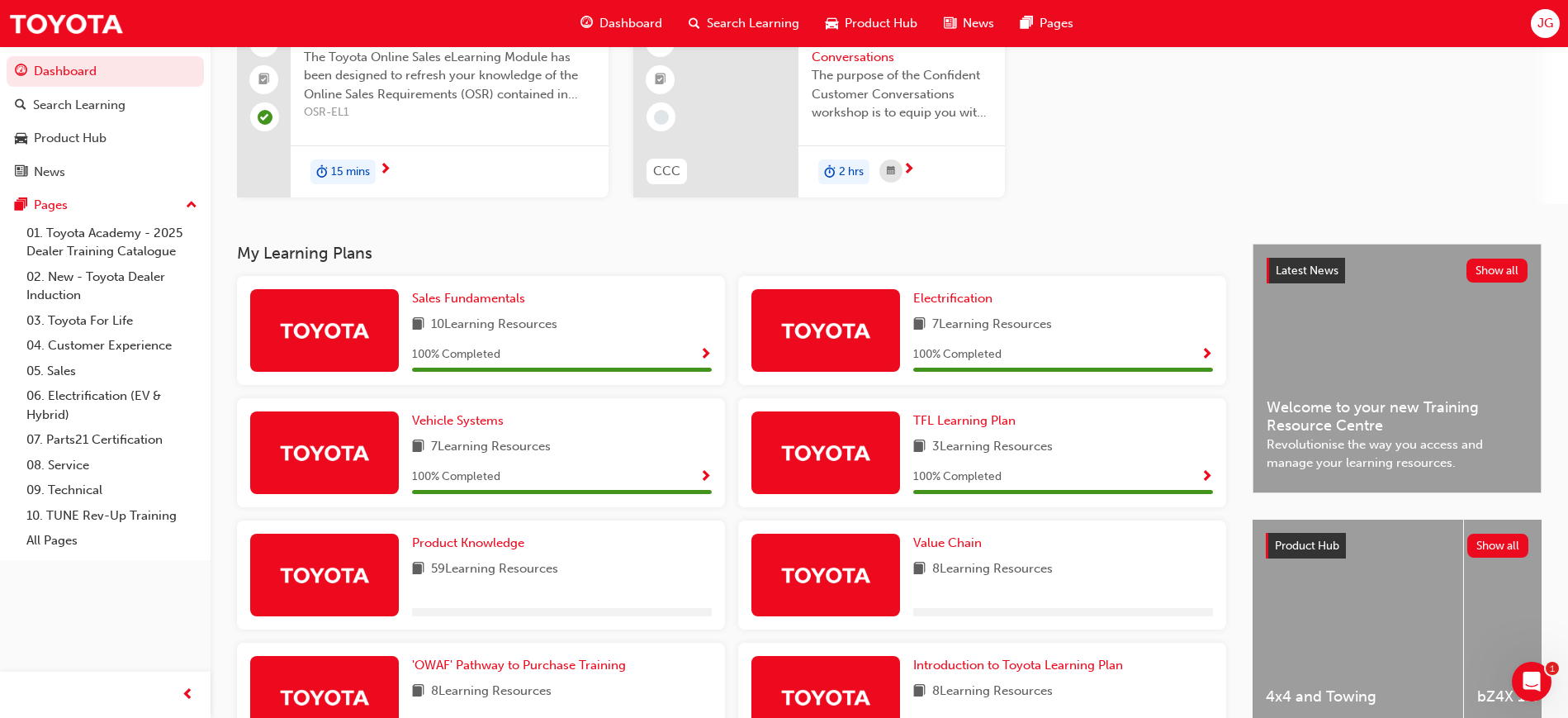 scroll, scrollTop: 0, scrollLeft: 0, axis: both 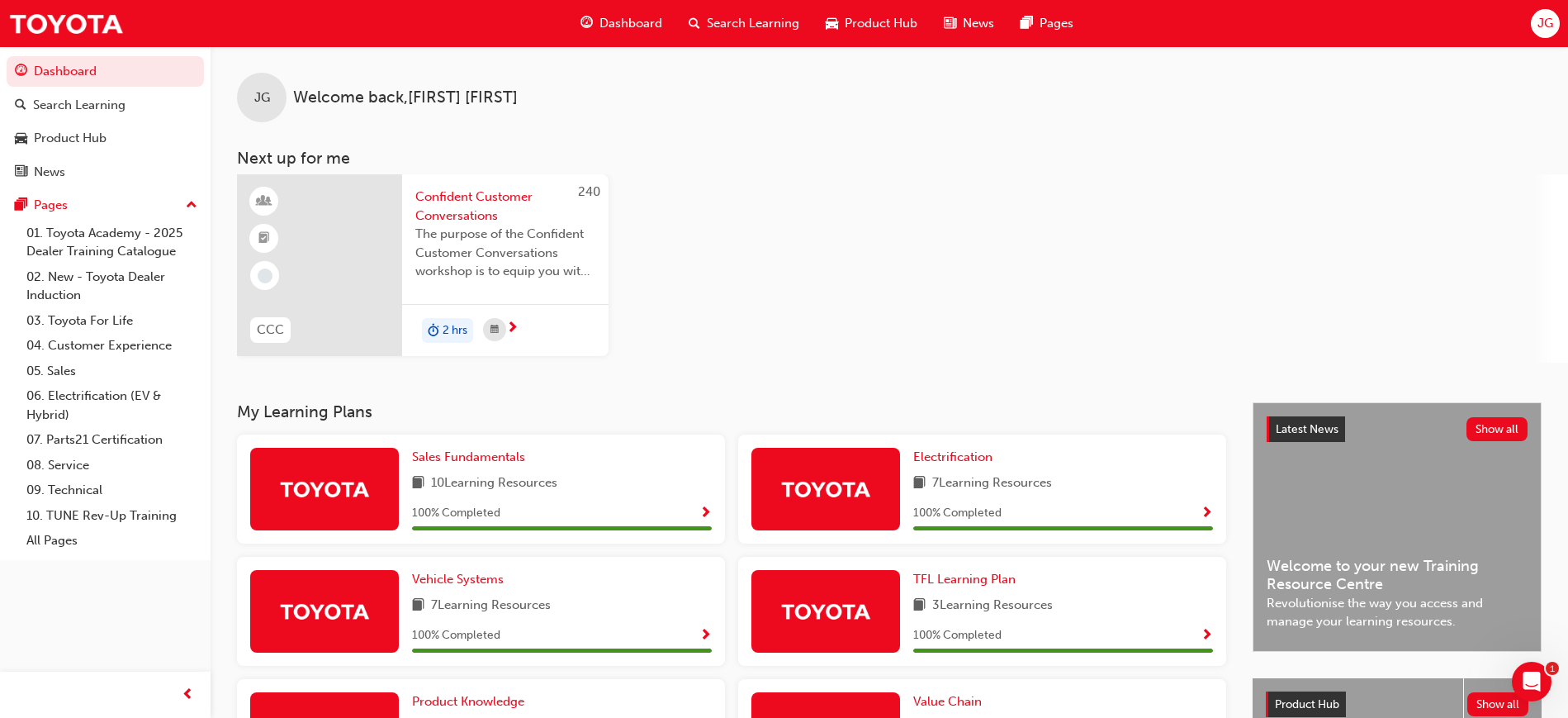 click on "Confident Customer Conversations" at bounding box center (505, 206) 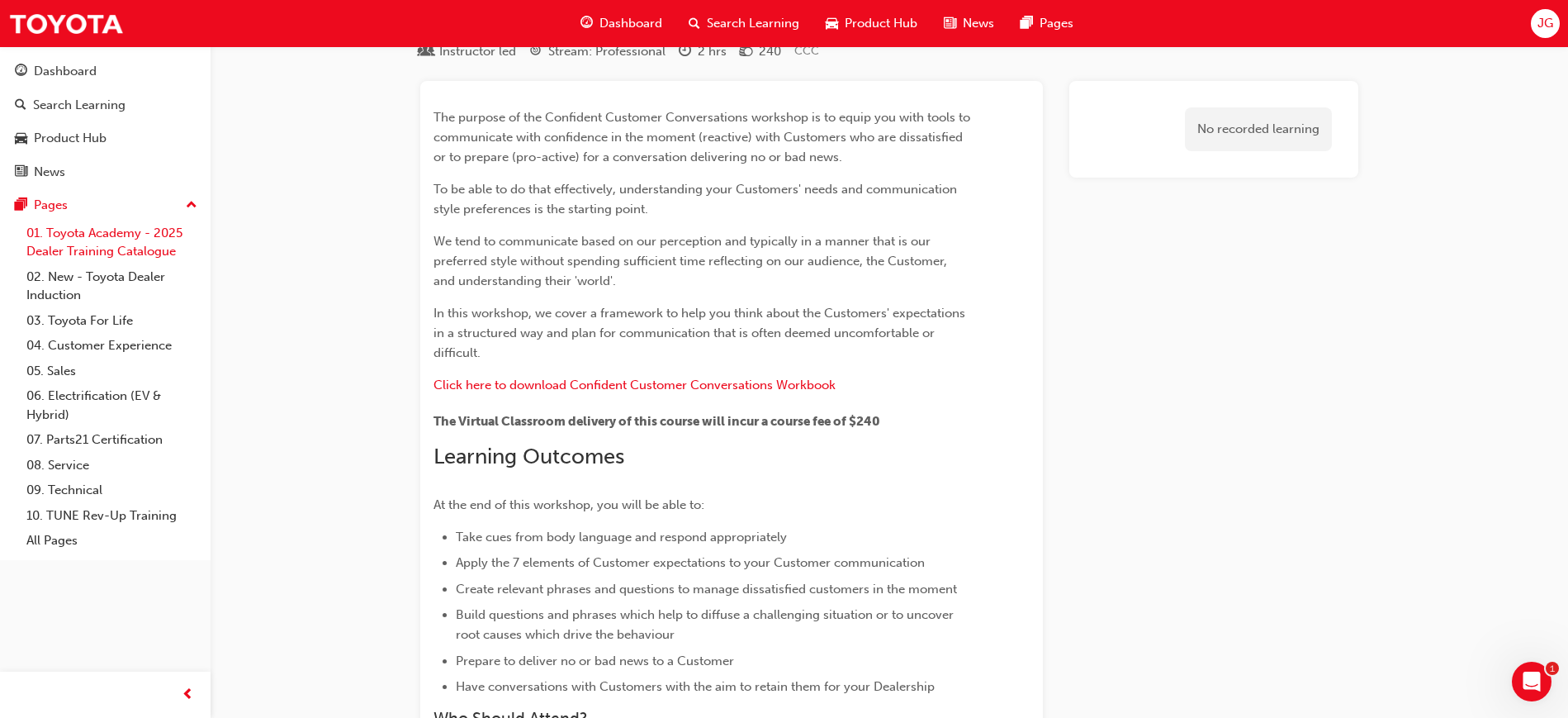 scroll, scrollTop: 103, scrollLeft: 0, axis: vertical 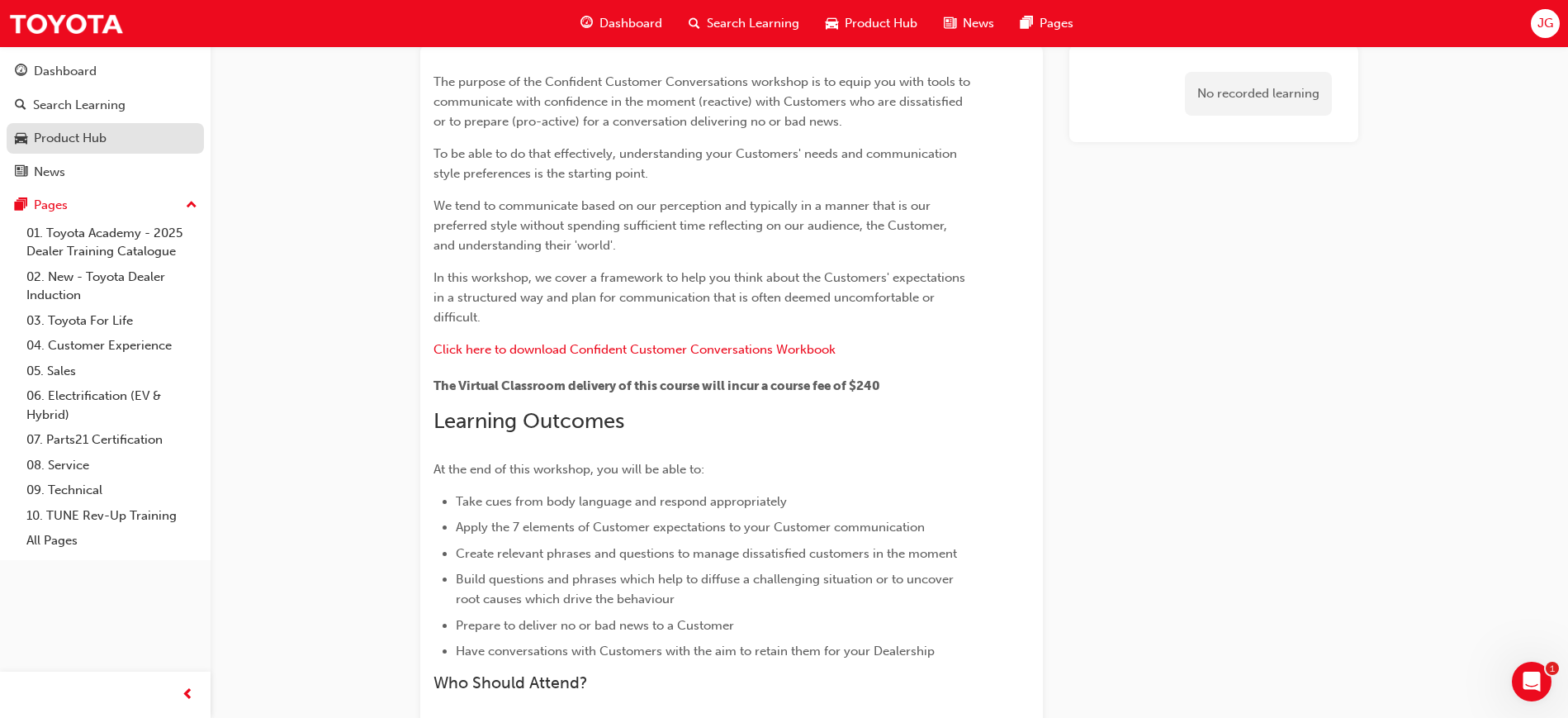 click on "Product Hub" at bounding box center [70, 138] 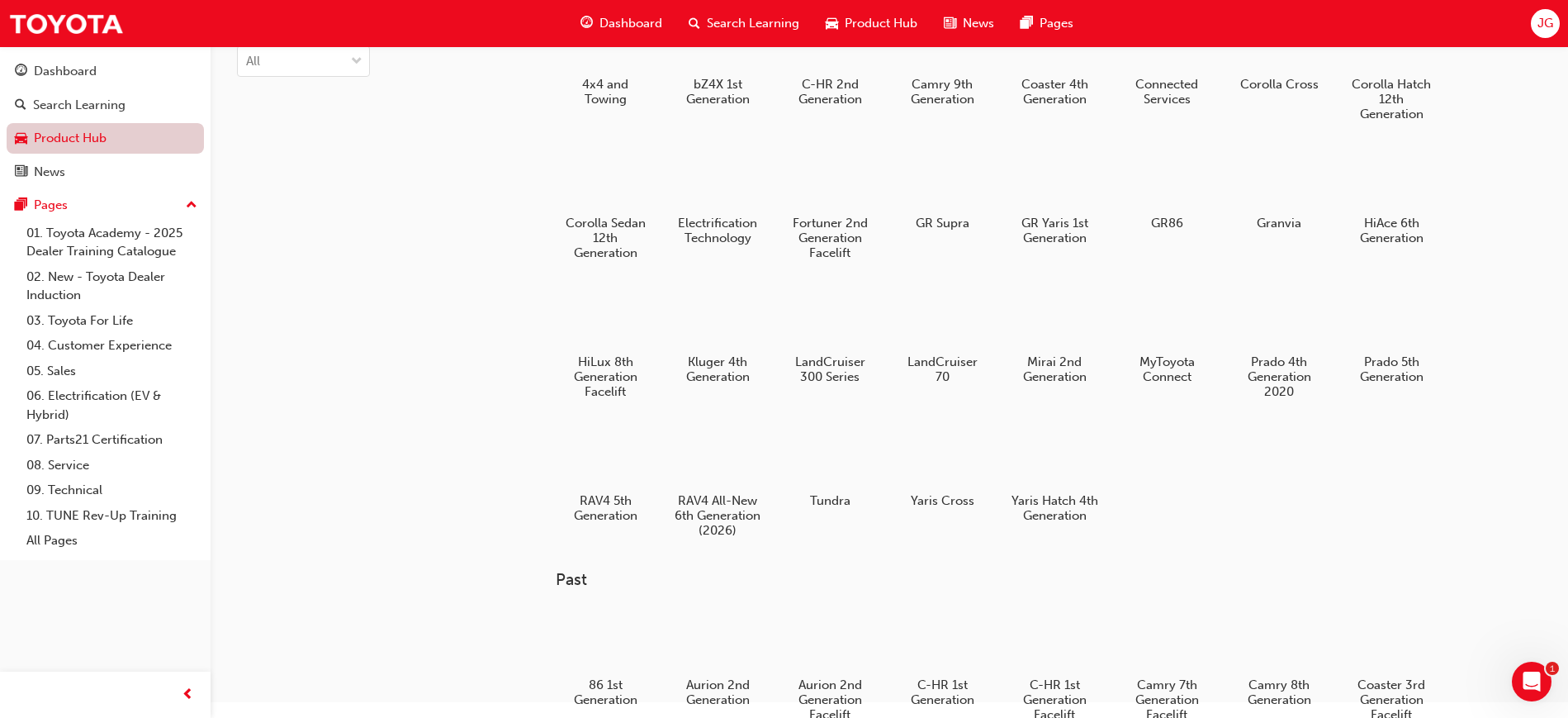 scroll, scrollTop: 0, scrollLeft: 0, axis: both 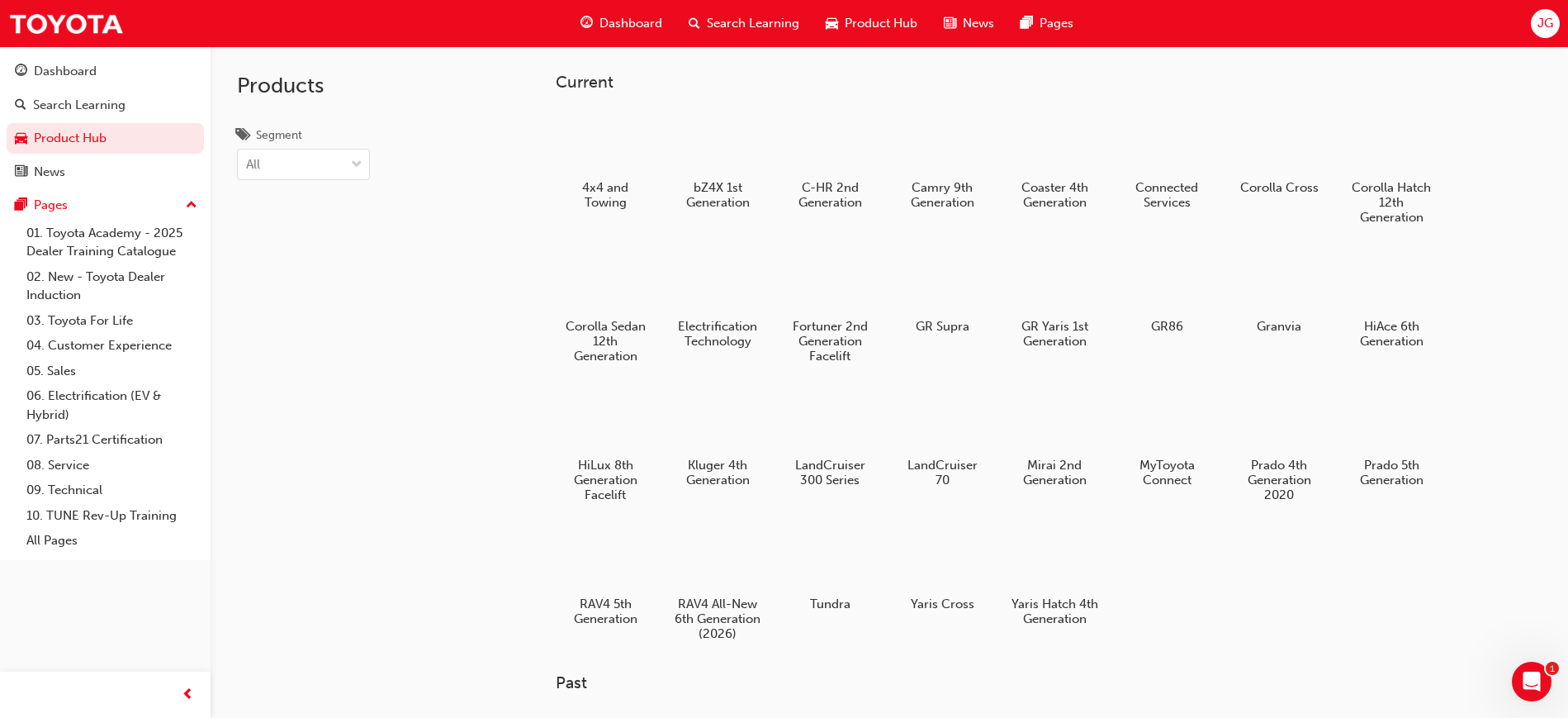 click at bounding box center [831, 23] 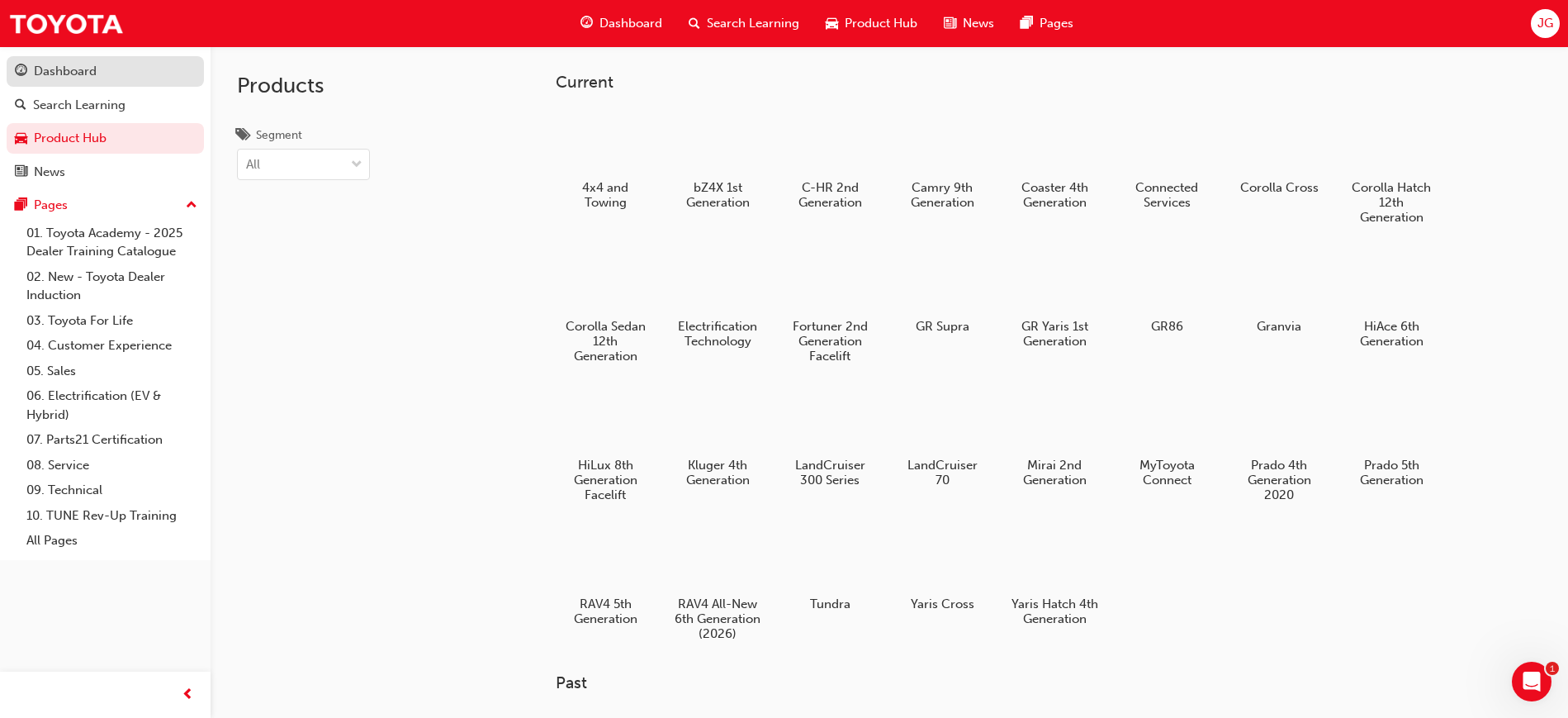 click on "Dashboard" at bounding box center (65, 71) 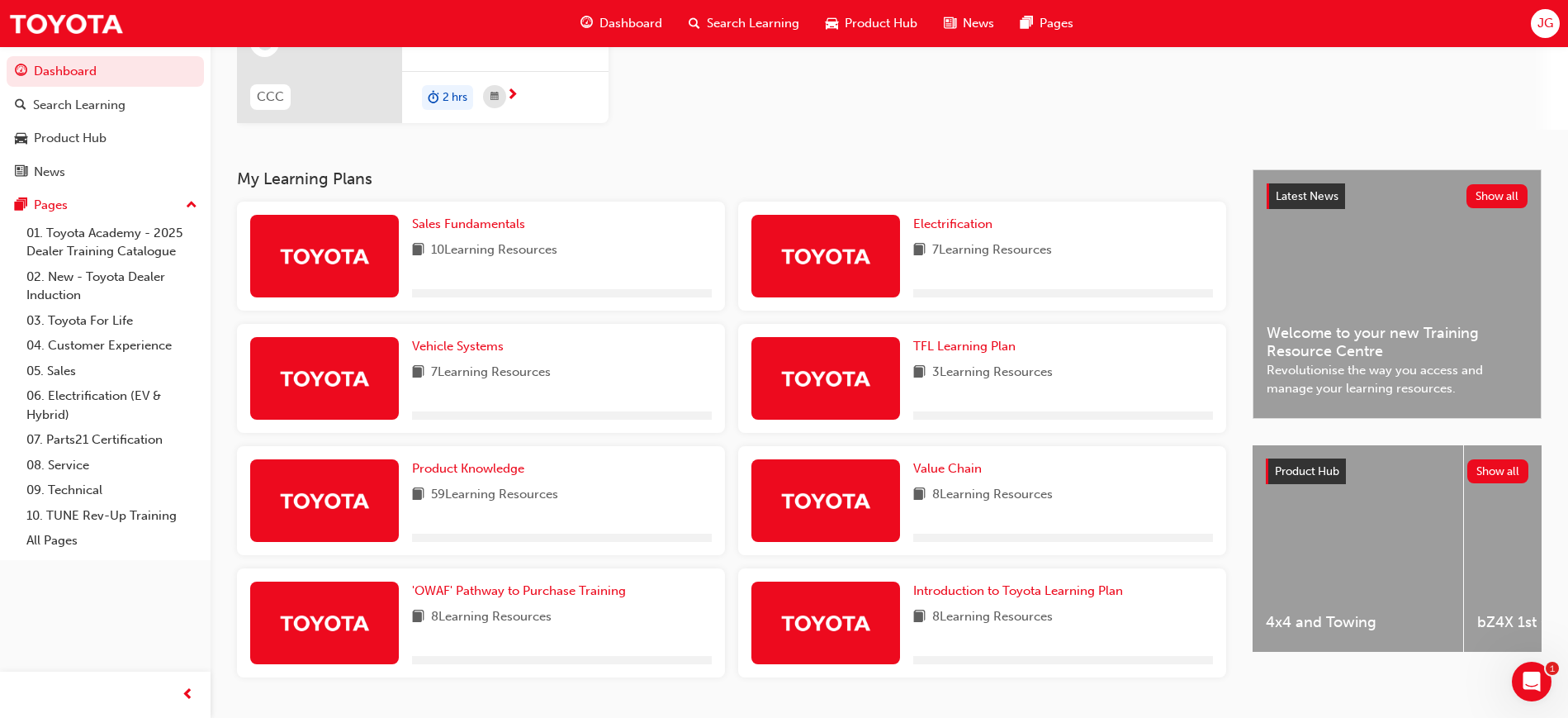 scroll, scrollTop: 273, scrollLeft: 0, axis: vertical 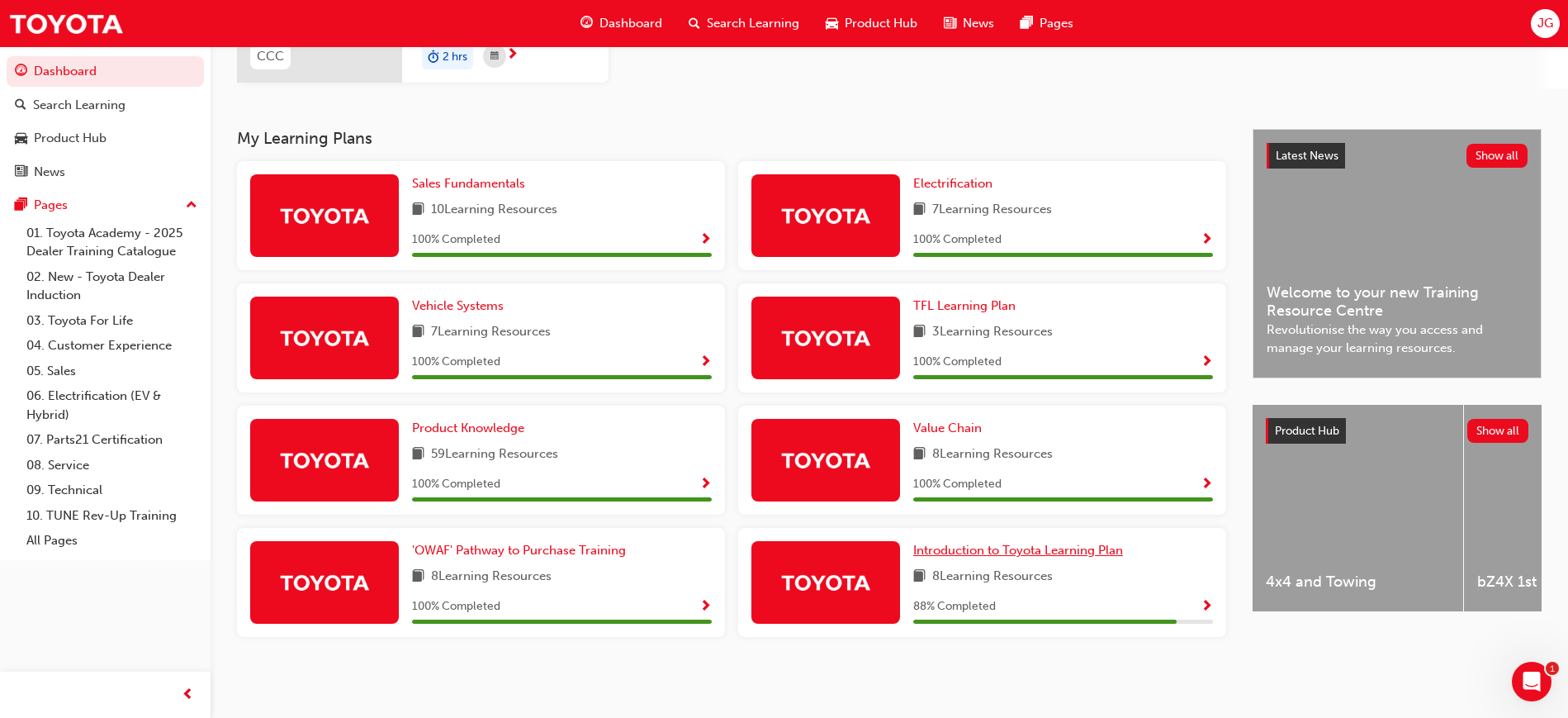 click on "Introduction to Toyota Learning Plan" at bounding box center (1018, 550) 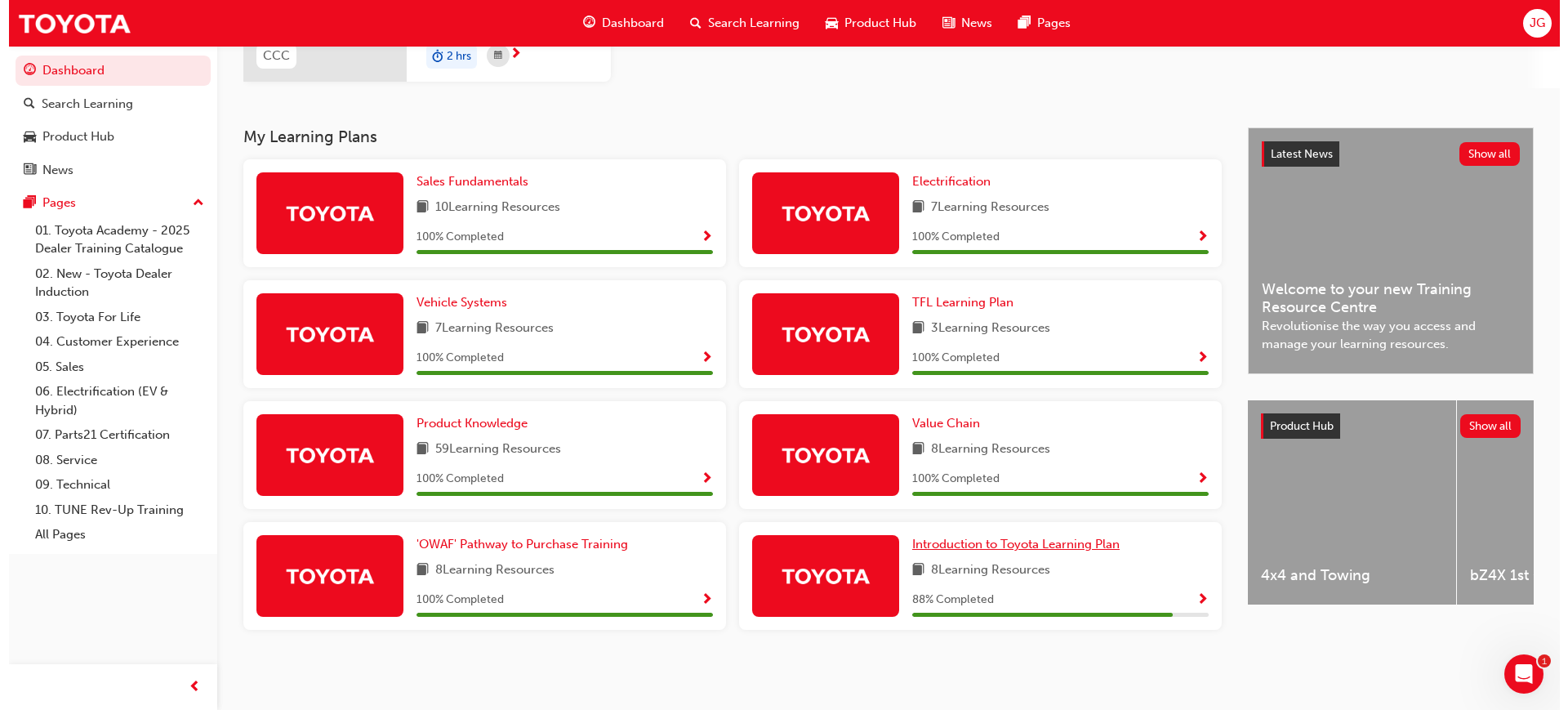 scroll, scrollTop: 0, scrollLeft: 0, axis: both 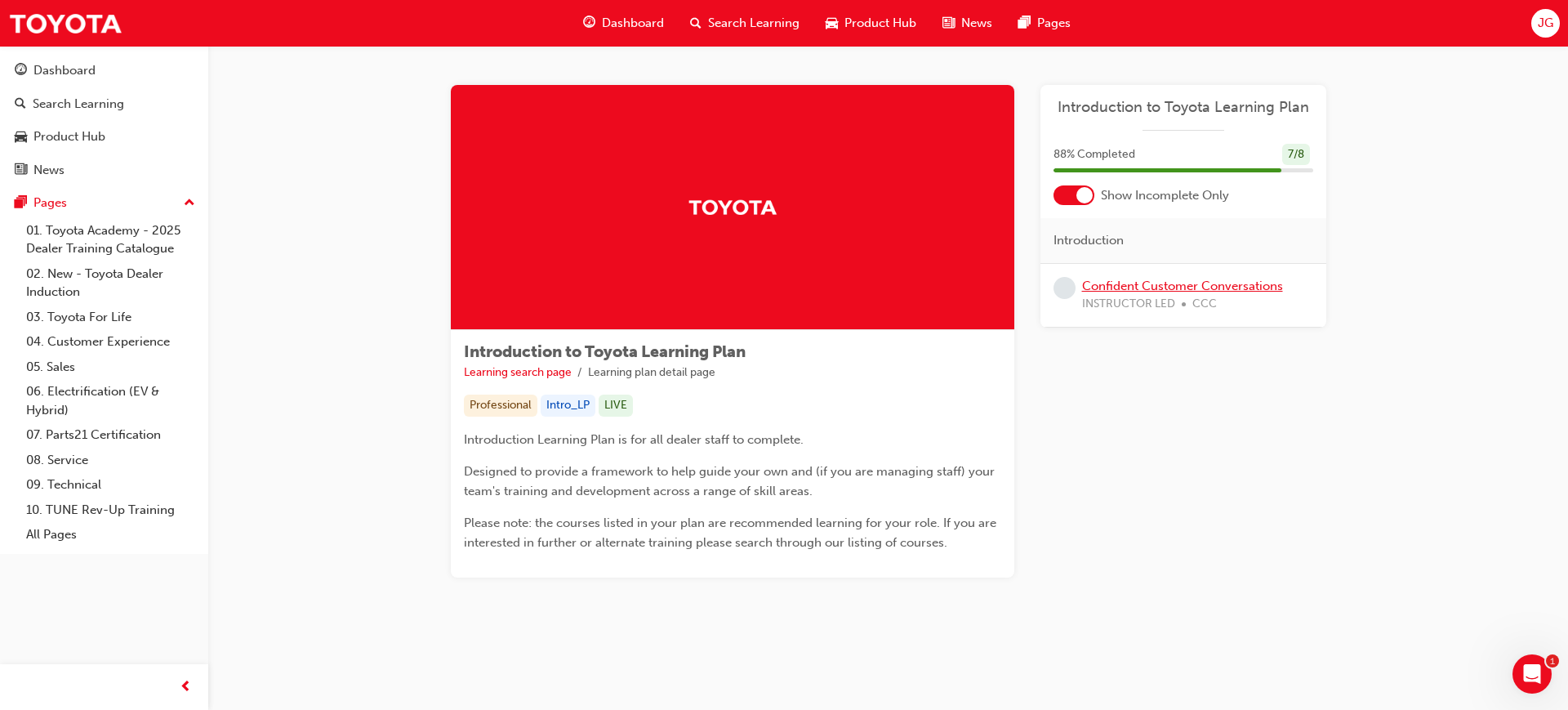 click on "Confident Customer Conversations" at bounding box center [1183, 286] 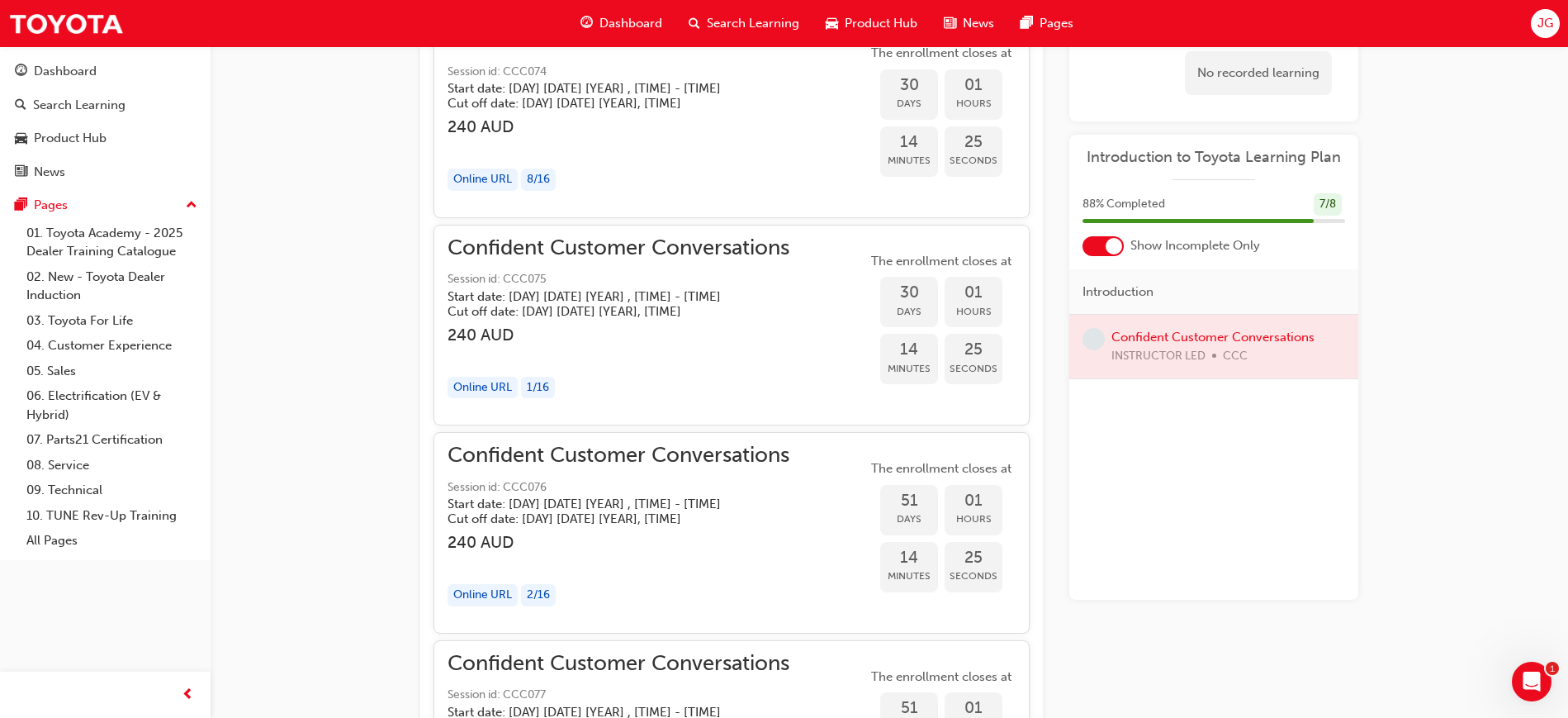 scroll, scrollTop: 2164, scrollLeft: 0, axis: vertical 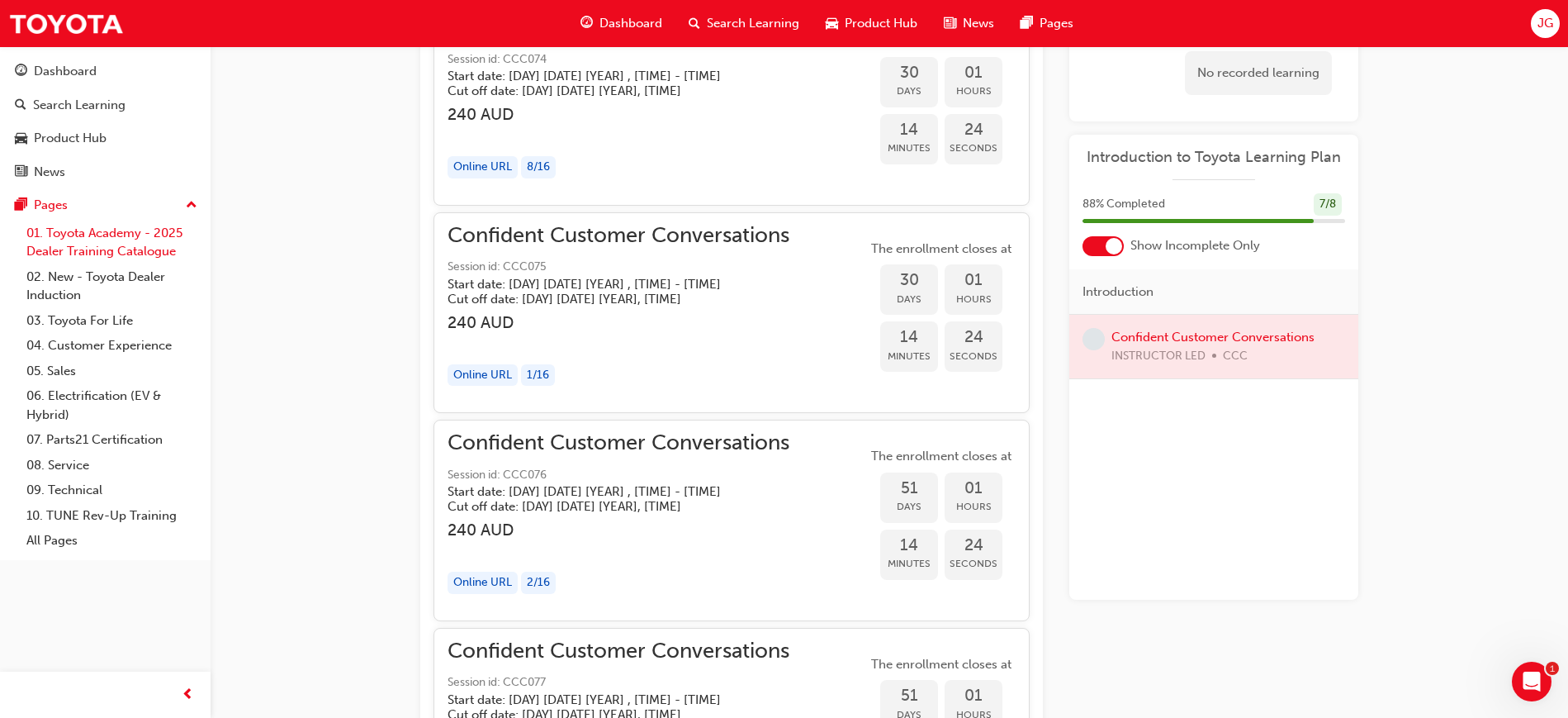 click on "01. Toyota Academy - 2025 Dealer Training Catalogue" at bounding box center (111, 242) 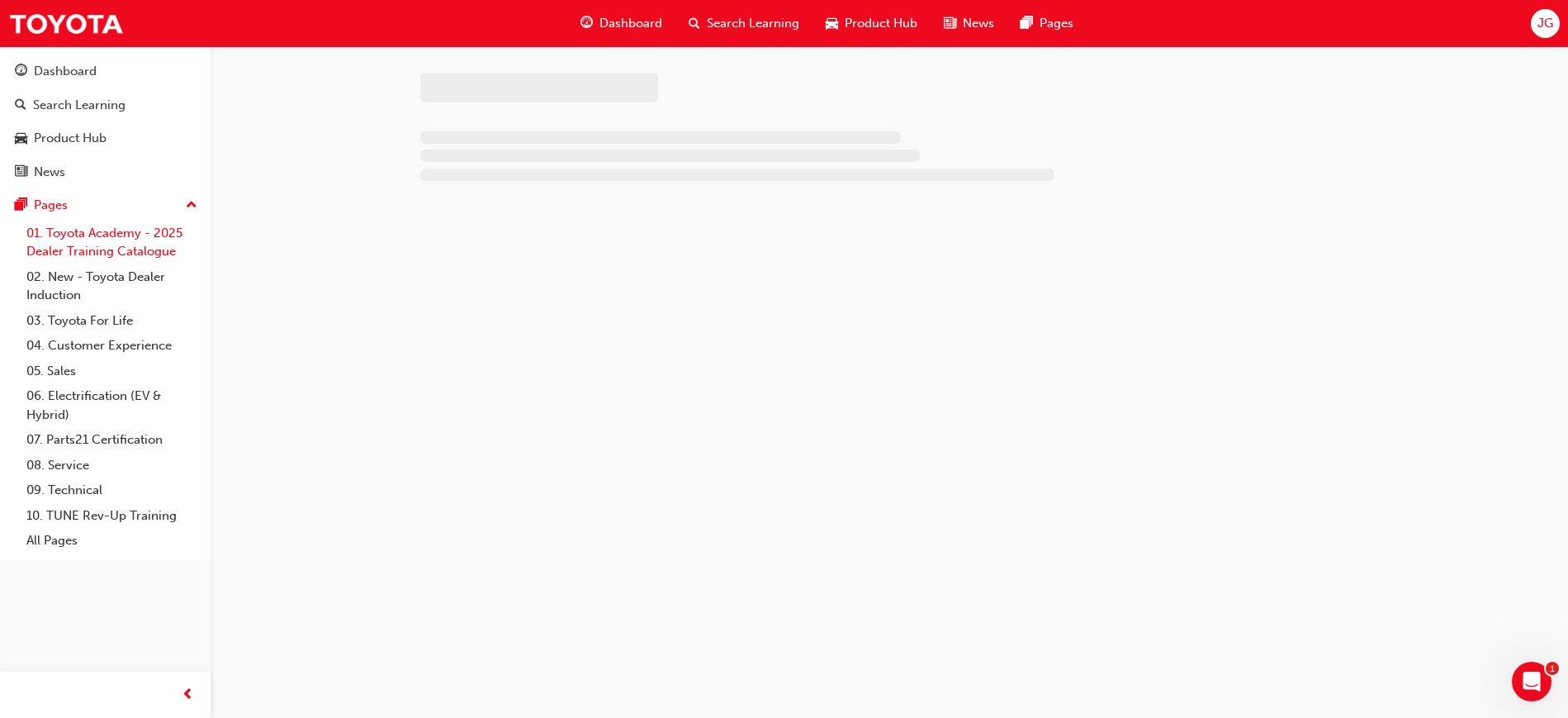 scroll, scrollTop: 0, scrollLeft: 0, axis: both 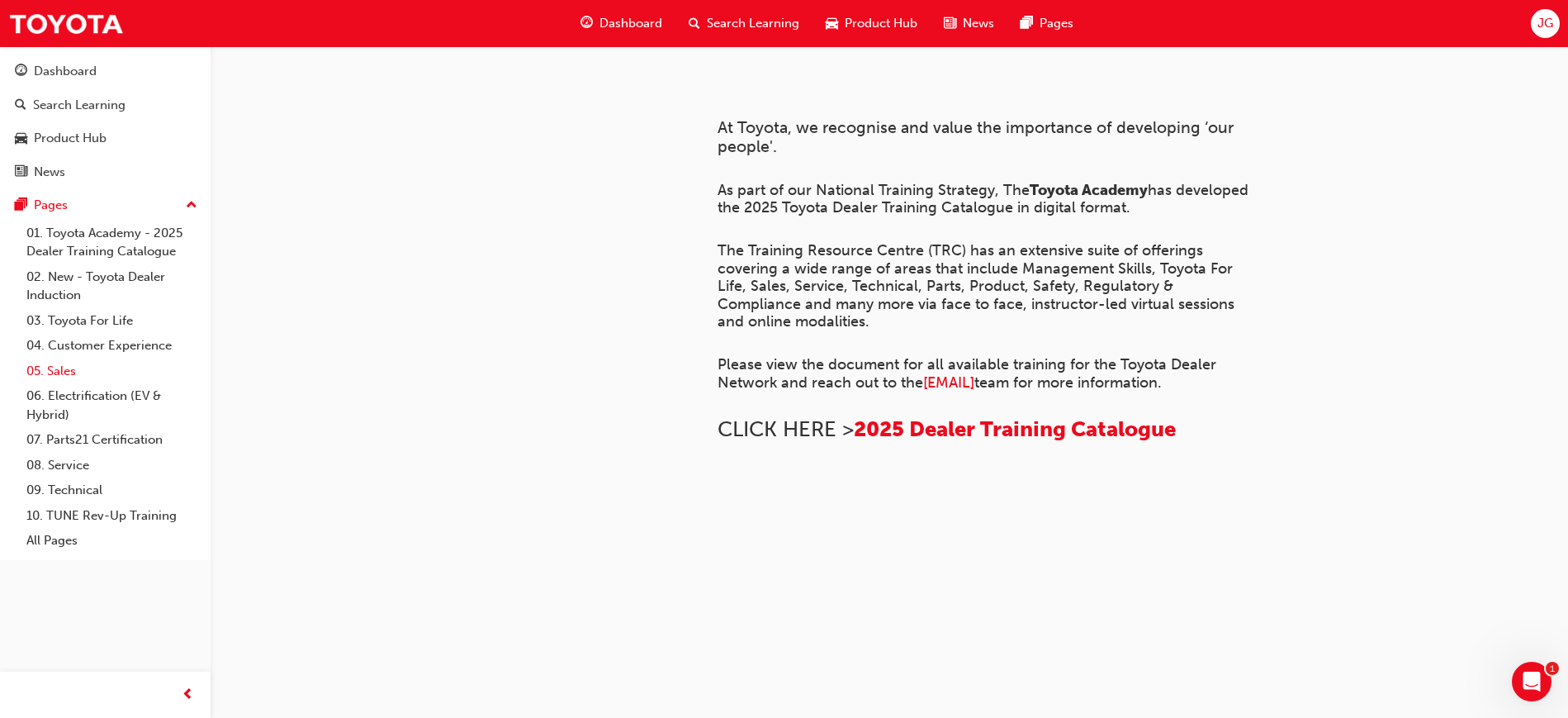 click on "05. Sales" at bounding box center [111, 371] 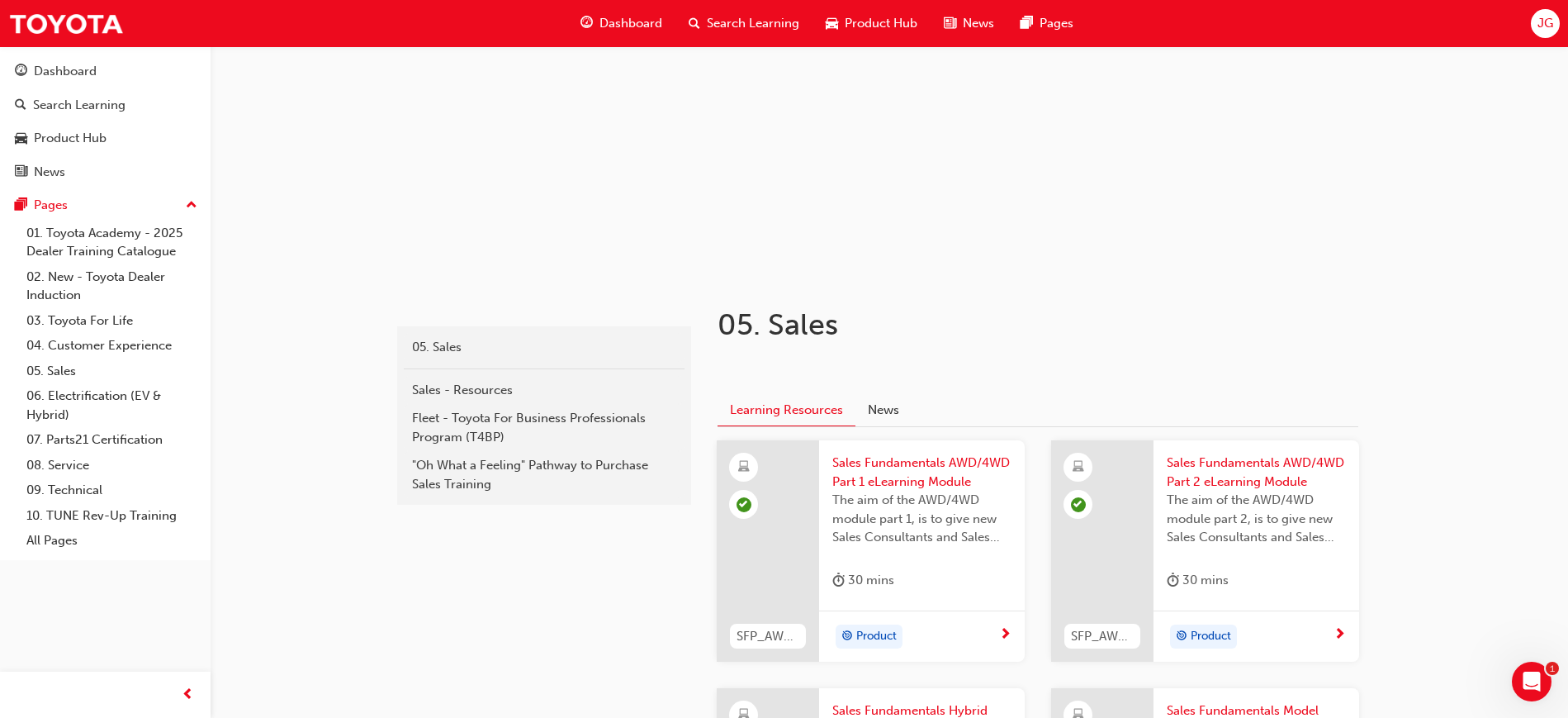 scroll, scrollTop: 0, scrollLeft: 0, axis: both 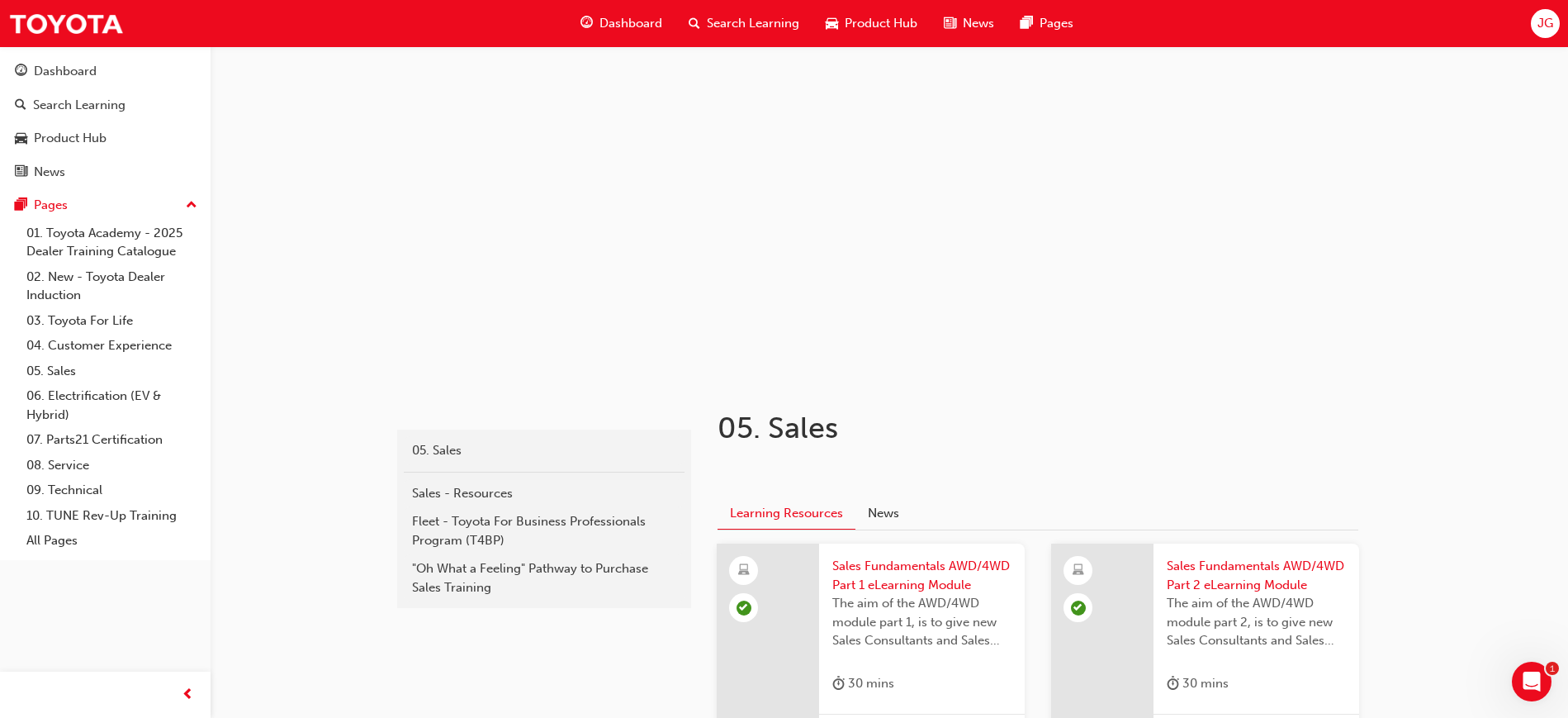 click on "Dashboard" at bounding box center [631, 23] 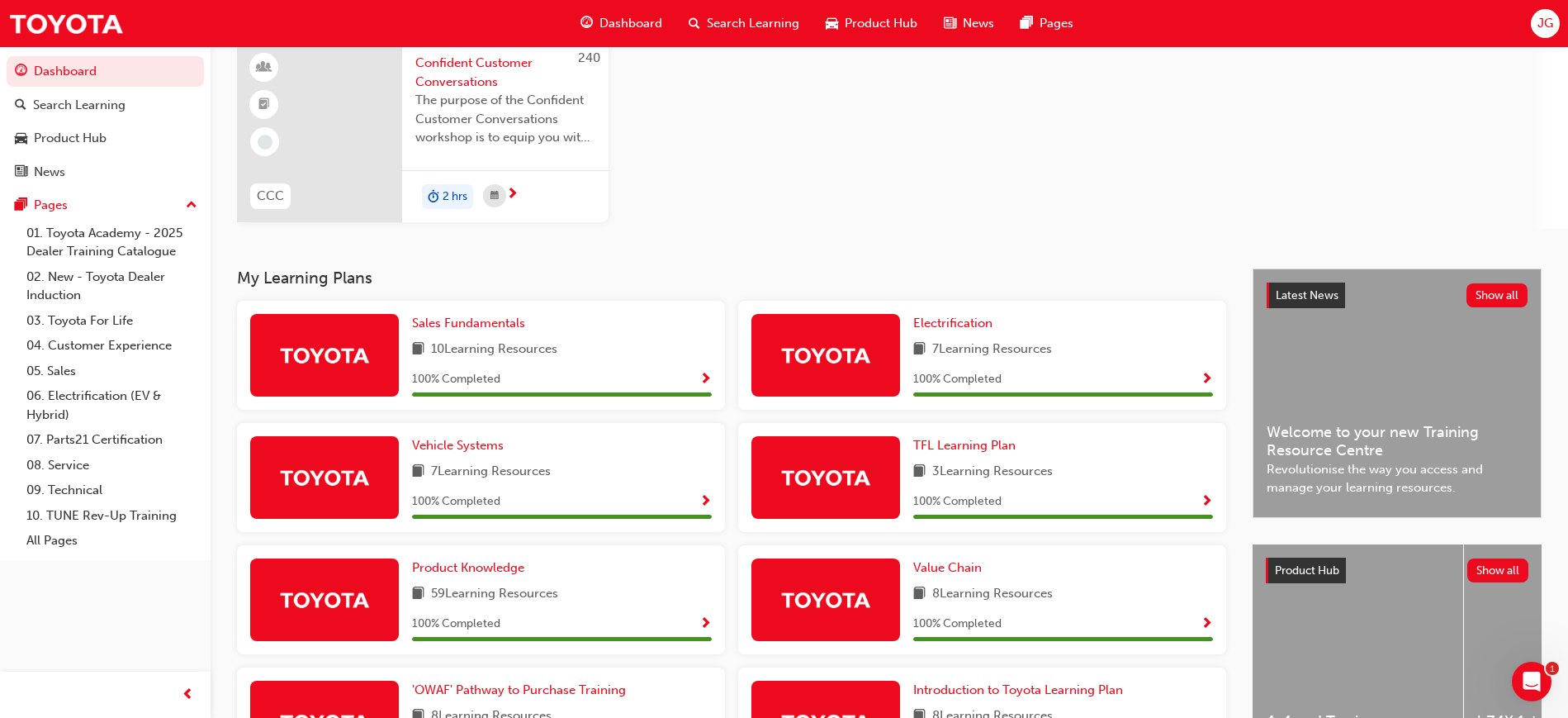 scroll, scrollTop: 273, scrollLeft: 0, axis: vertical 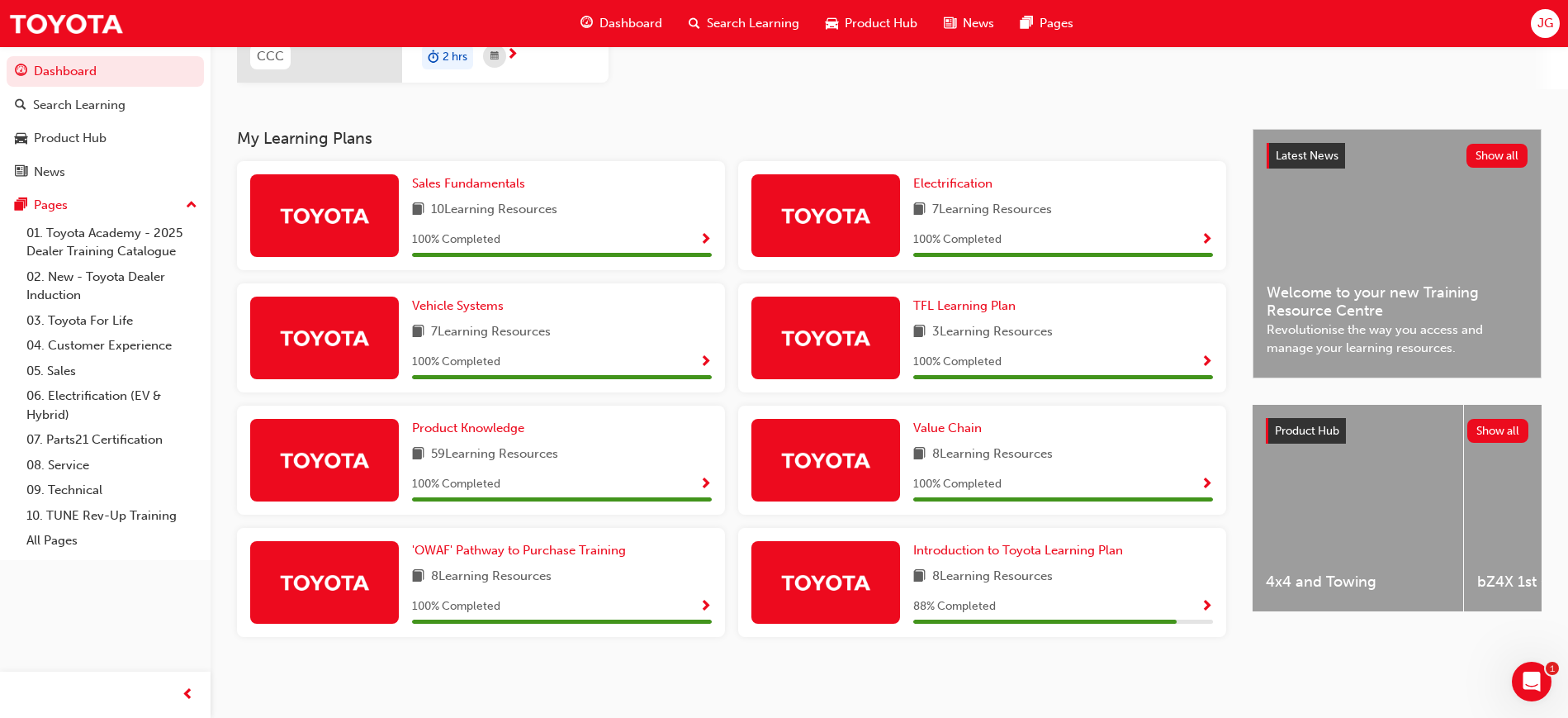 click on "Welcome to your new Training Resource Centre" at bounding box center (1397, 302) 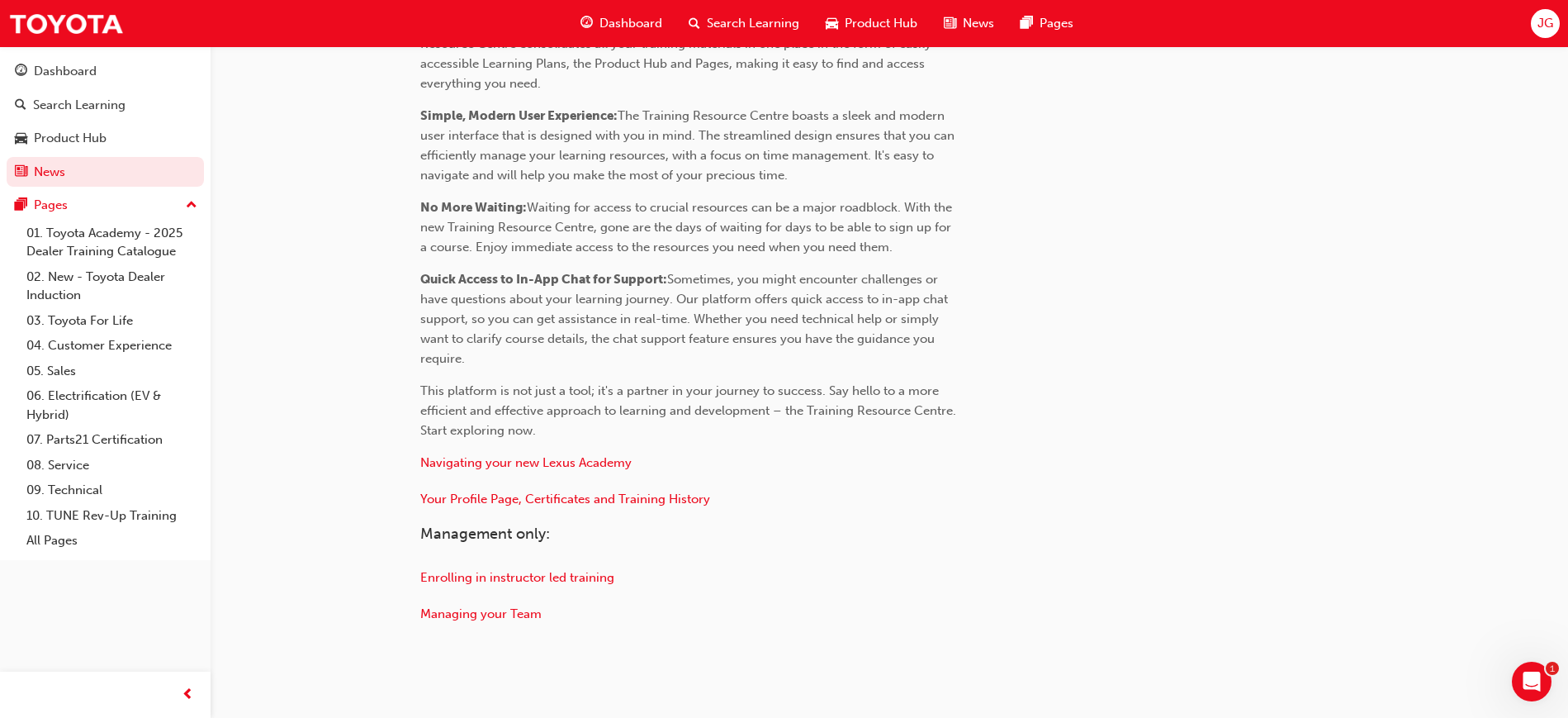 scroll, scrollTop: 723, scrollLeft: 0, axis: vertical 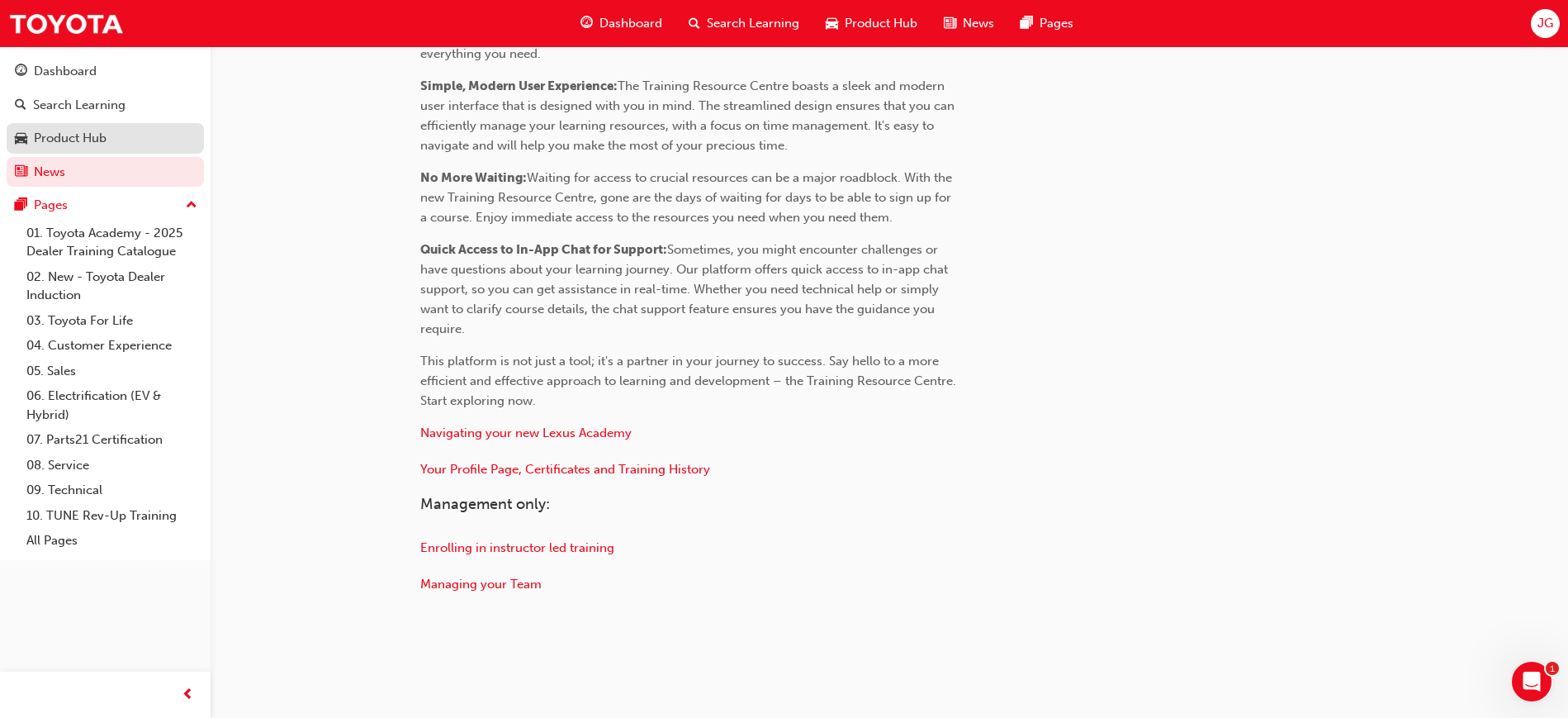 click on "Product Hub" at bounding box center (70, 138) 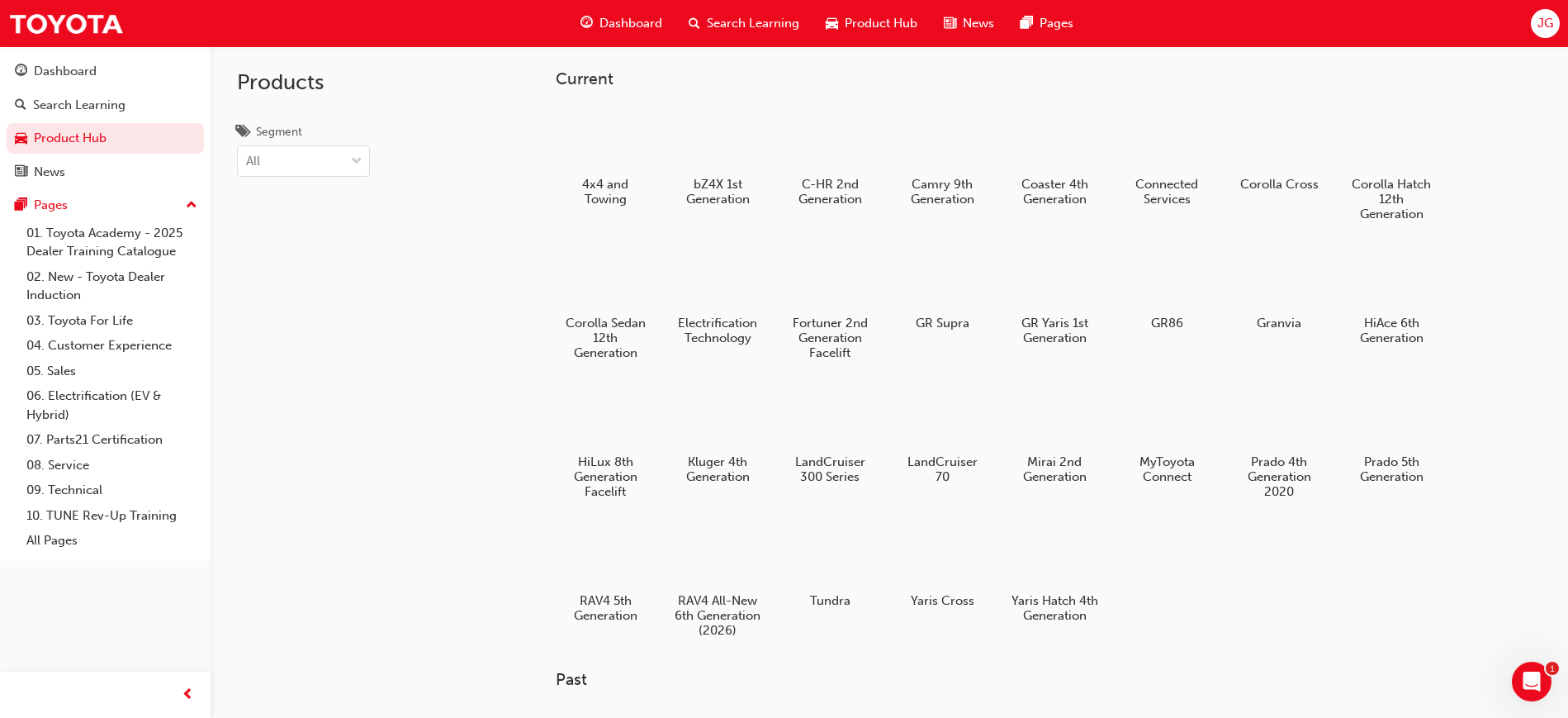 scroll, scrollTop: 0, scrollLeft: 0, axis: both 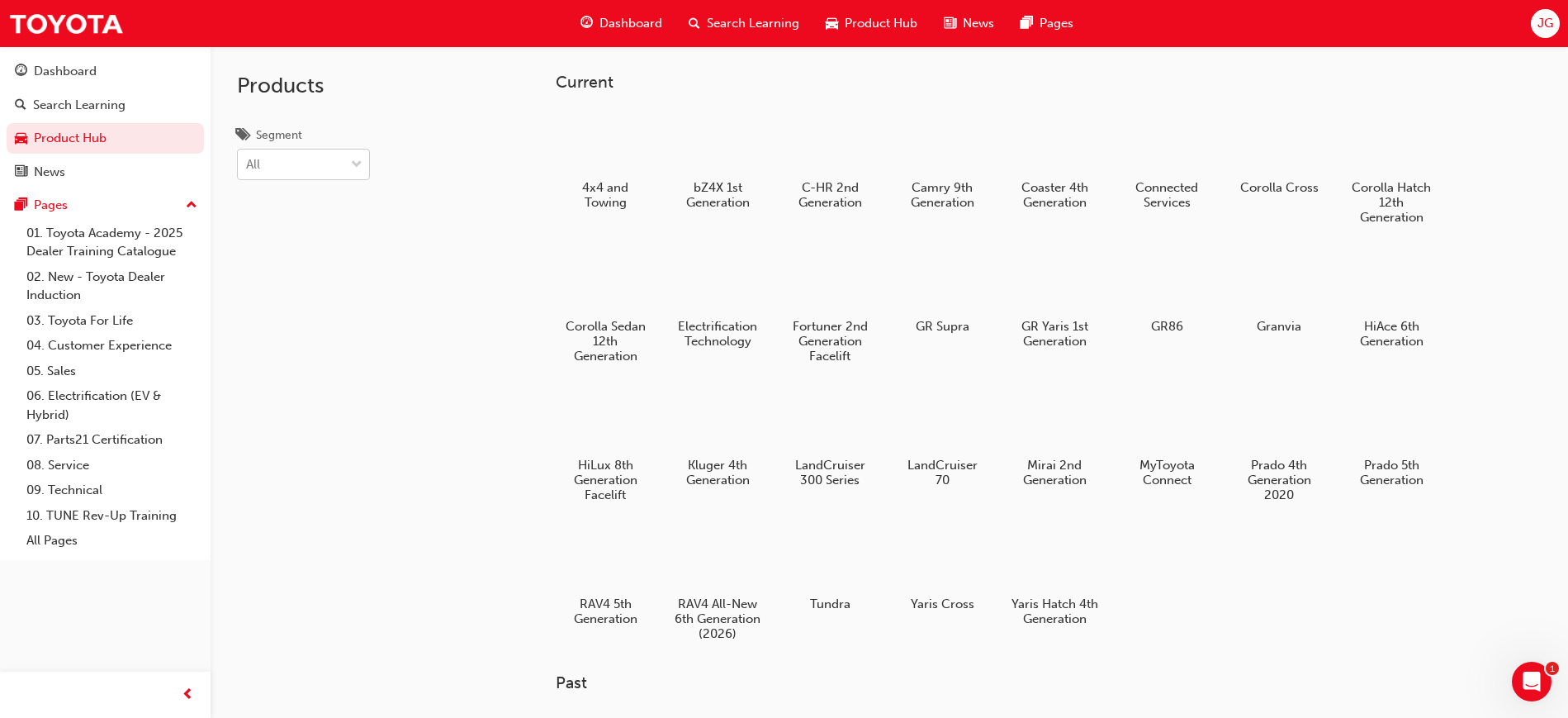 click on "All" at bounding box center (291, 164) 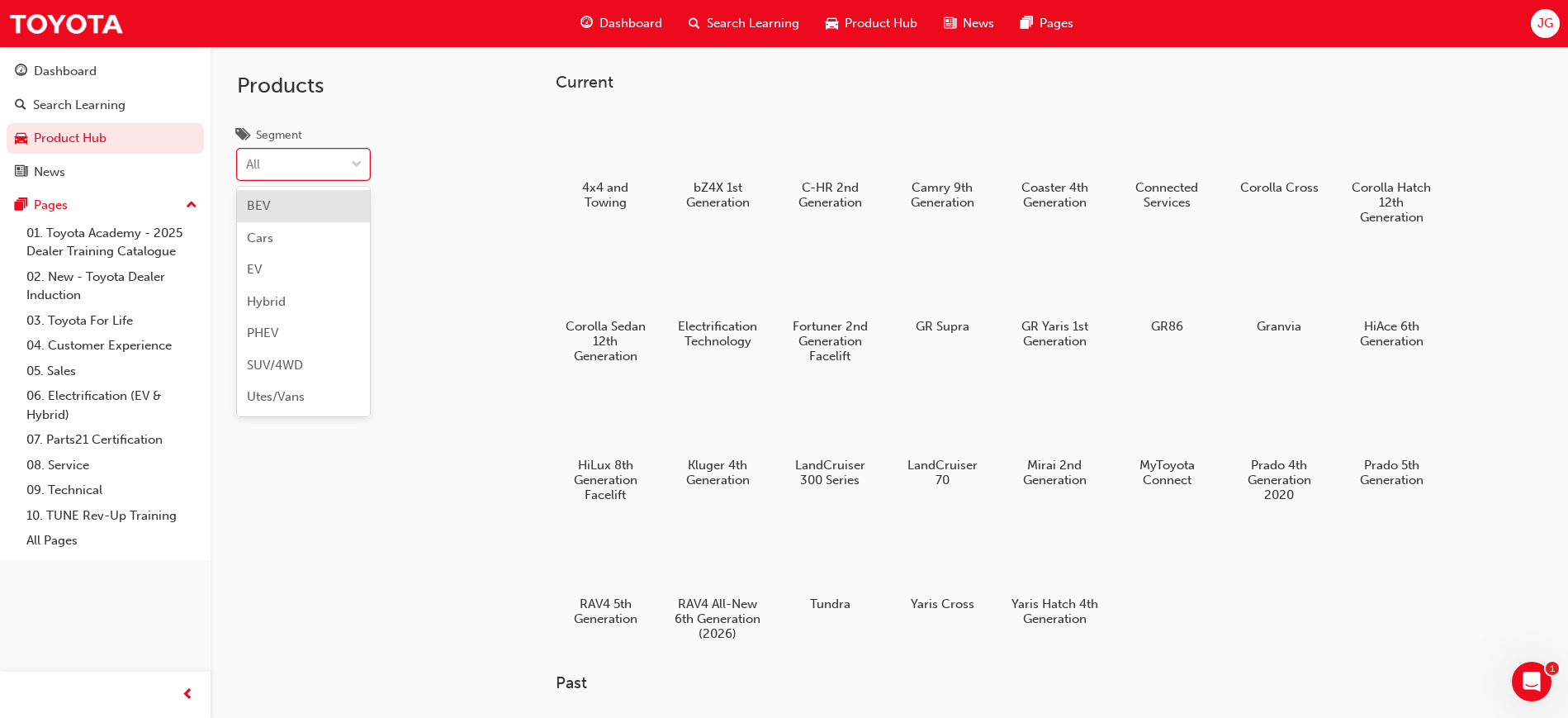 click on "All" at bounding box center [291, 164] 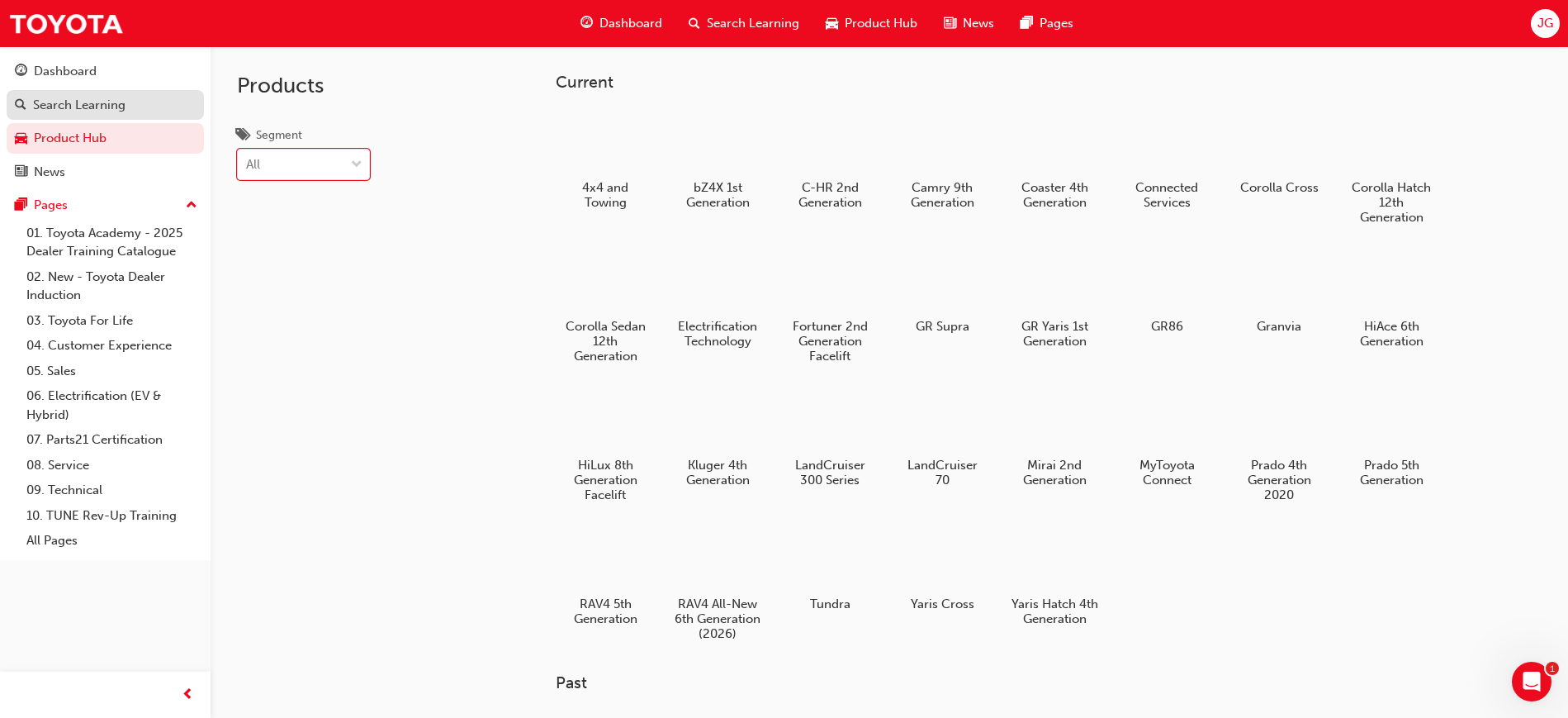 click on "Search Learning" at bounding box center (105, 105) 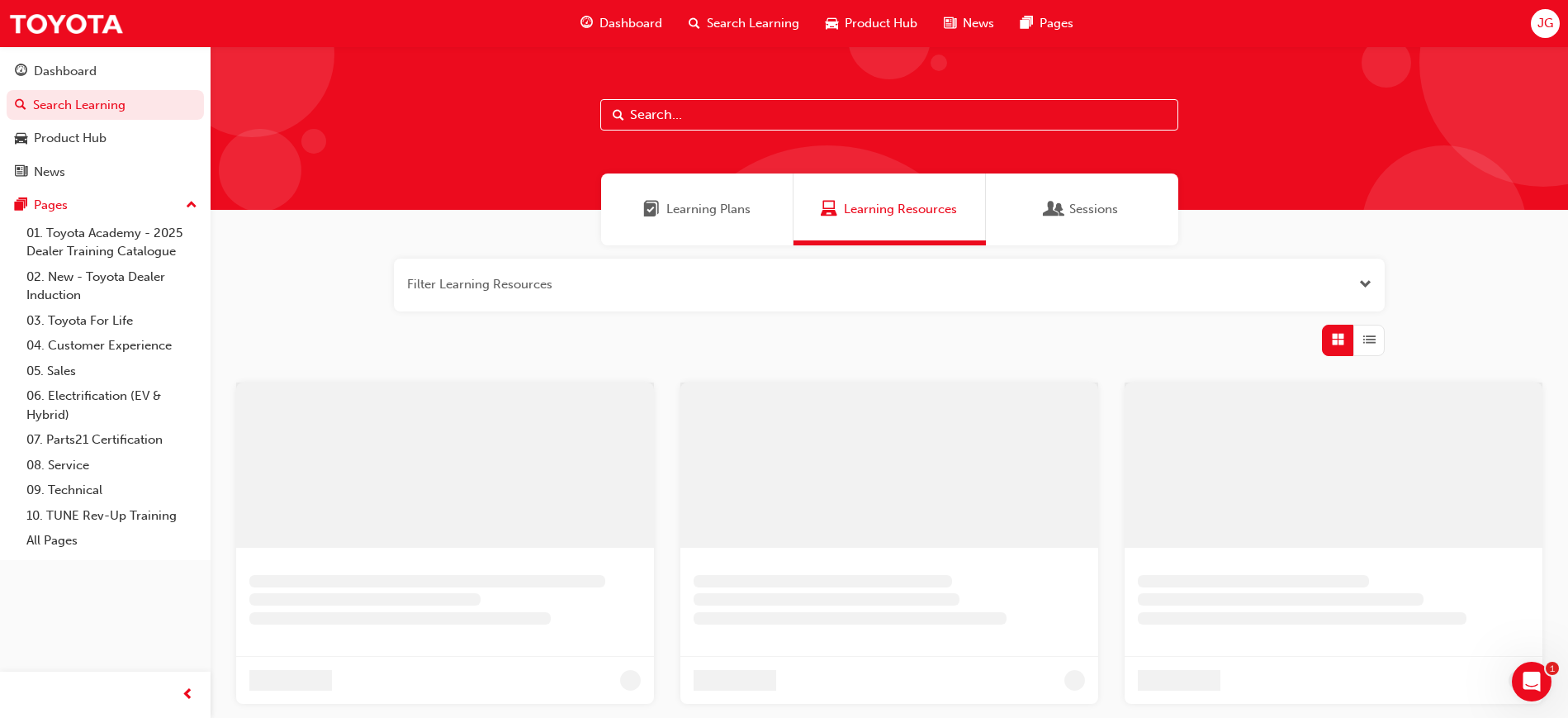 click at bounding box center [651, 209] 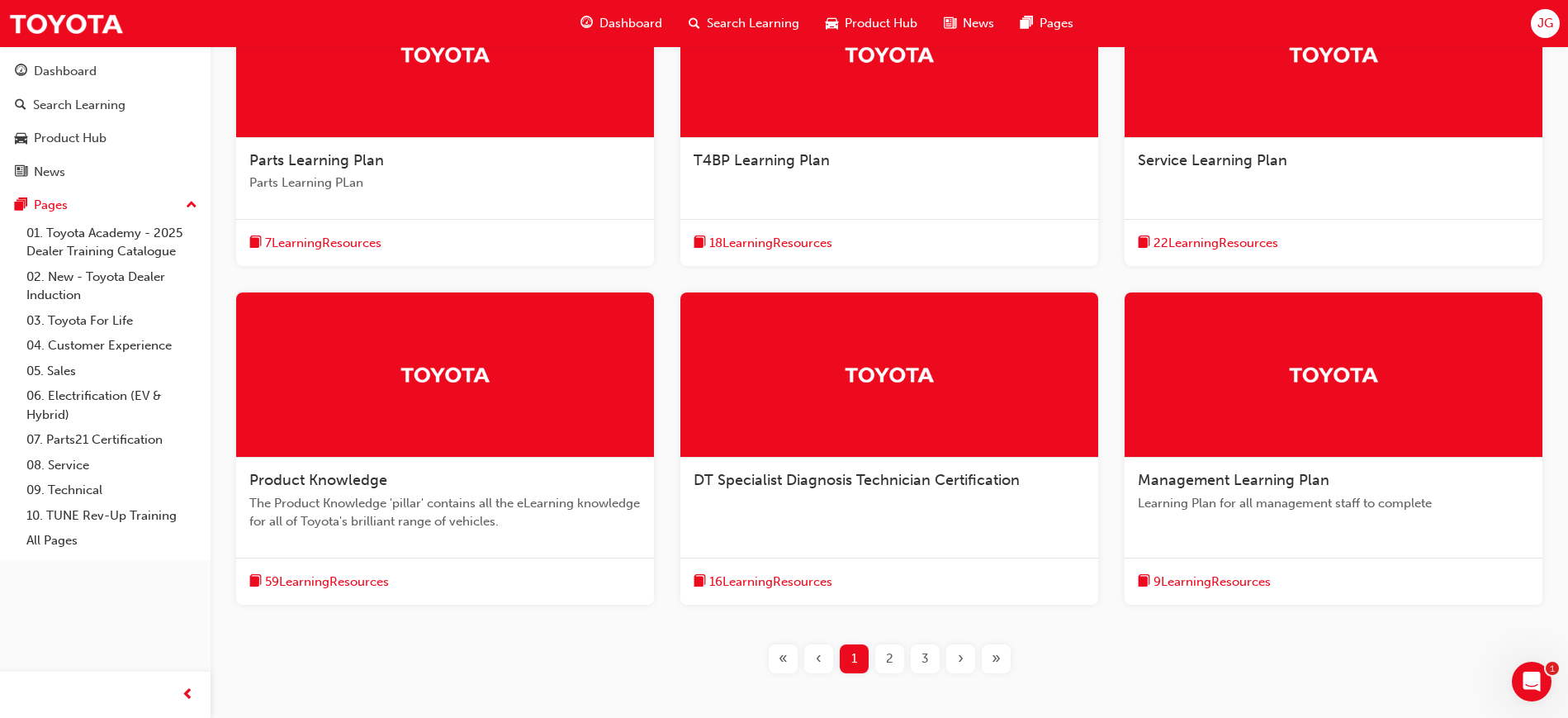 scroll, scrollTop: 0, scrollLeft: 0, axis: both 